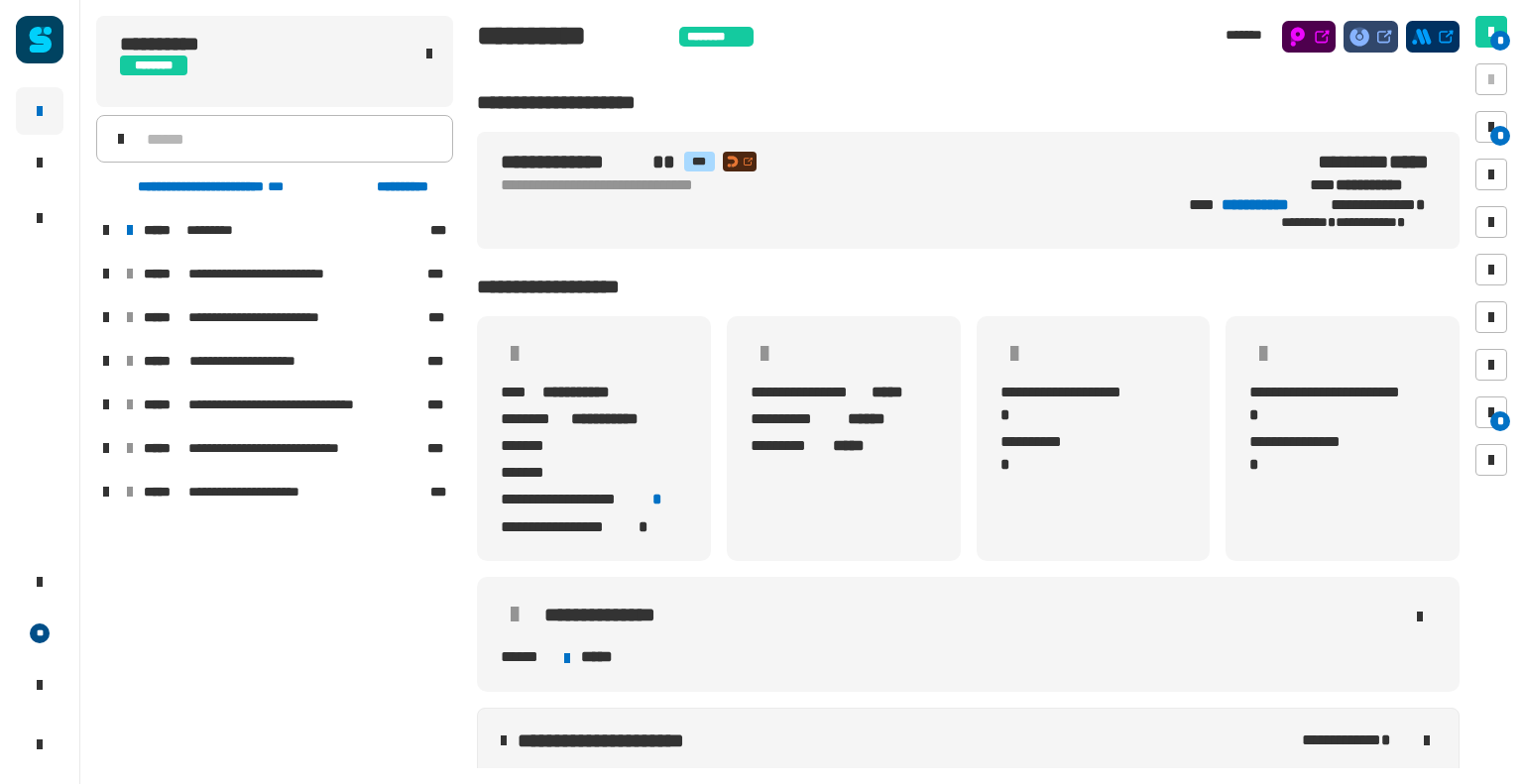 scroll, scrollTop: 0, scrollLeft: 0, axis: both 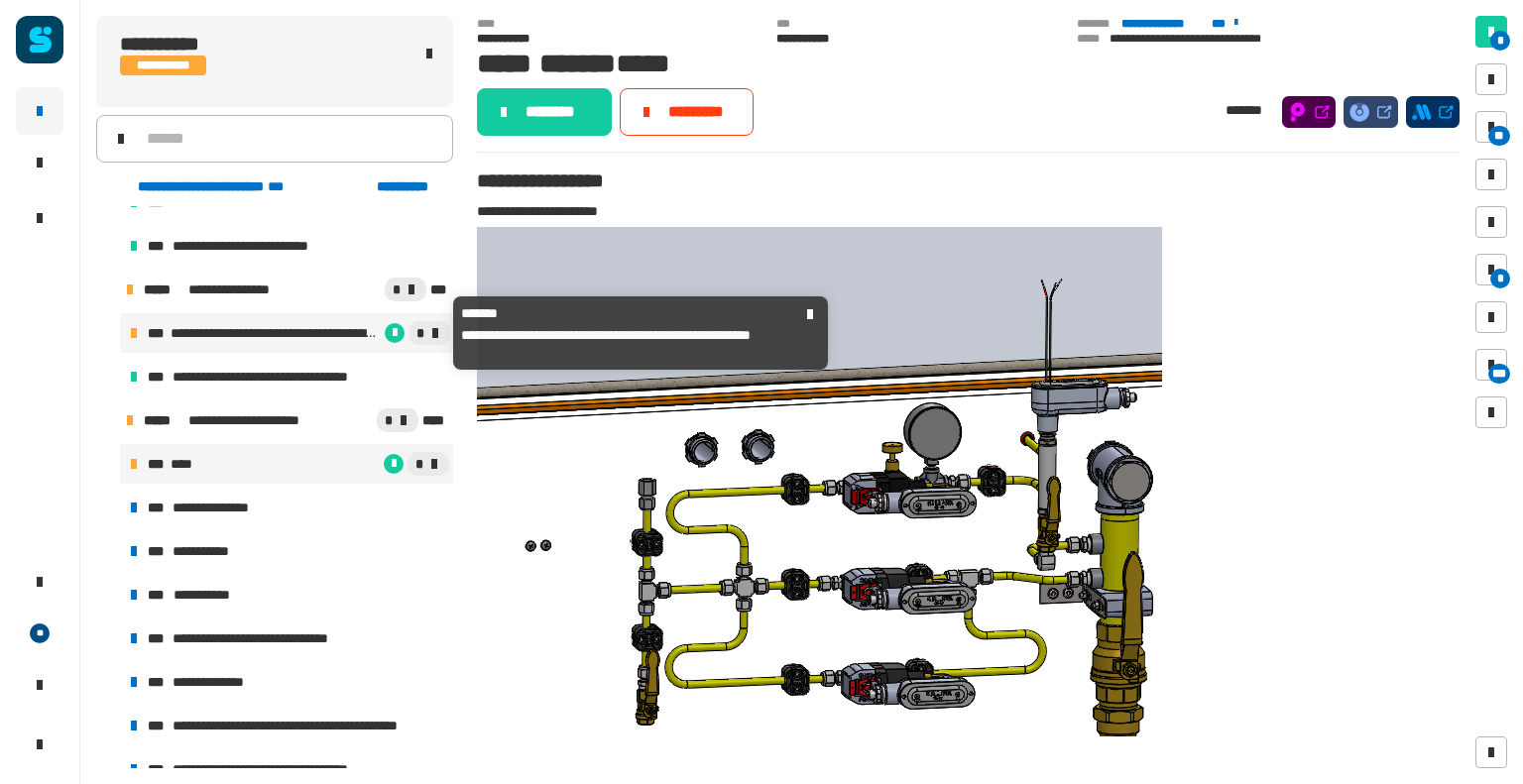 click on "**********" at bounding box center [275, 333] 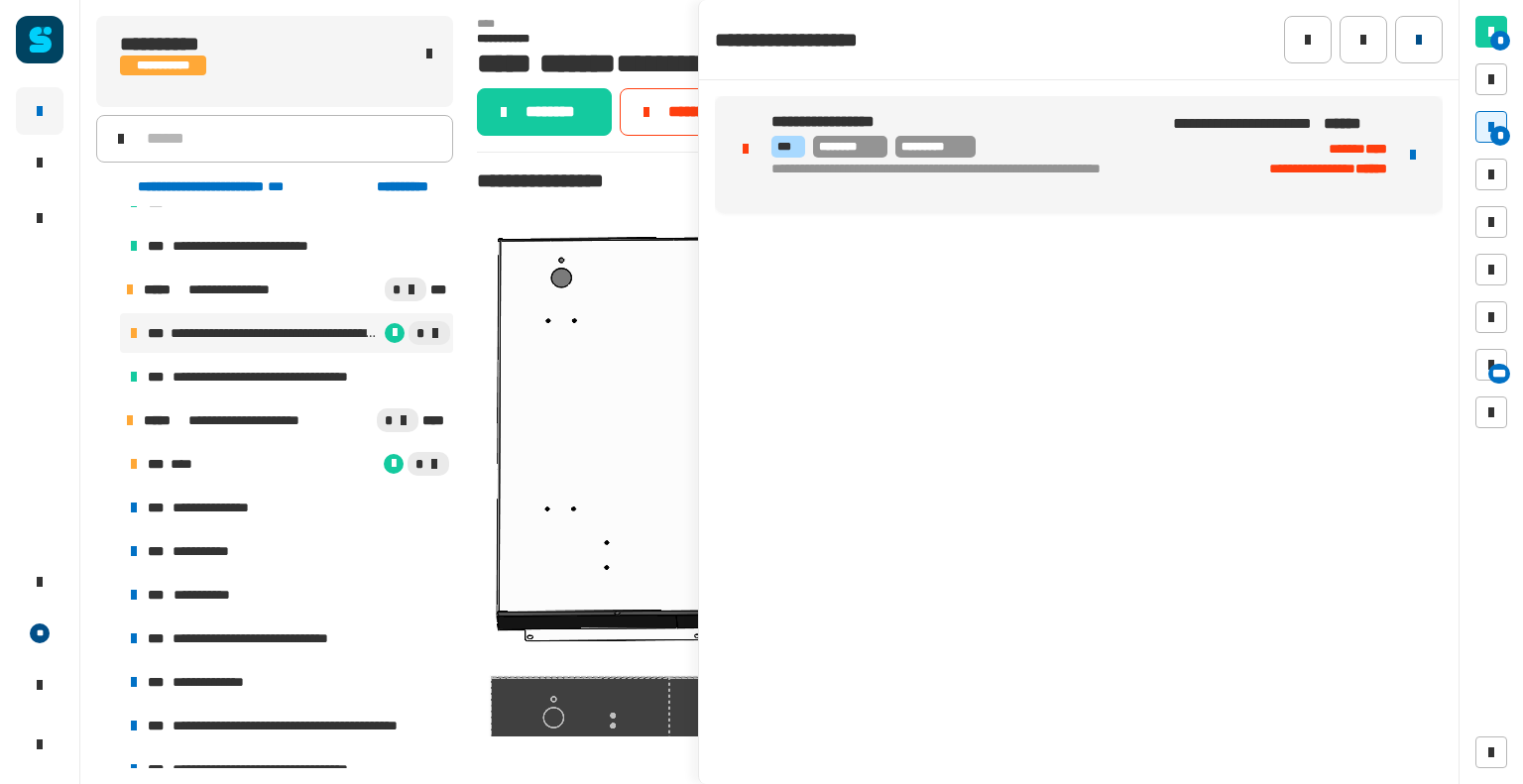 click 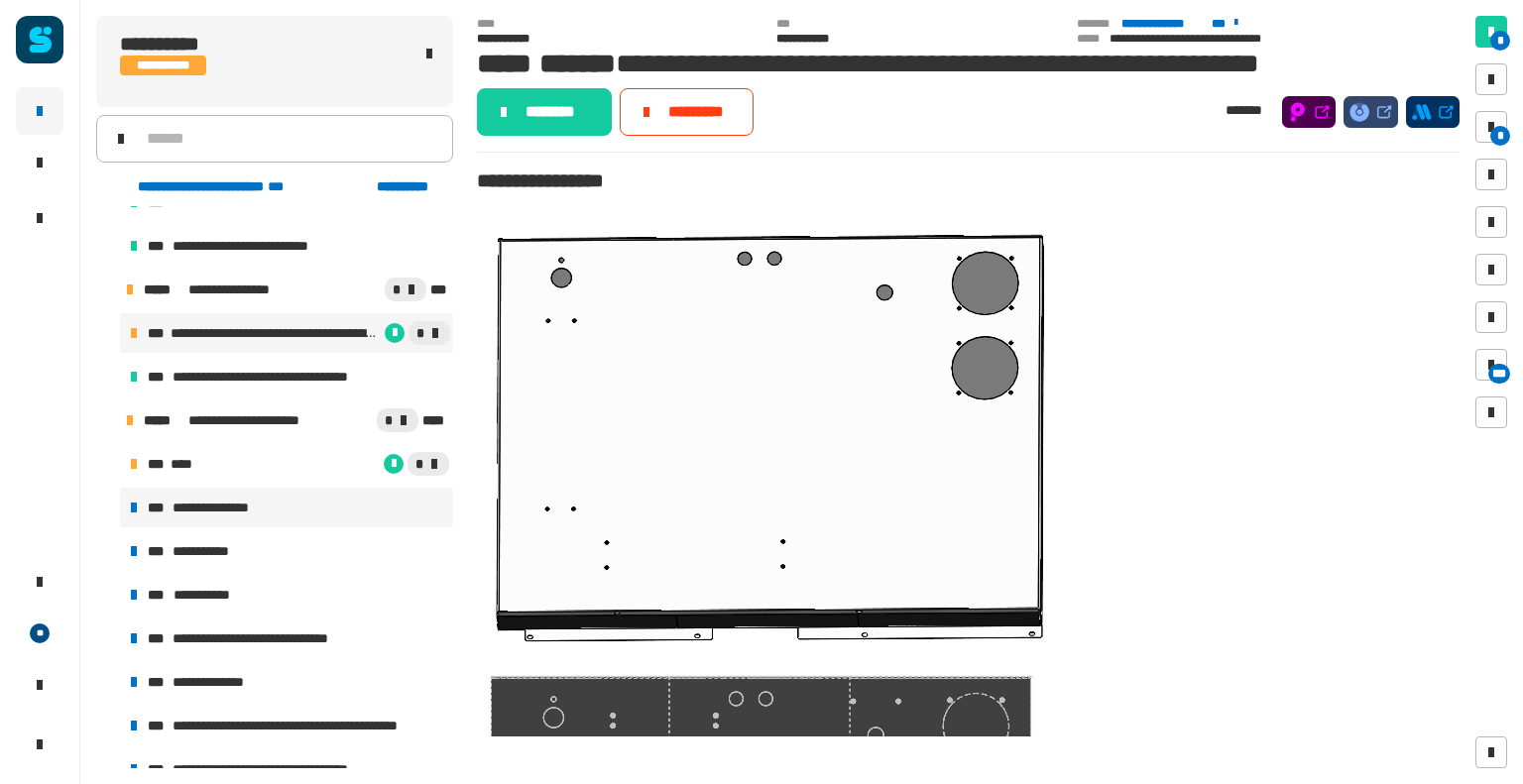 click on "**********" at bounding box center [220, 507] 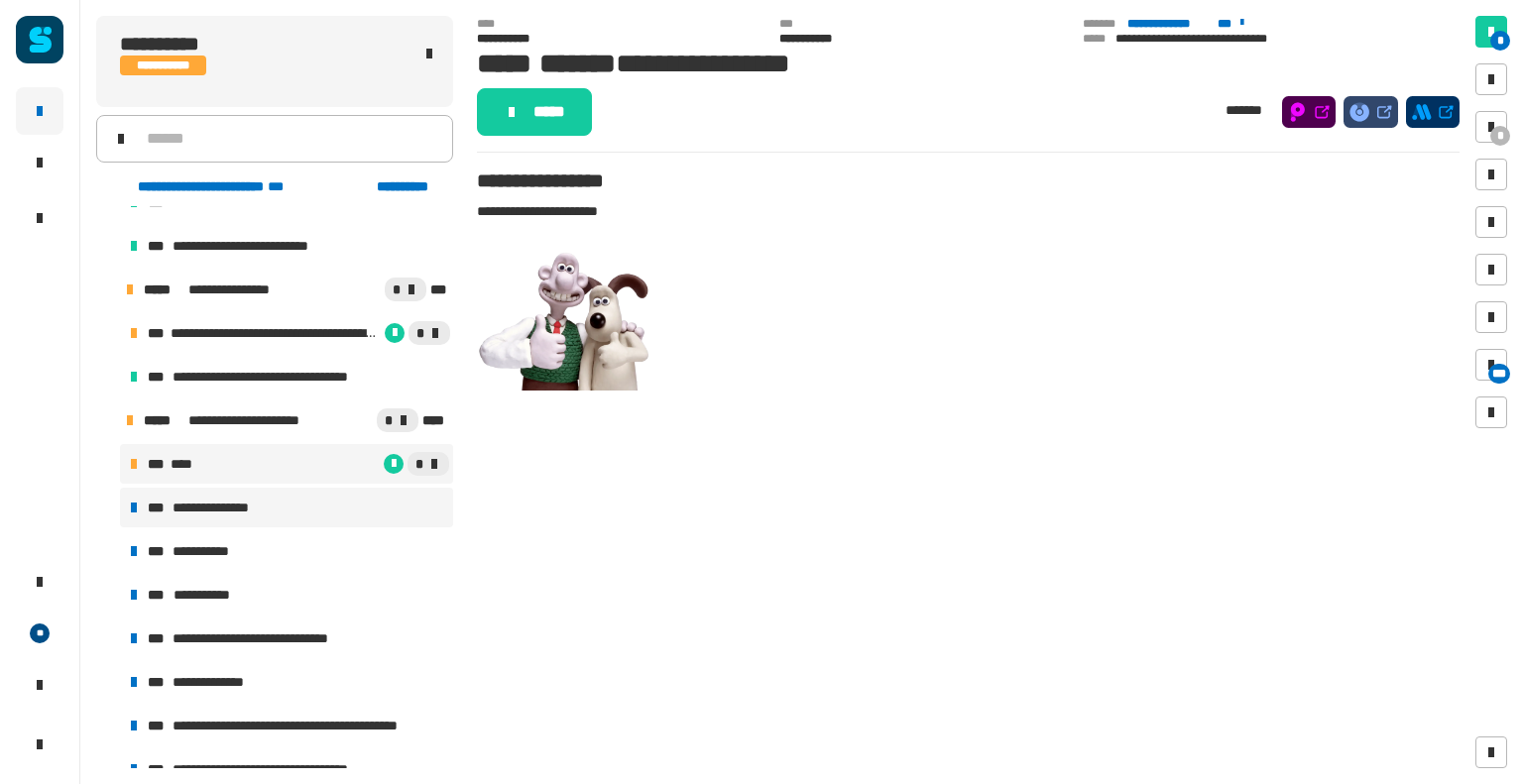 click on "*" at bounding box center (326, 464) 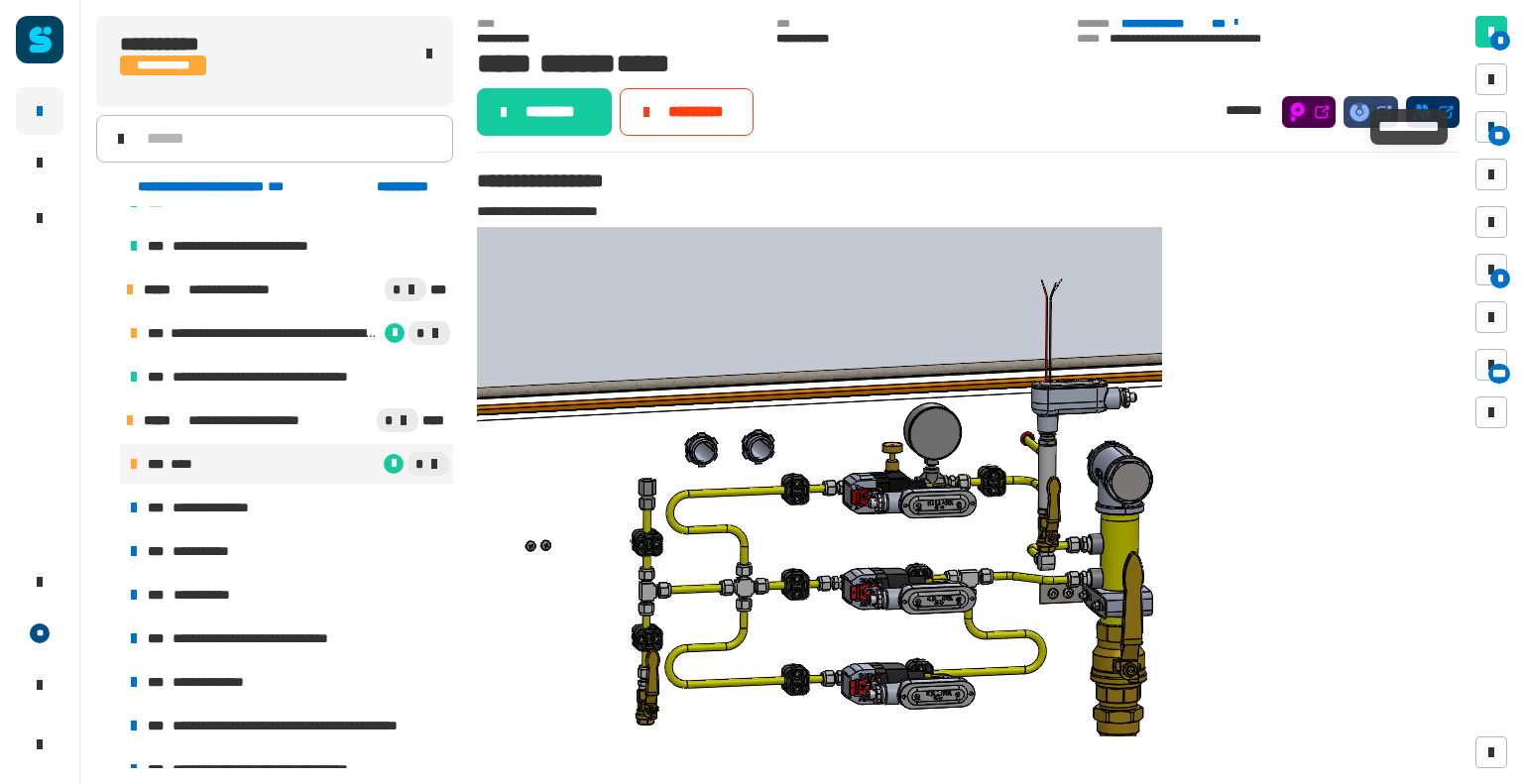 click on "**" at bounding box center (1499, 136) 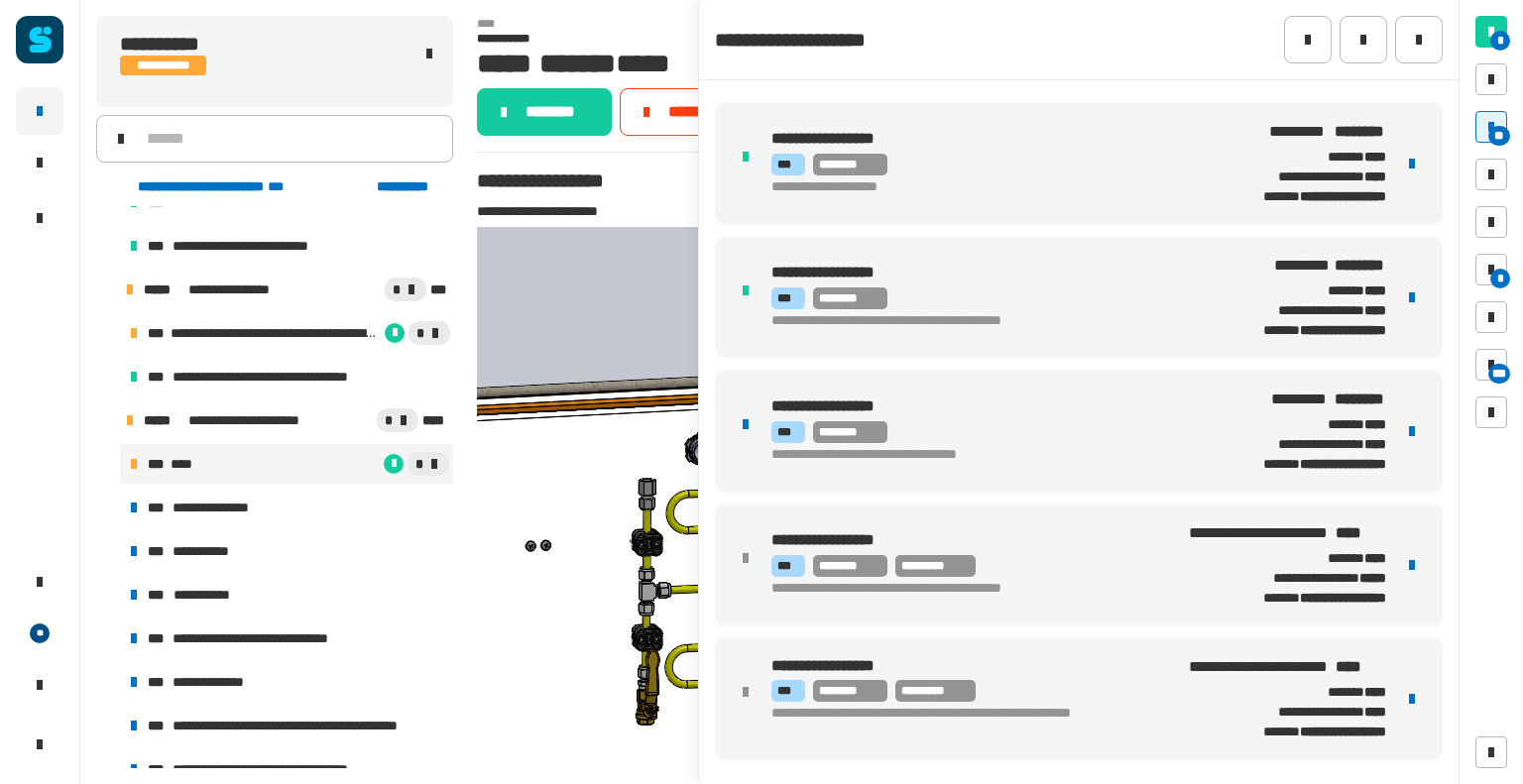 scroll, scrollTop: 1736, scrollLeft: 0, axis: vertical 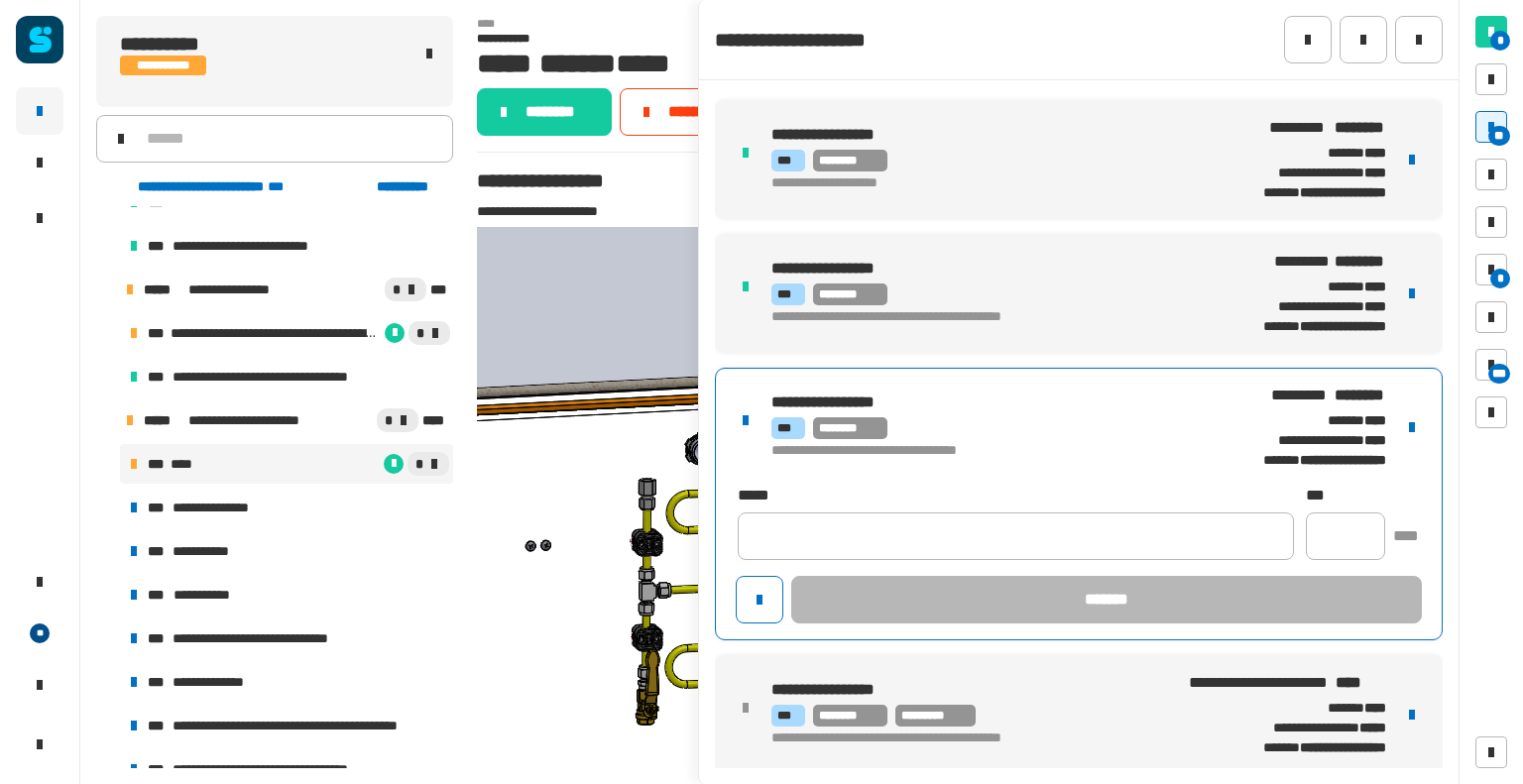 click on "**********" at bounding box center (989, 426) 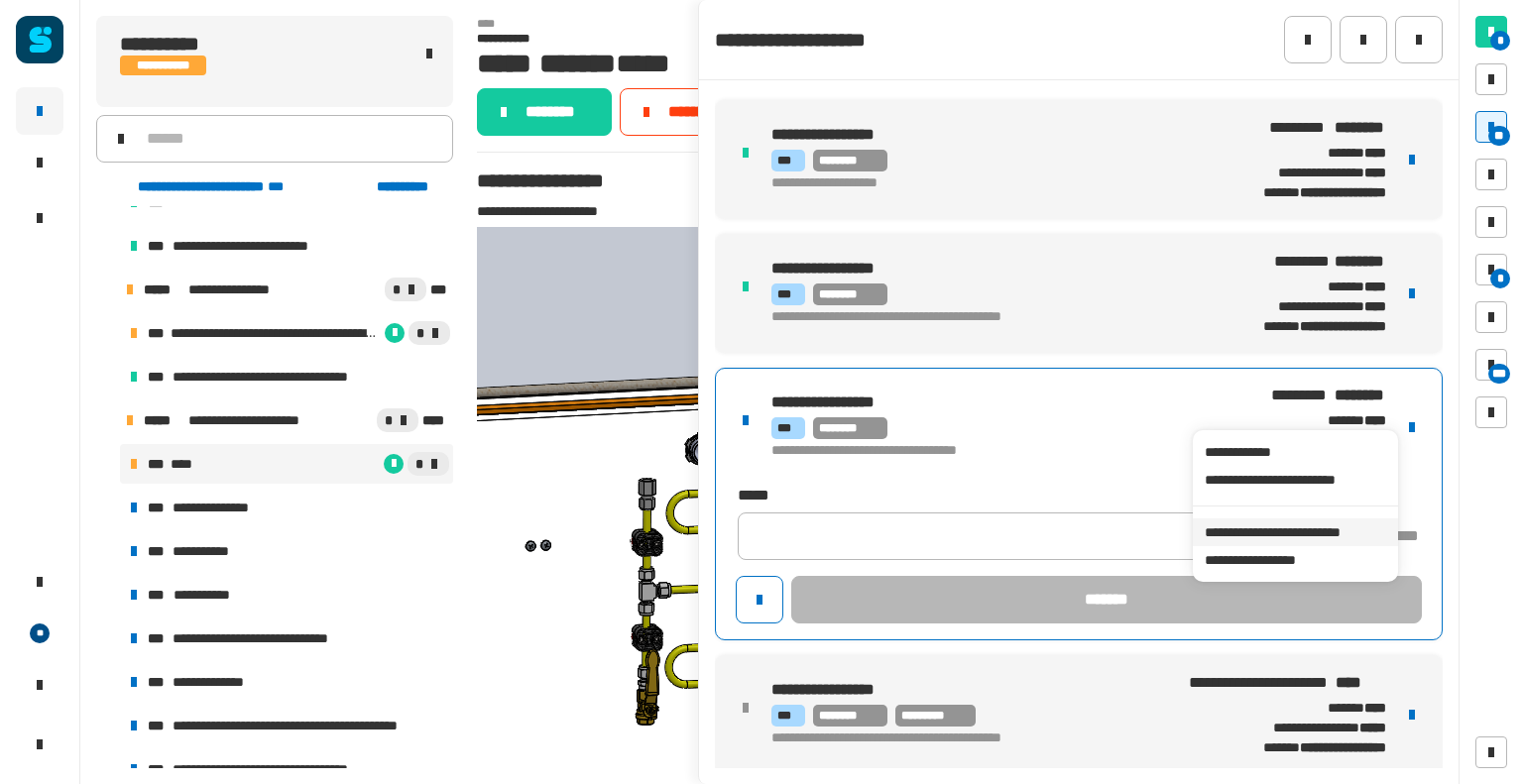 click on "**********" at bounding box center [1295, 532] 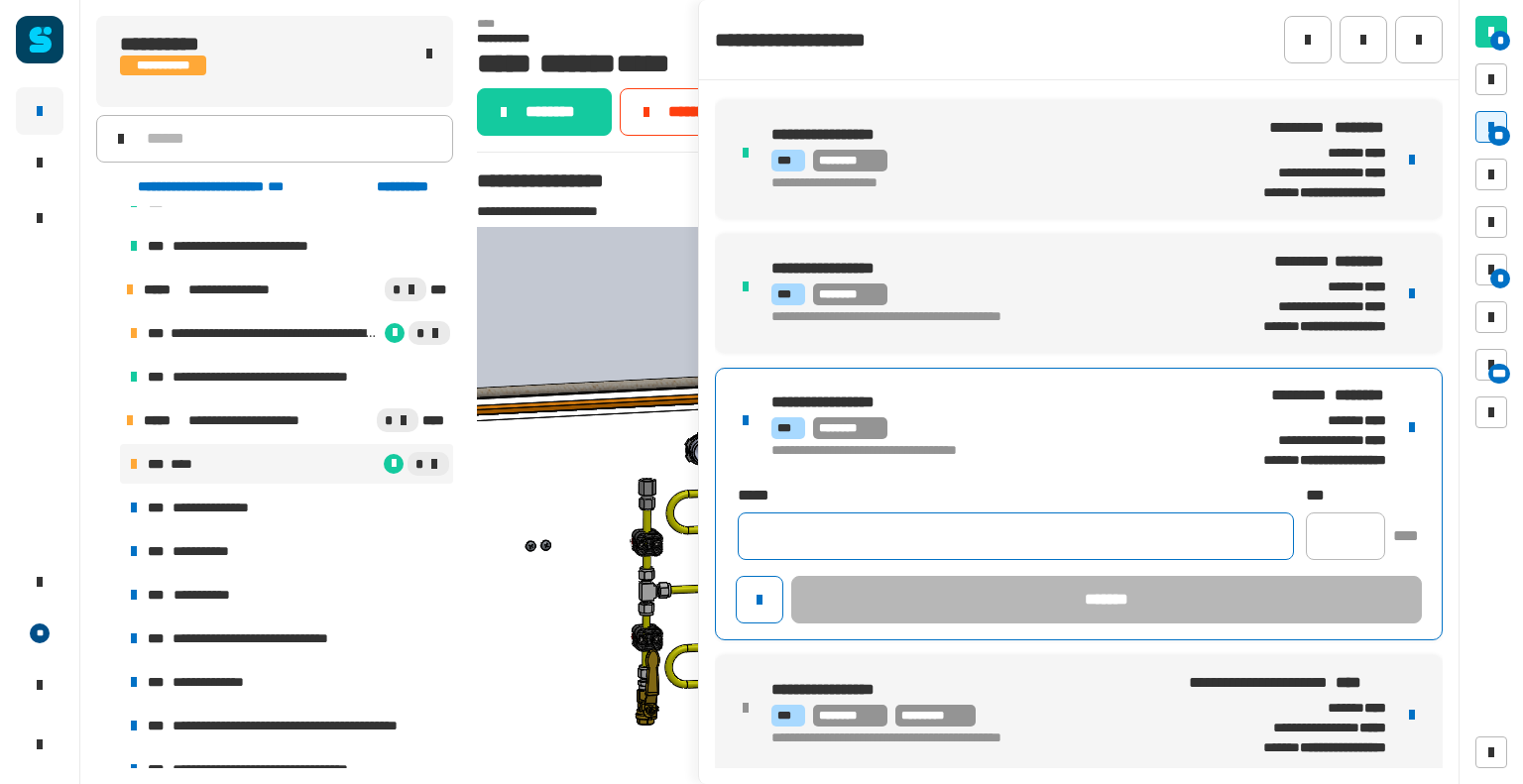 click 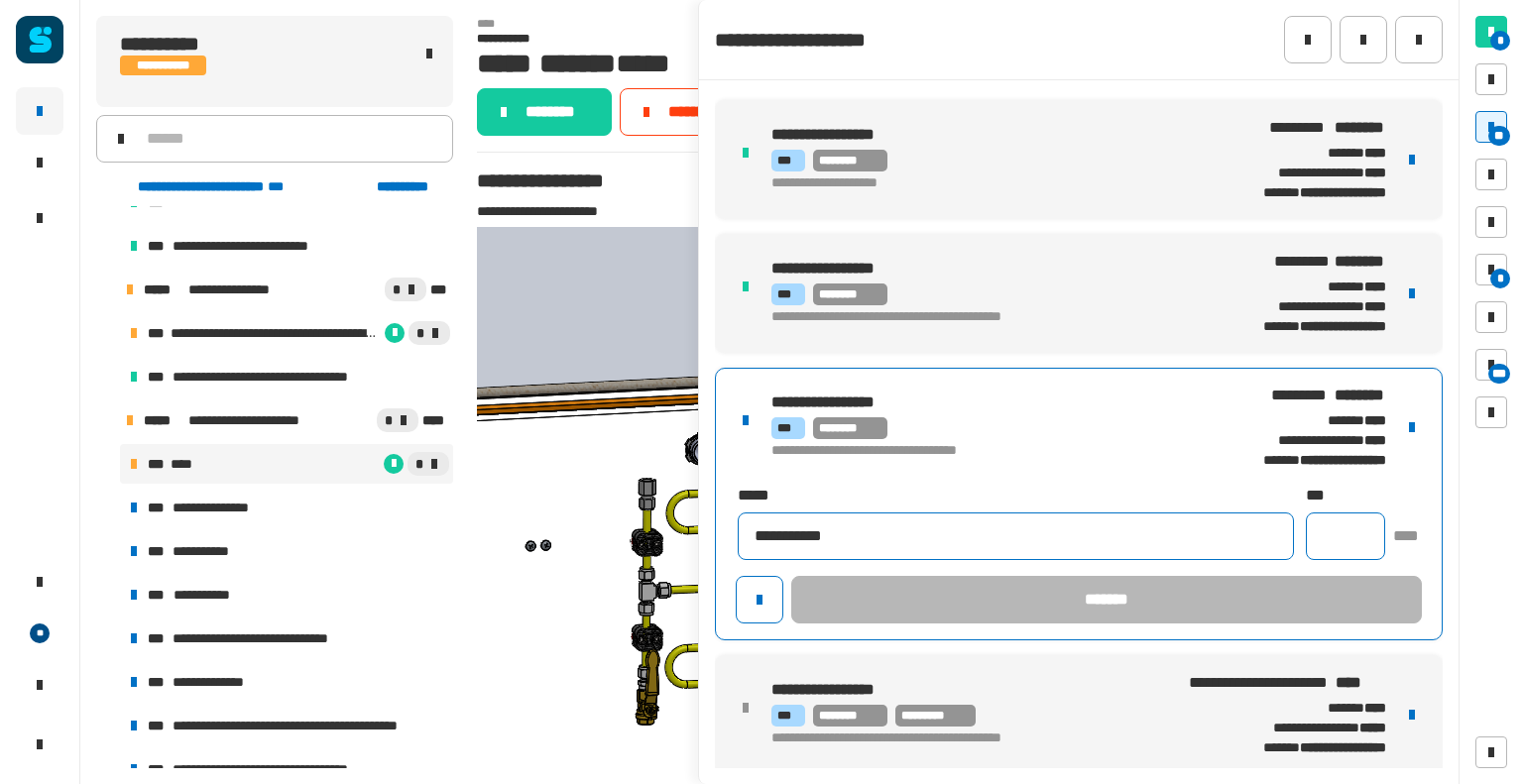 type on "**********" 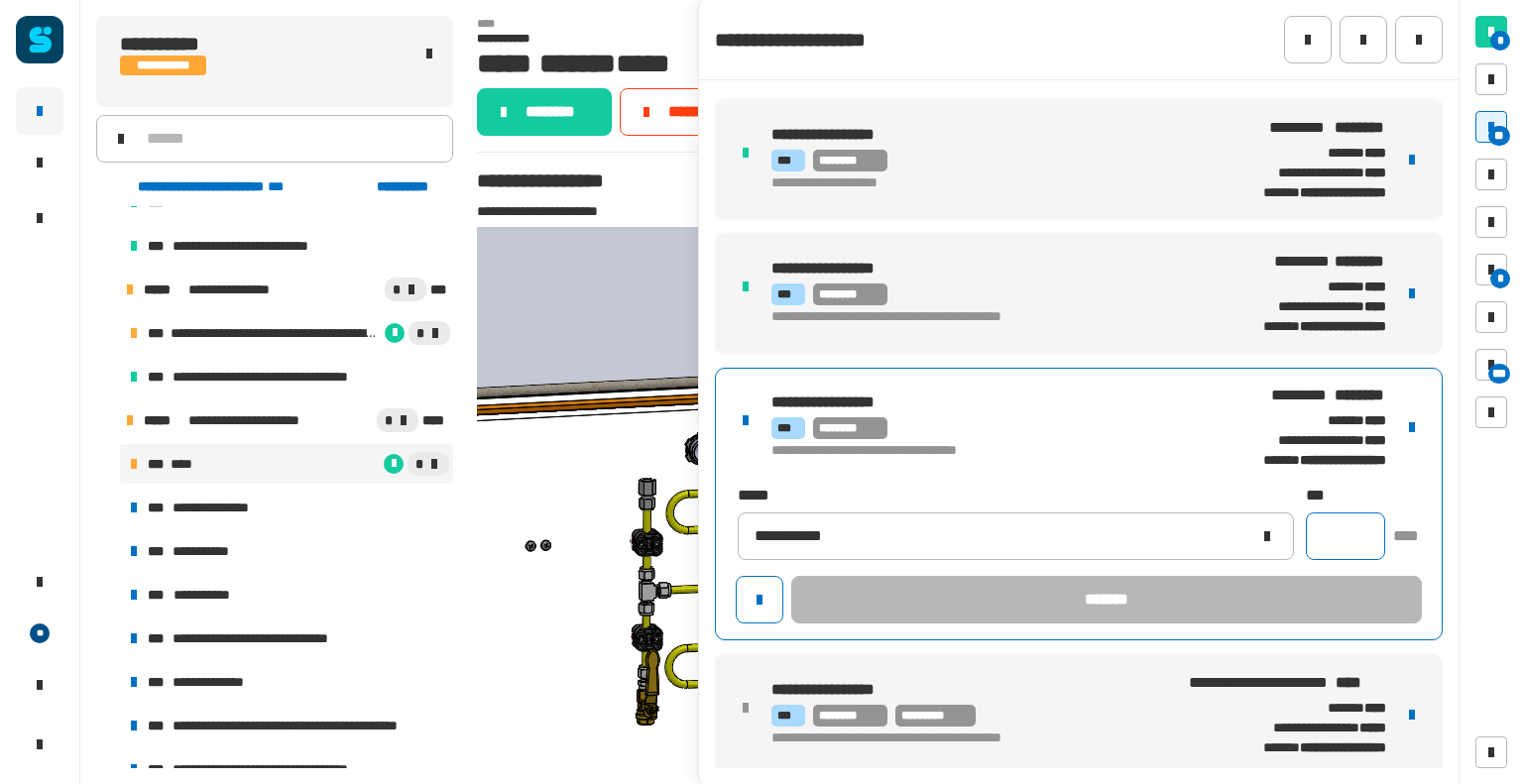 click 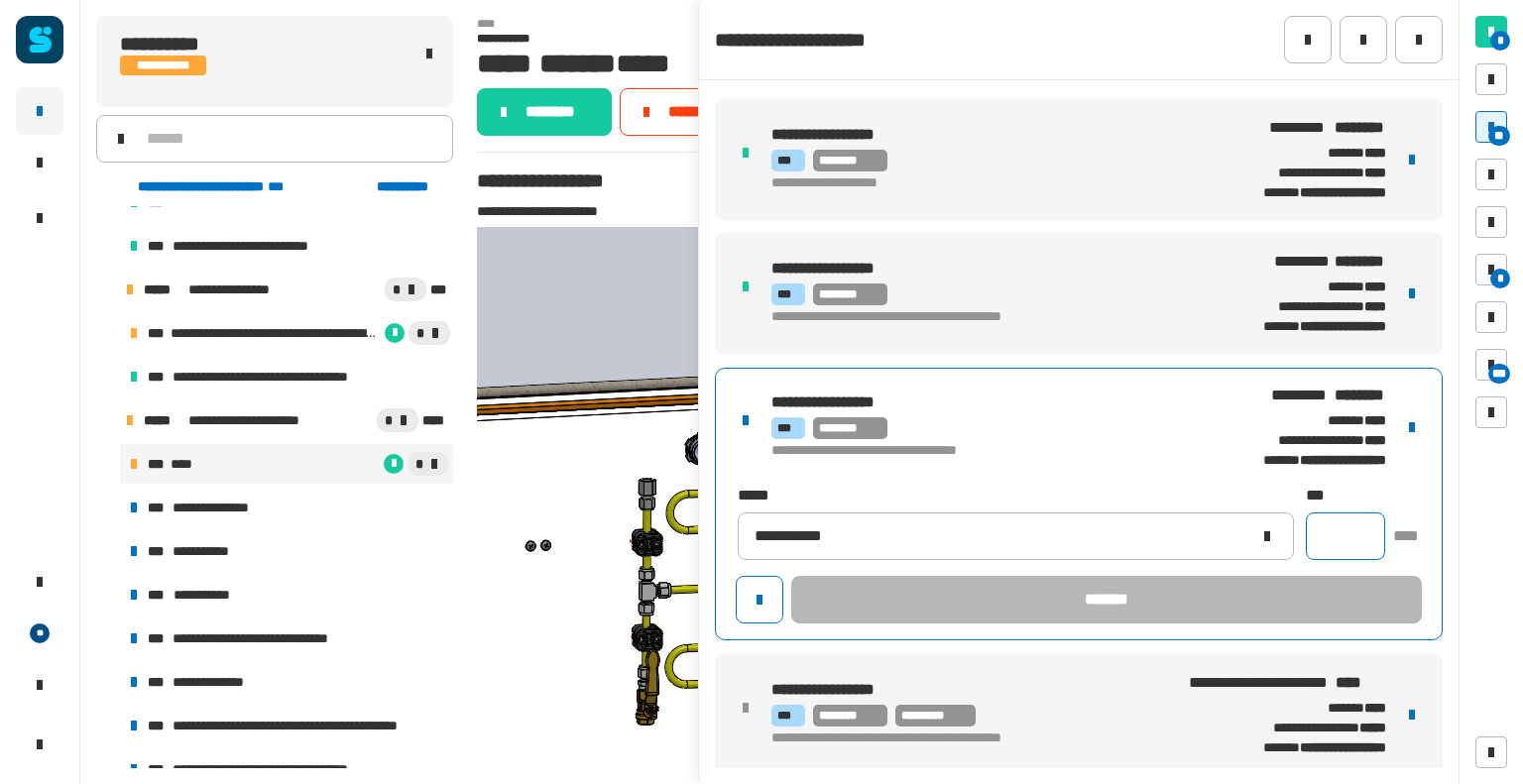 click 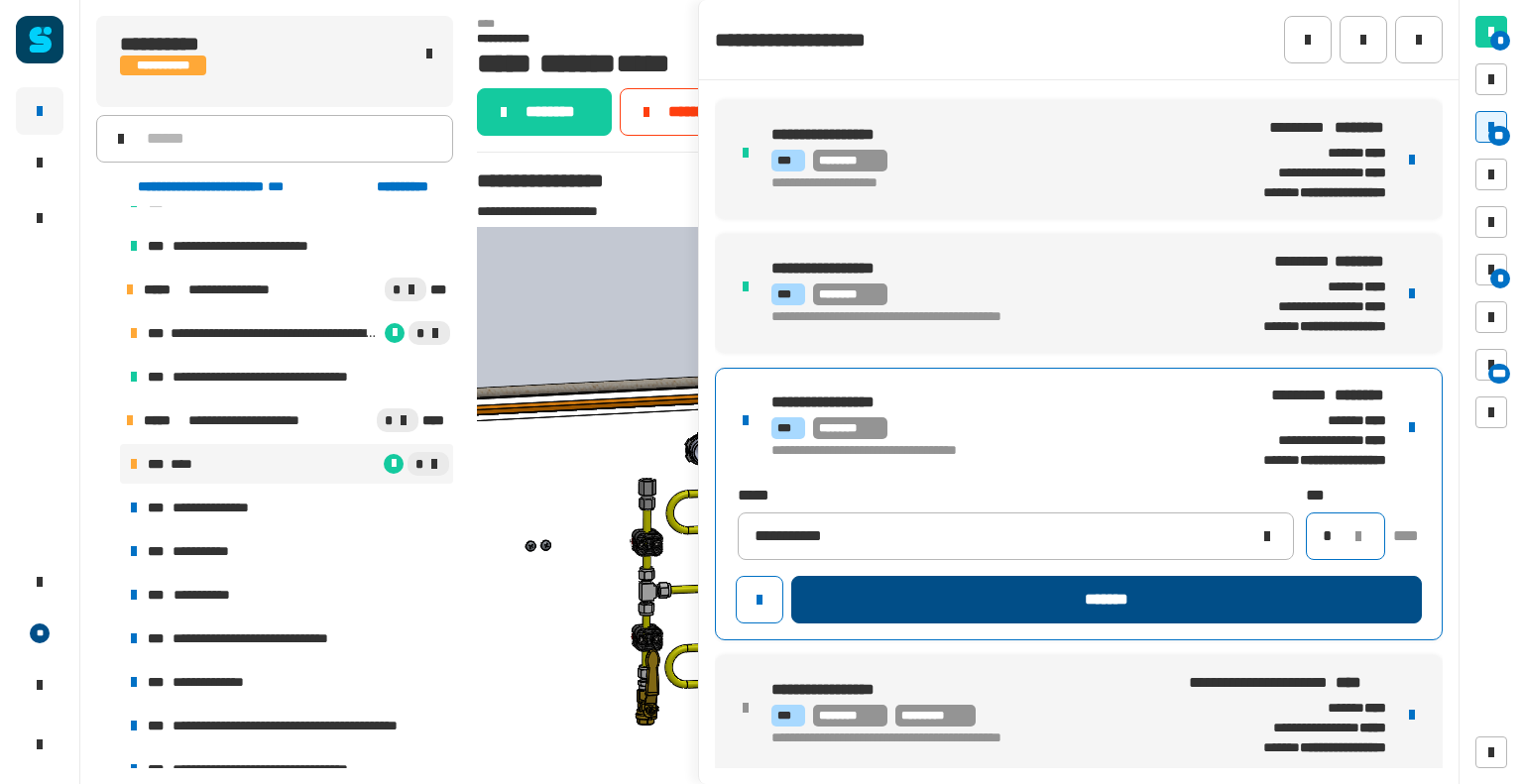 type on "*" 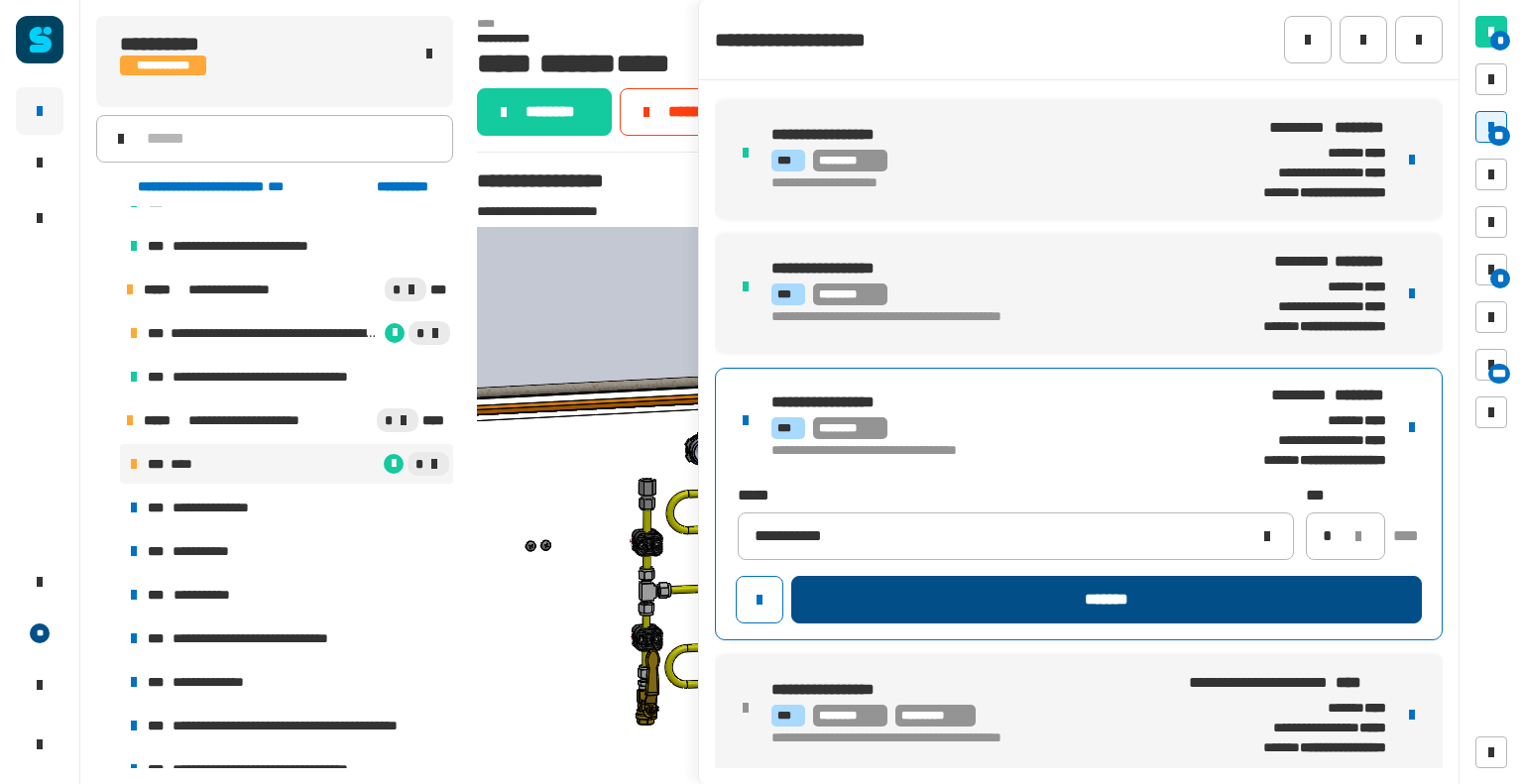 click on "*******" 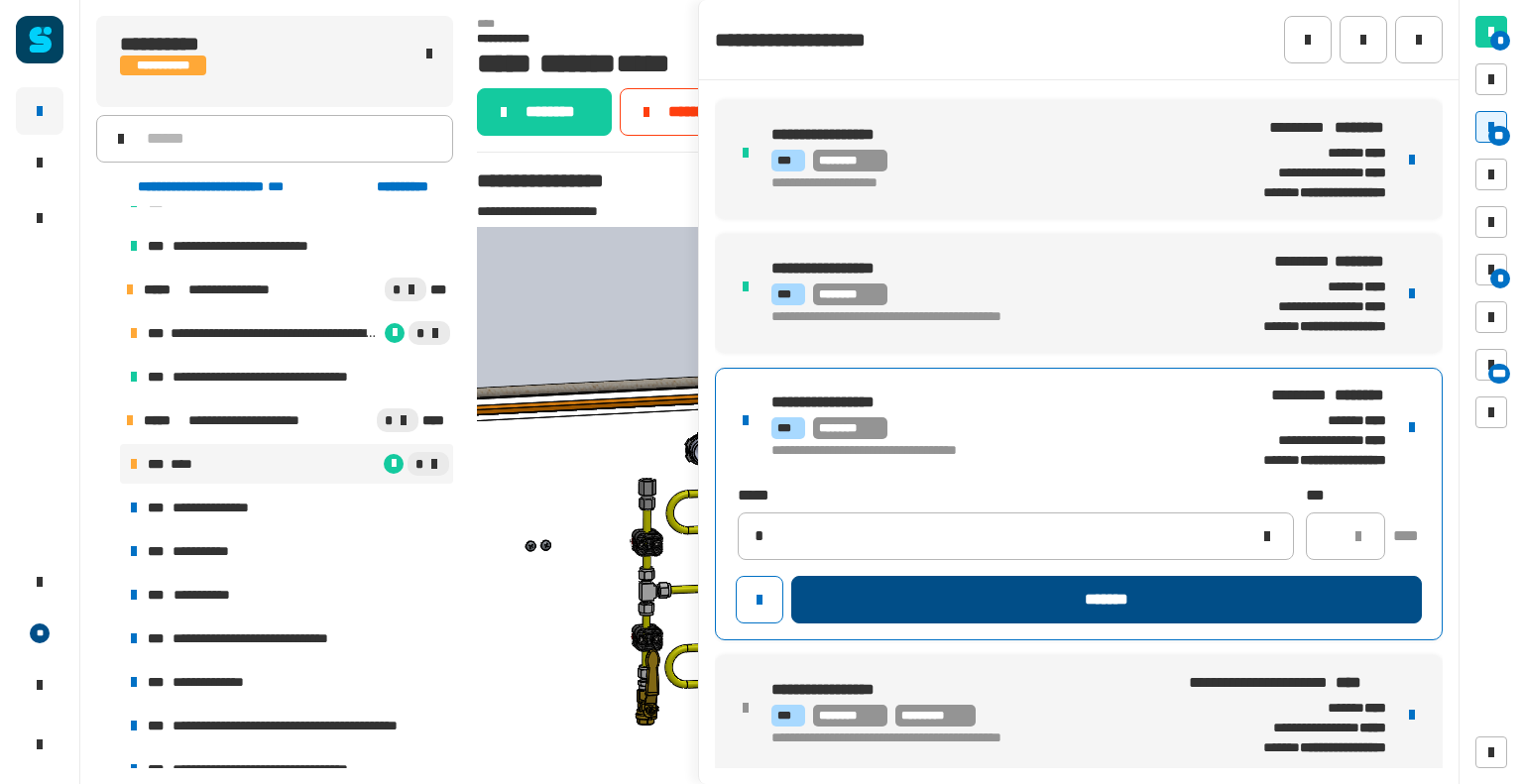 type 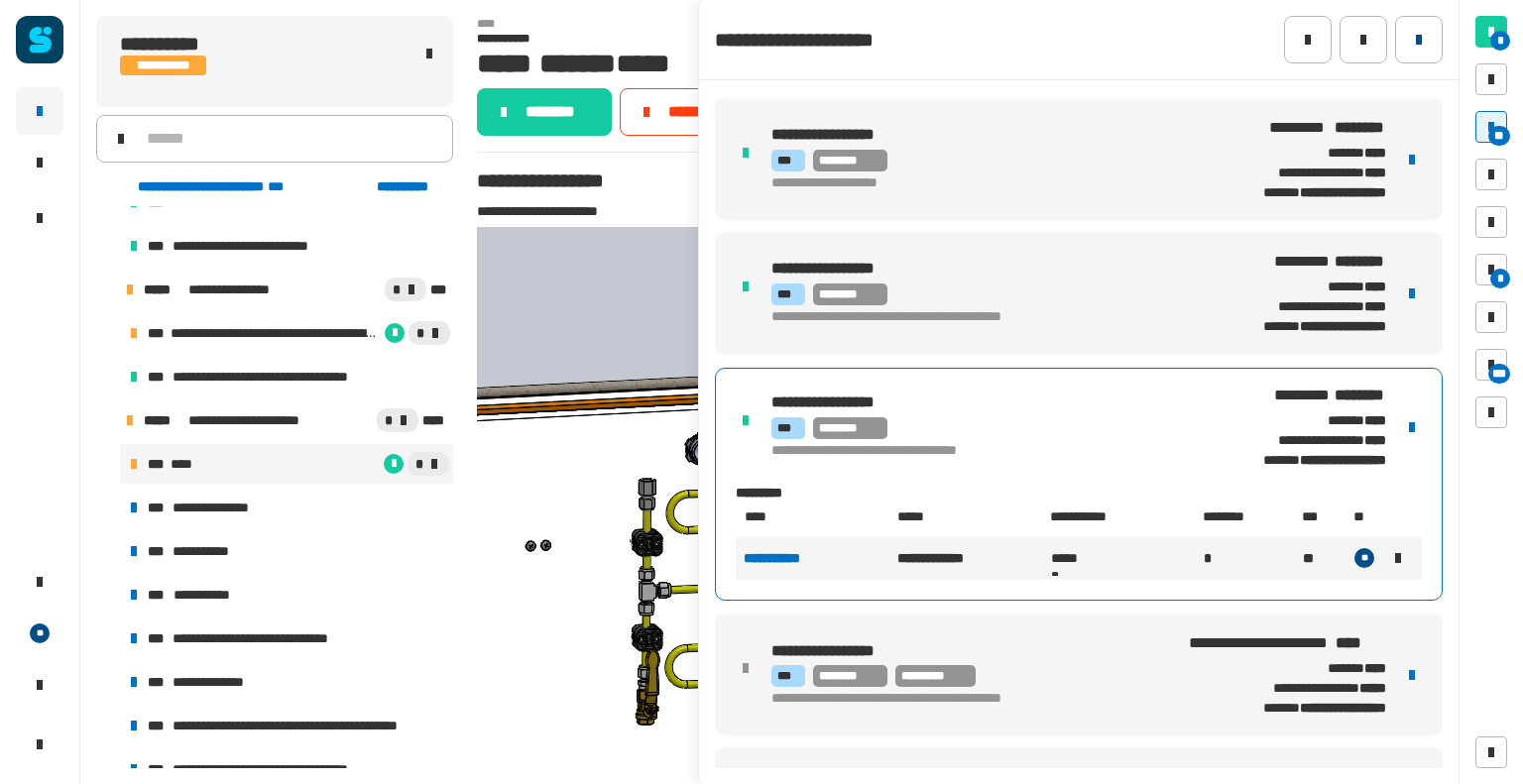 click 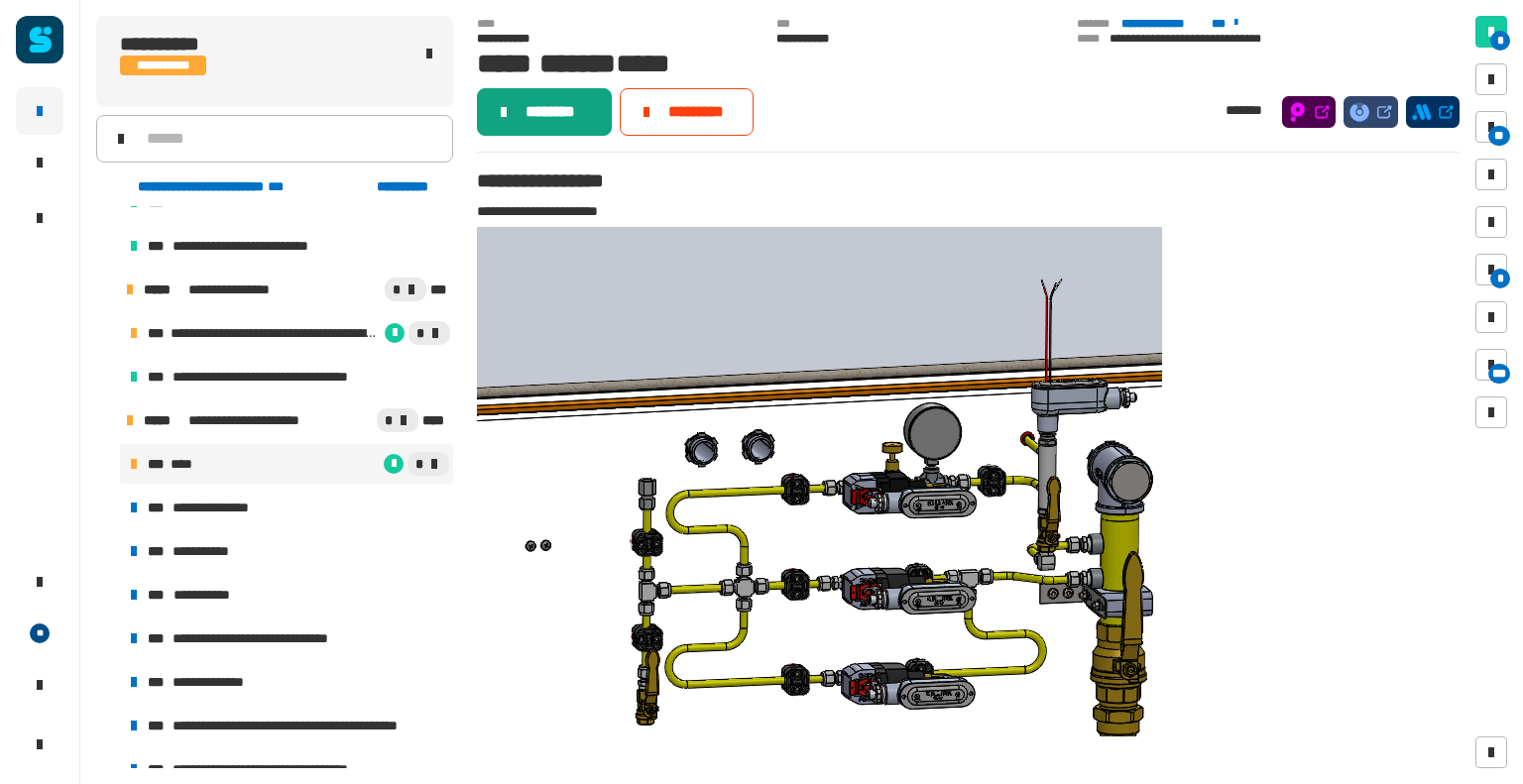 click on "********" 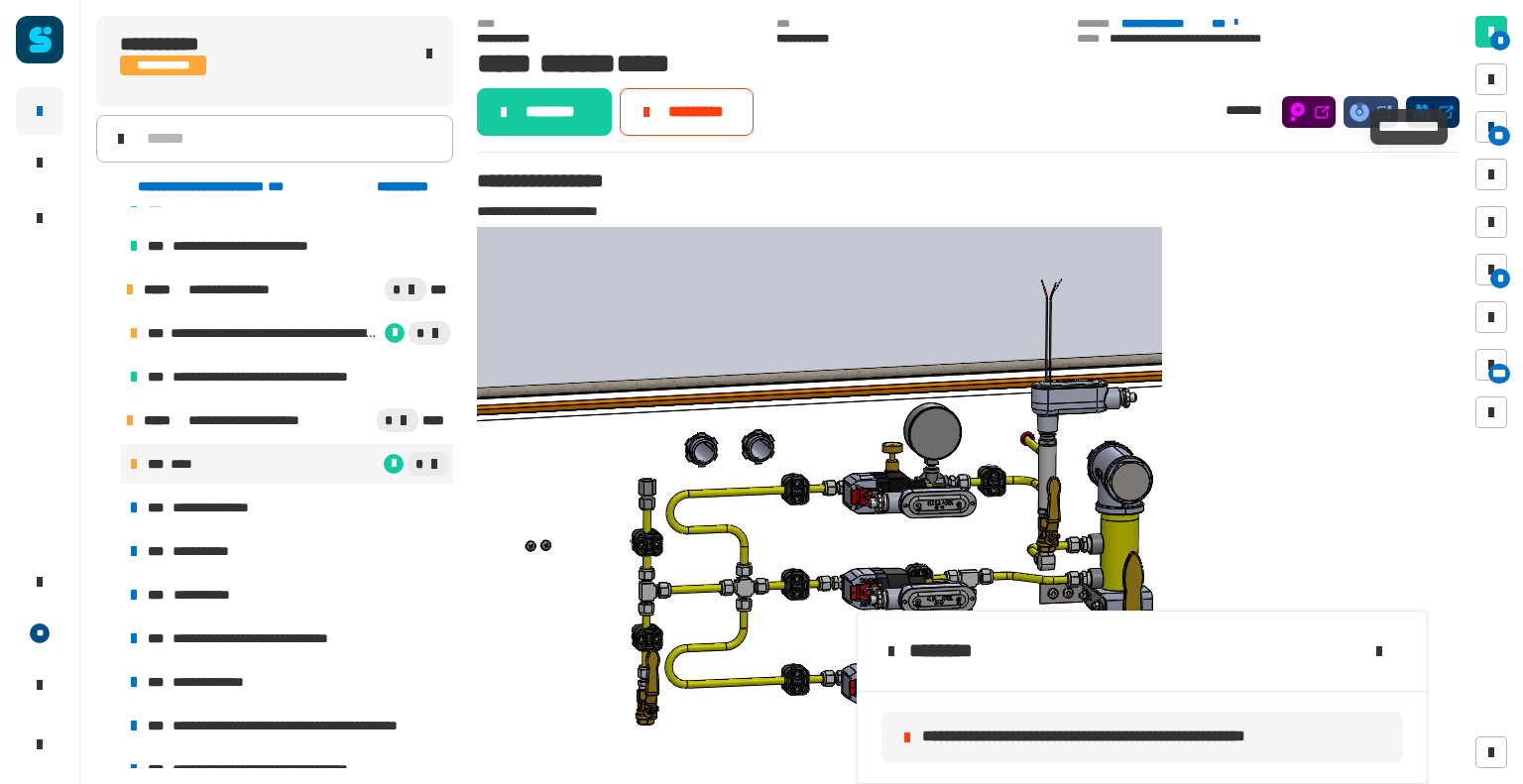 click on "**" at bounding box center (1499, 136) 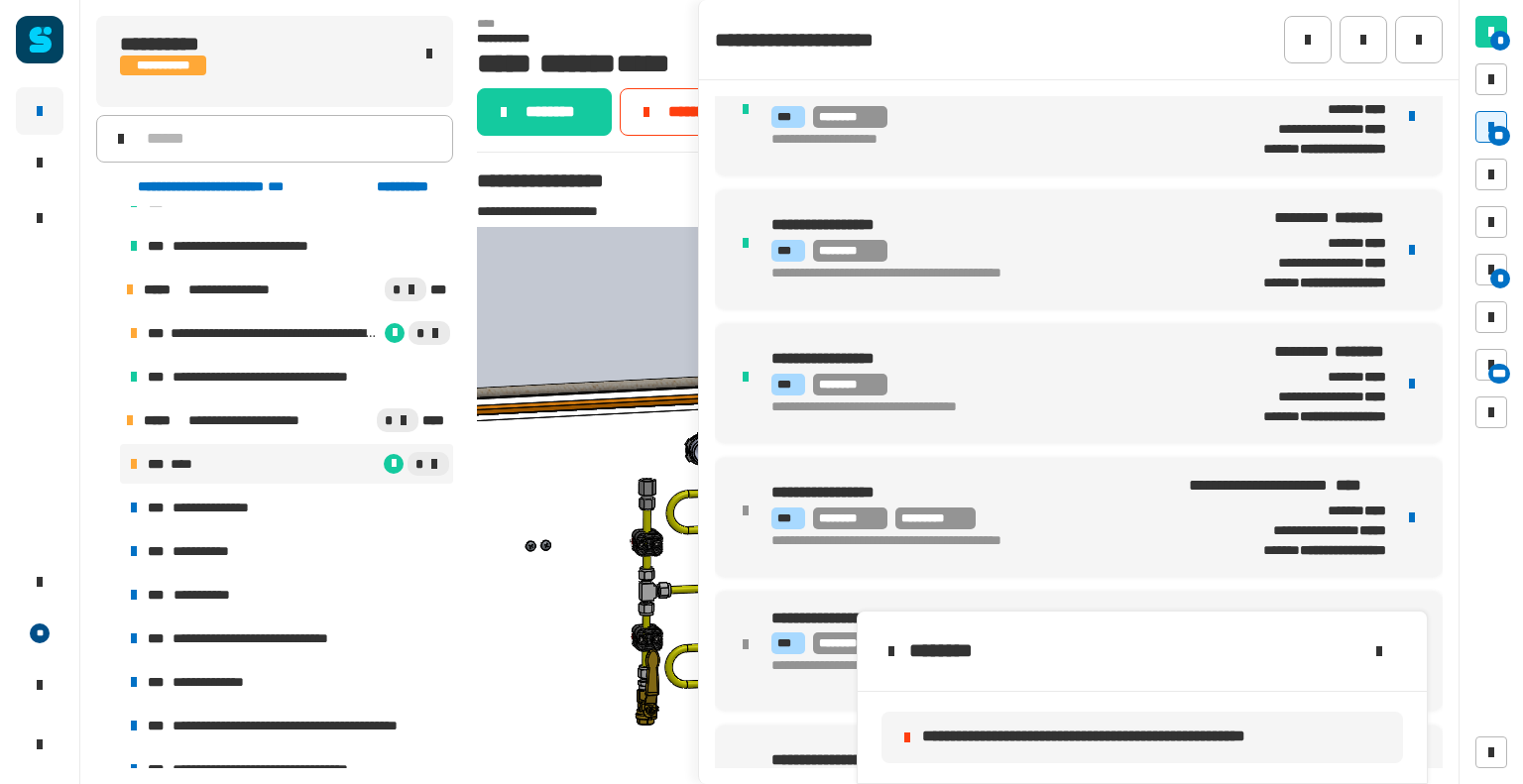 scroll, scrollTop: 1784, scrollLeft: 0, axis: vertical 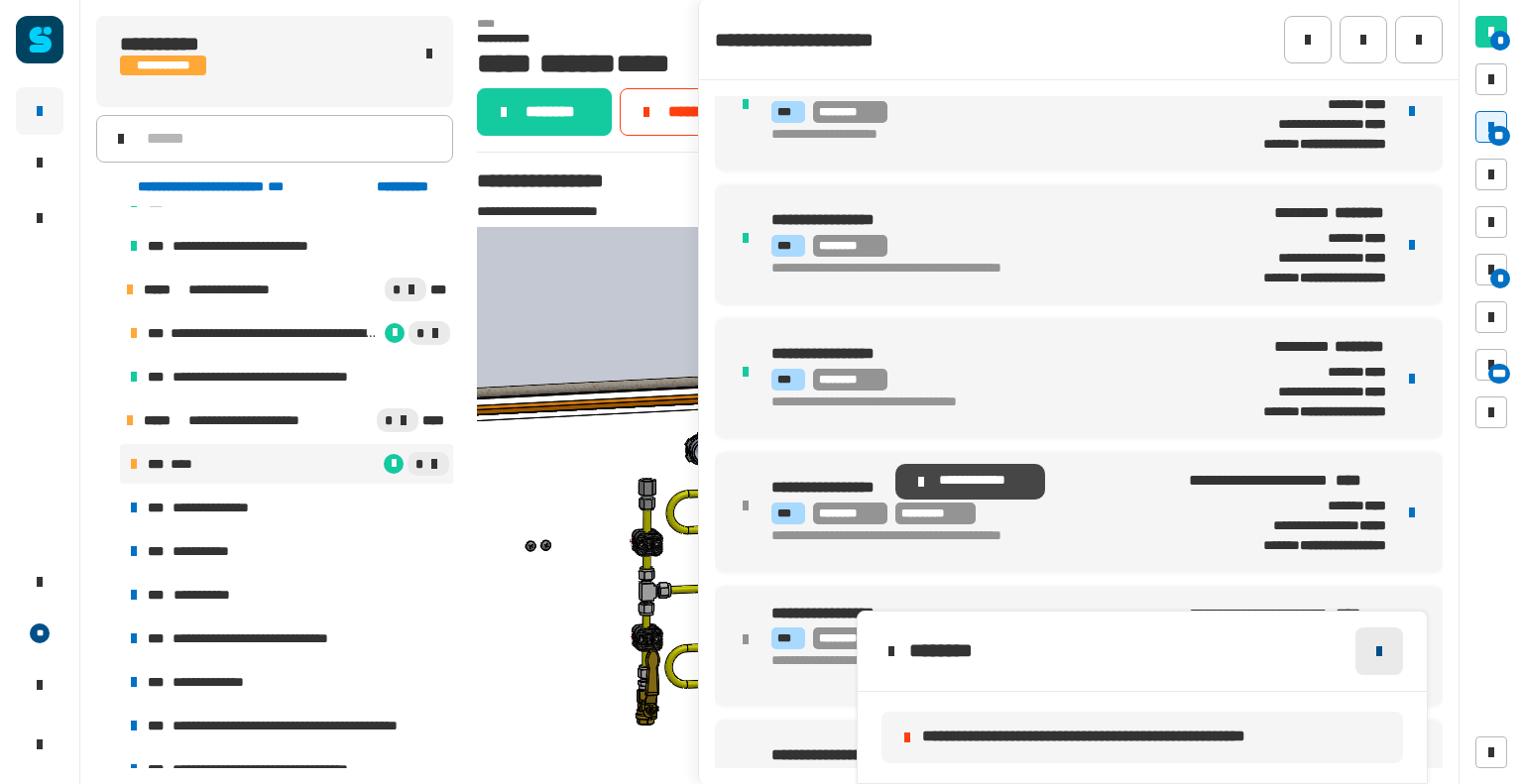 click 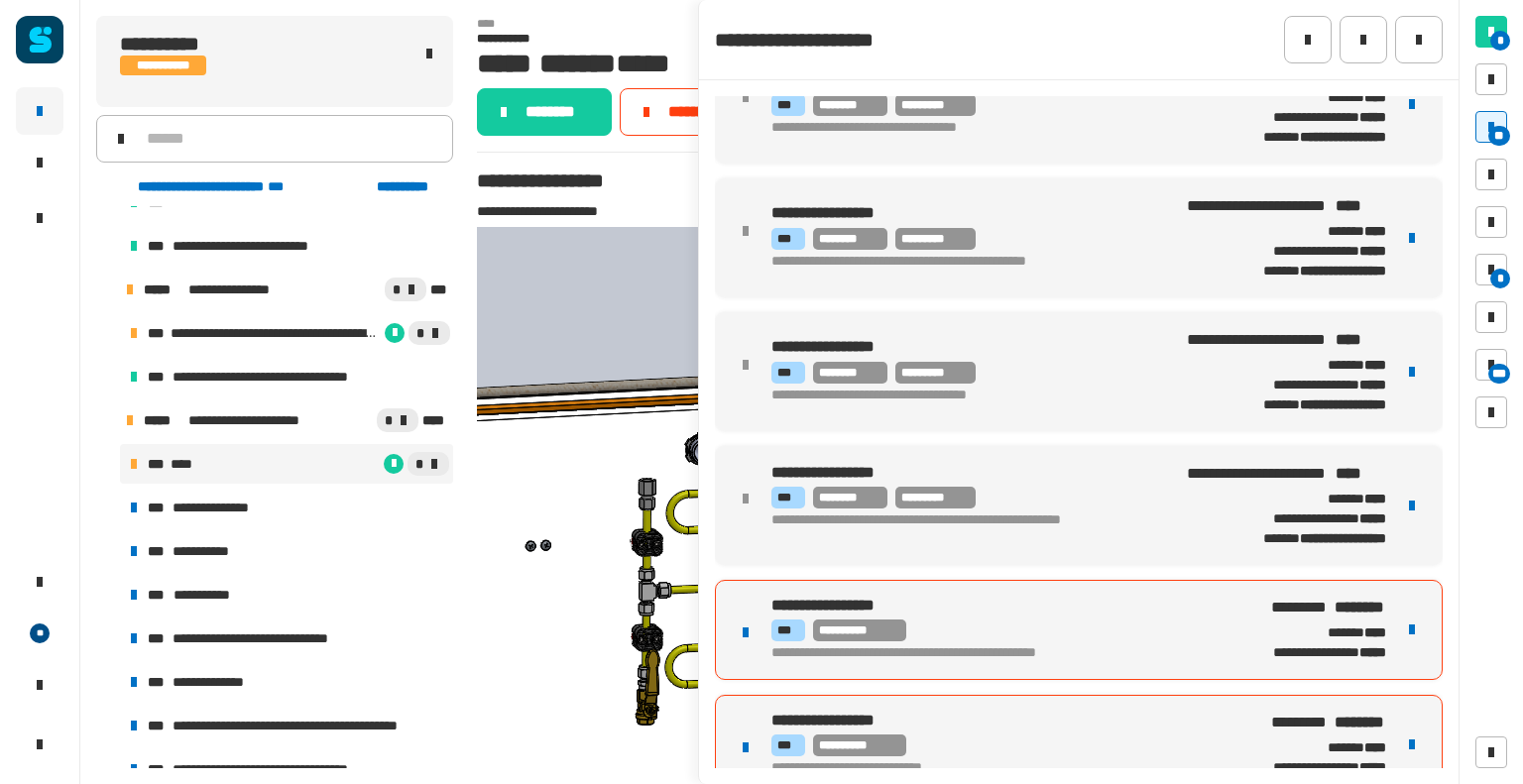 scroll, scrollTop: 3543, scrollLeft: 0, axis: vertical 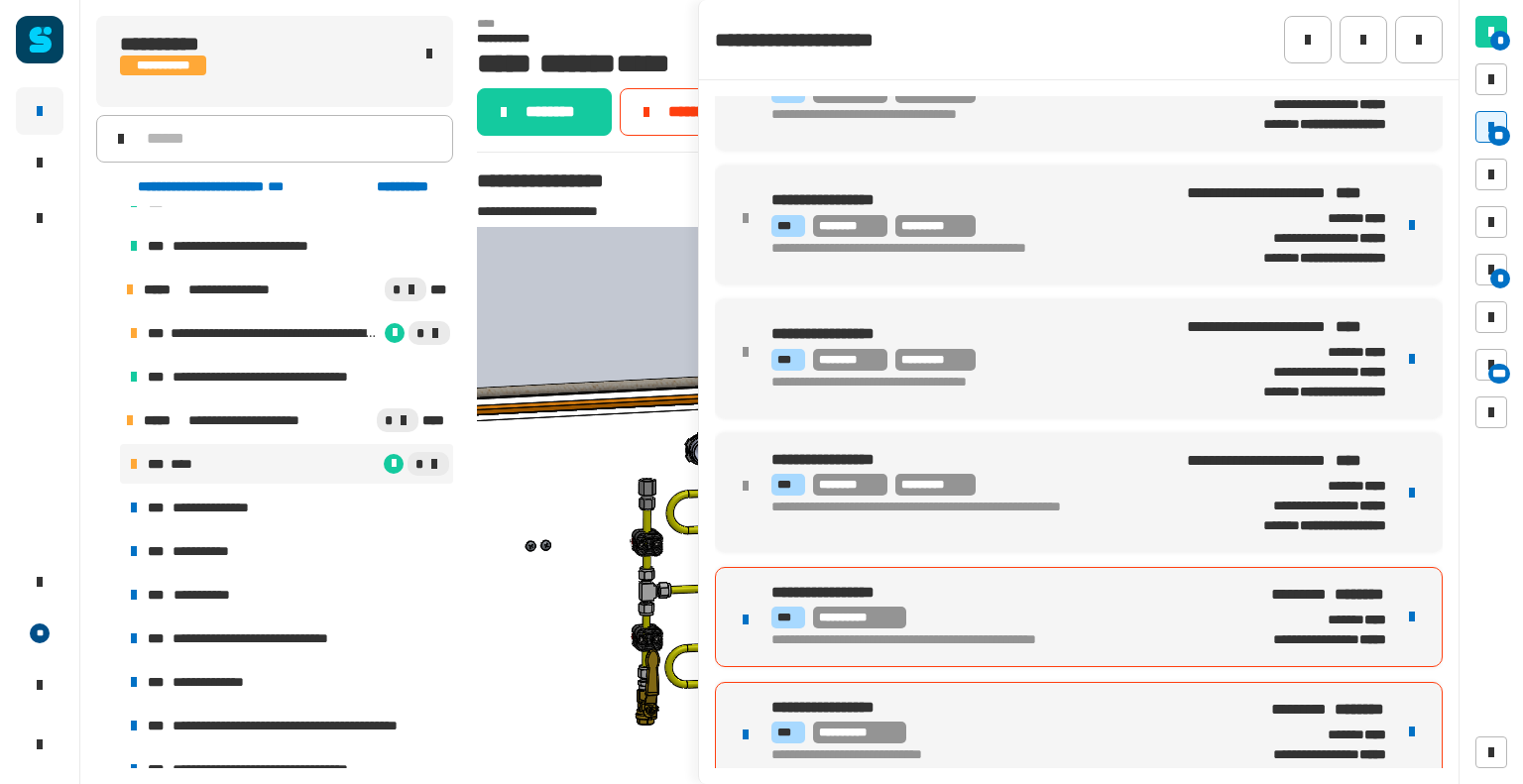 click on "**********" at bounding box center [1001, 617] 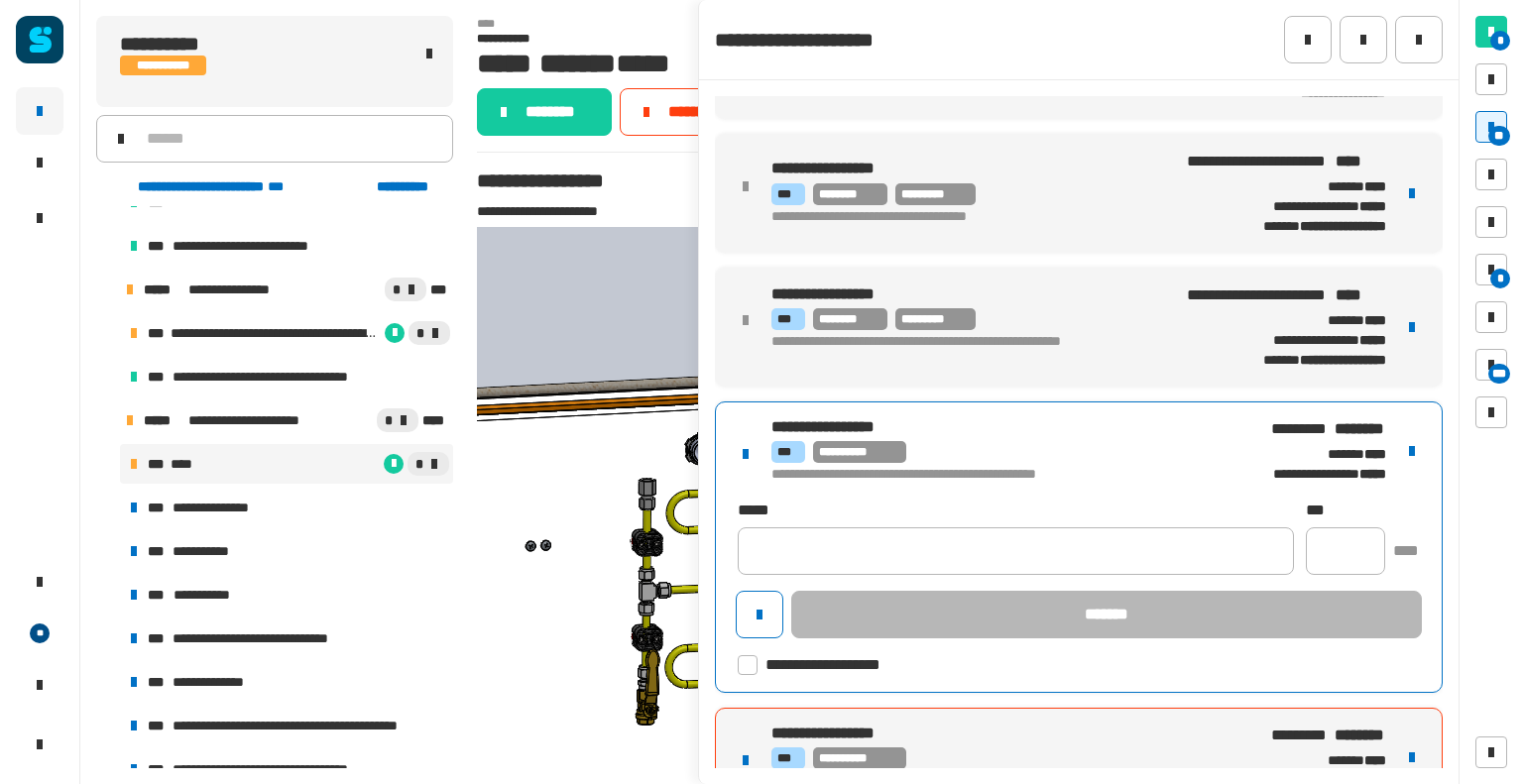 scroll, scrollTop: 3735, scrollLeft: 0, axis: vertical 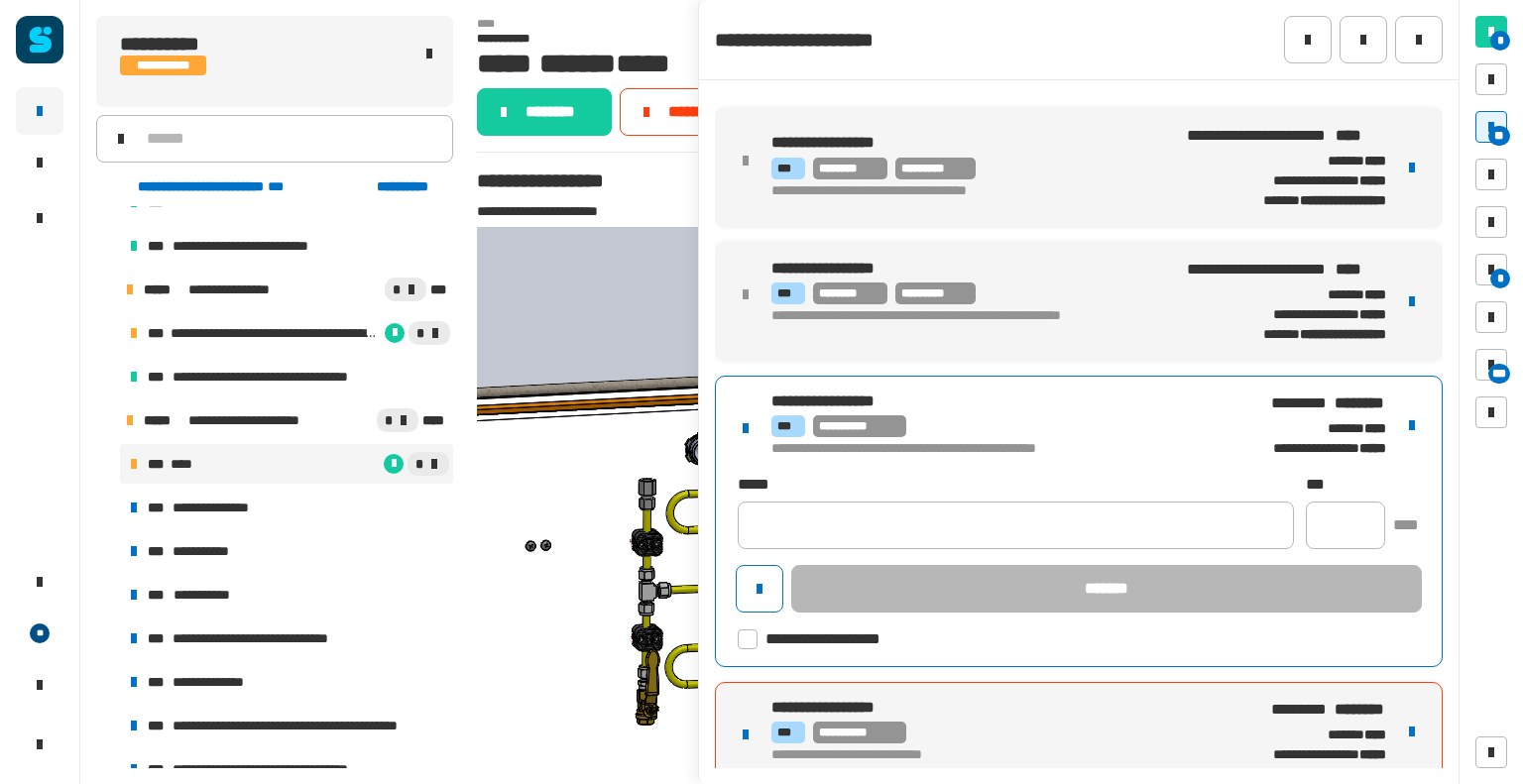 click 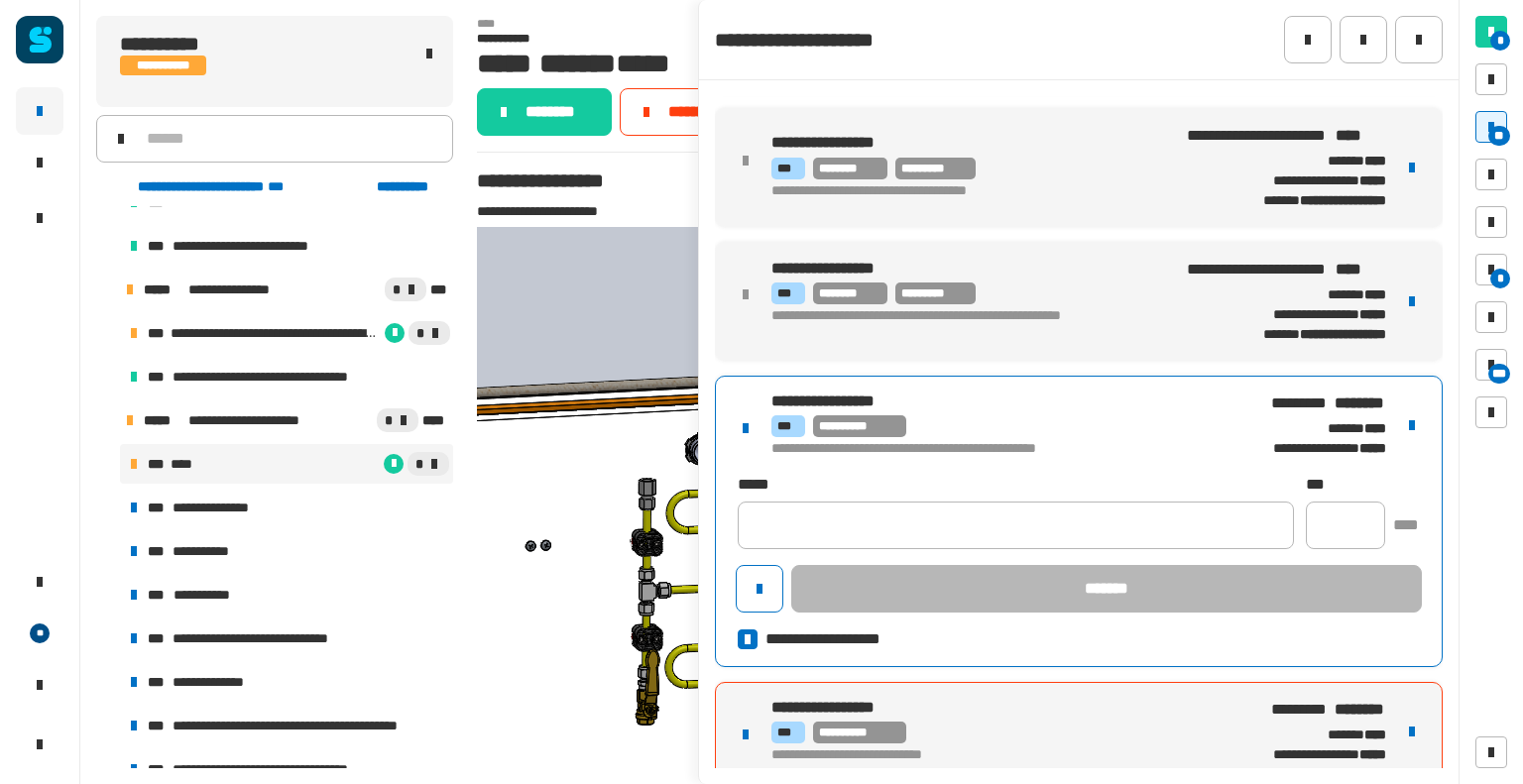 scroll, scrollTop: 3603, scrollLeft: 0, axis: vertical 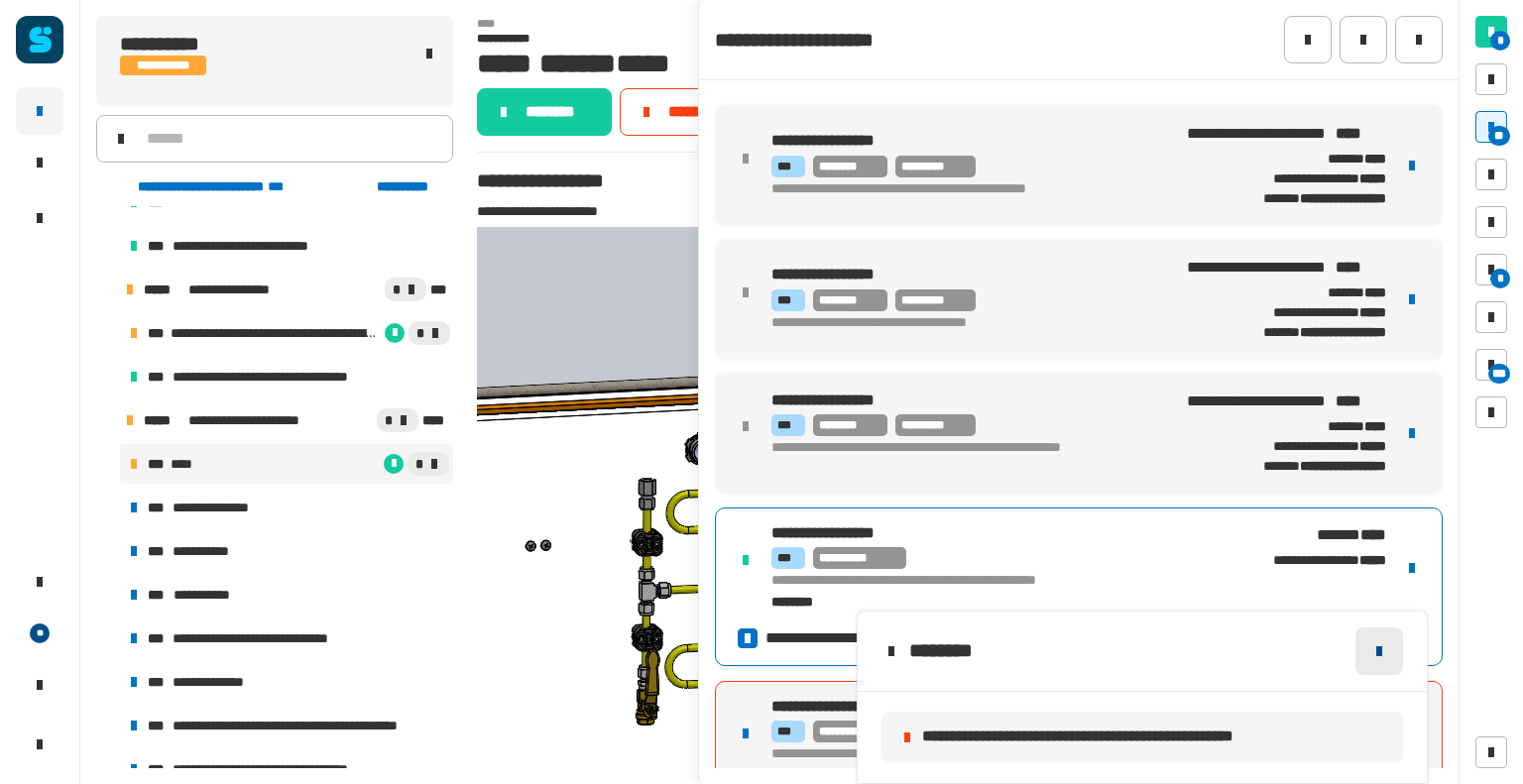 click 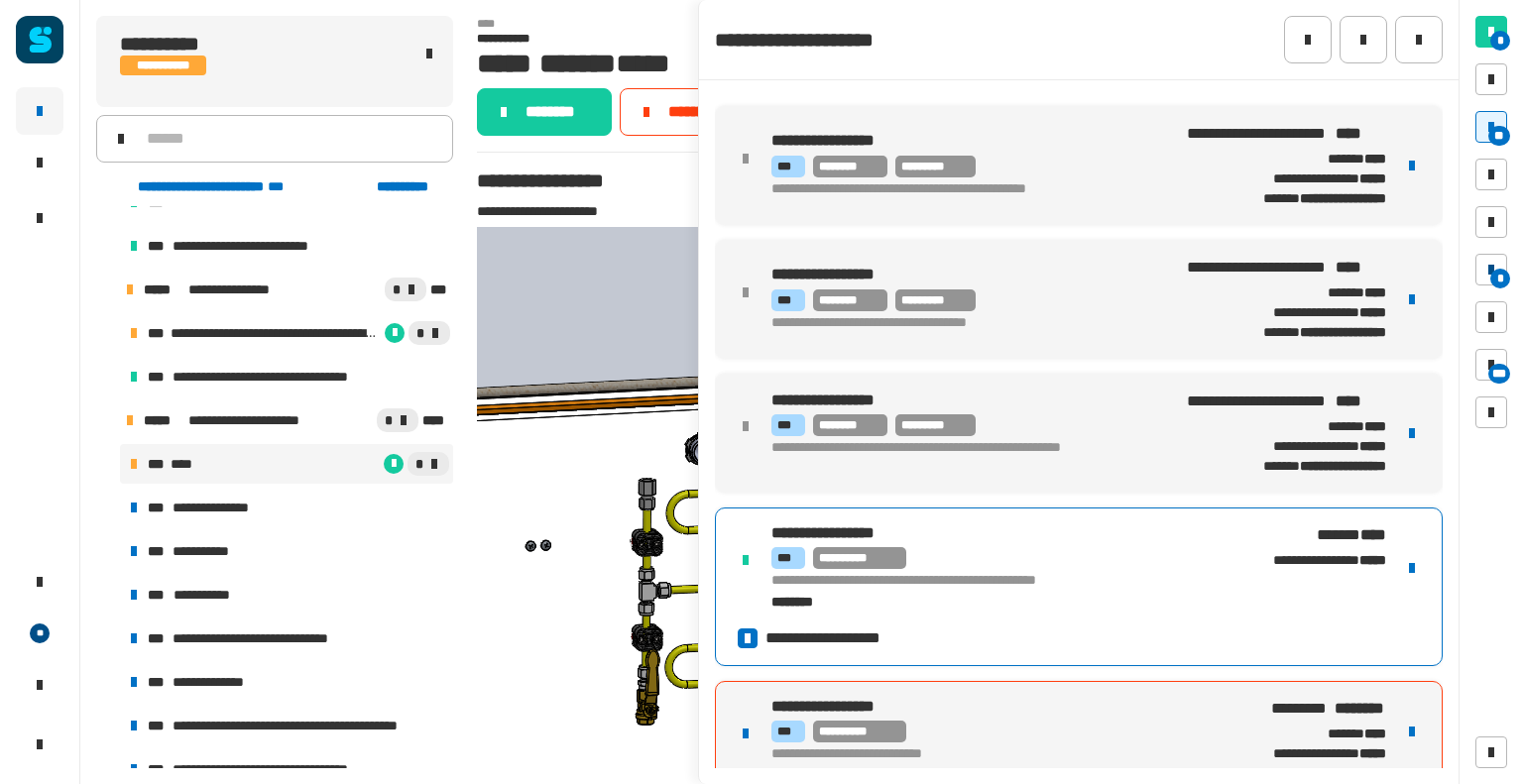 click on "*" at bounding box center (1491, 270) 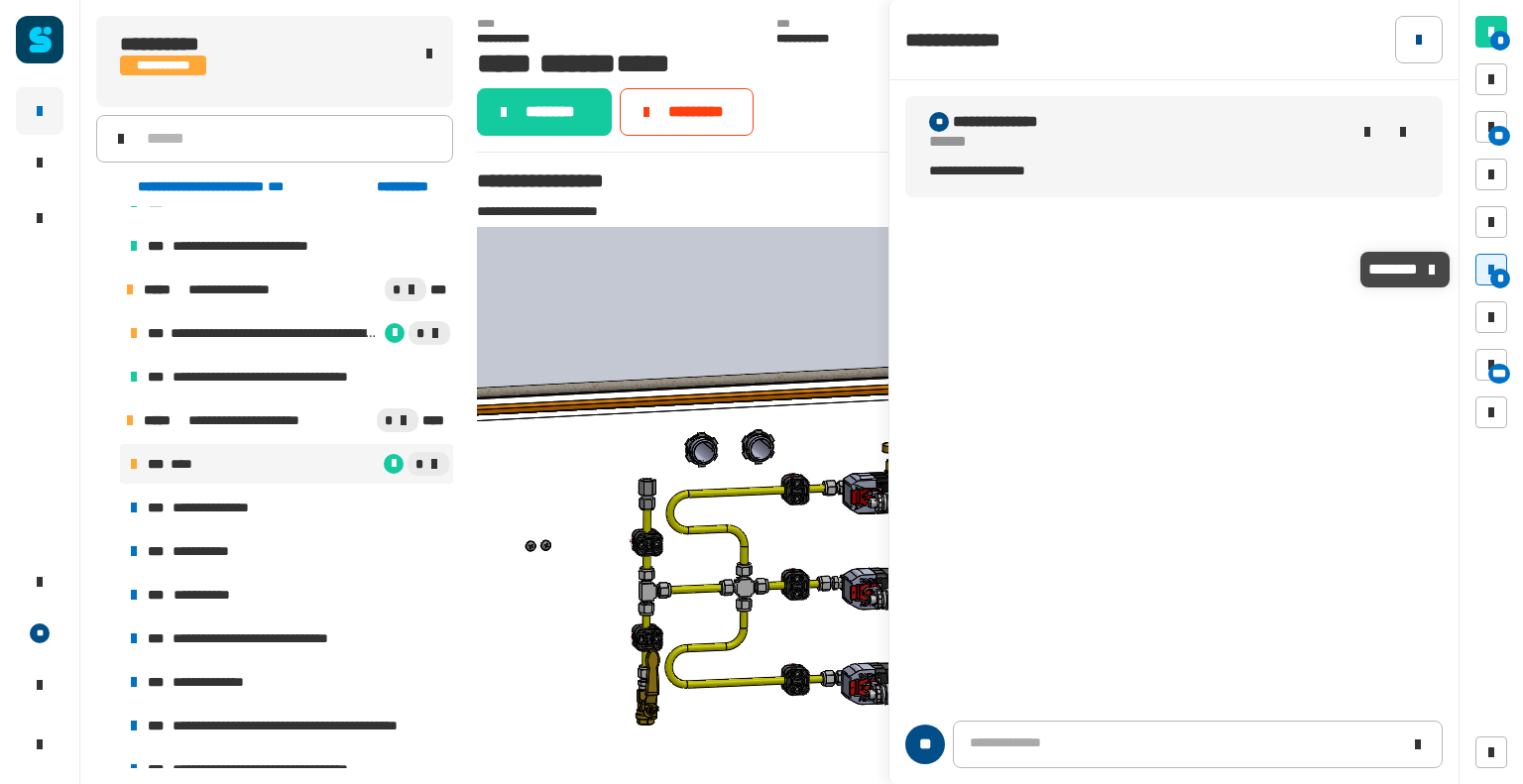 click 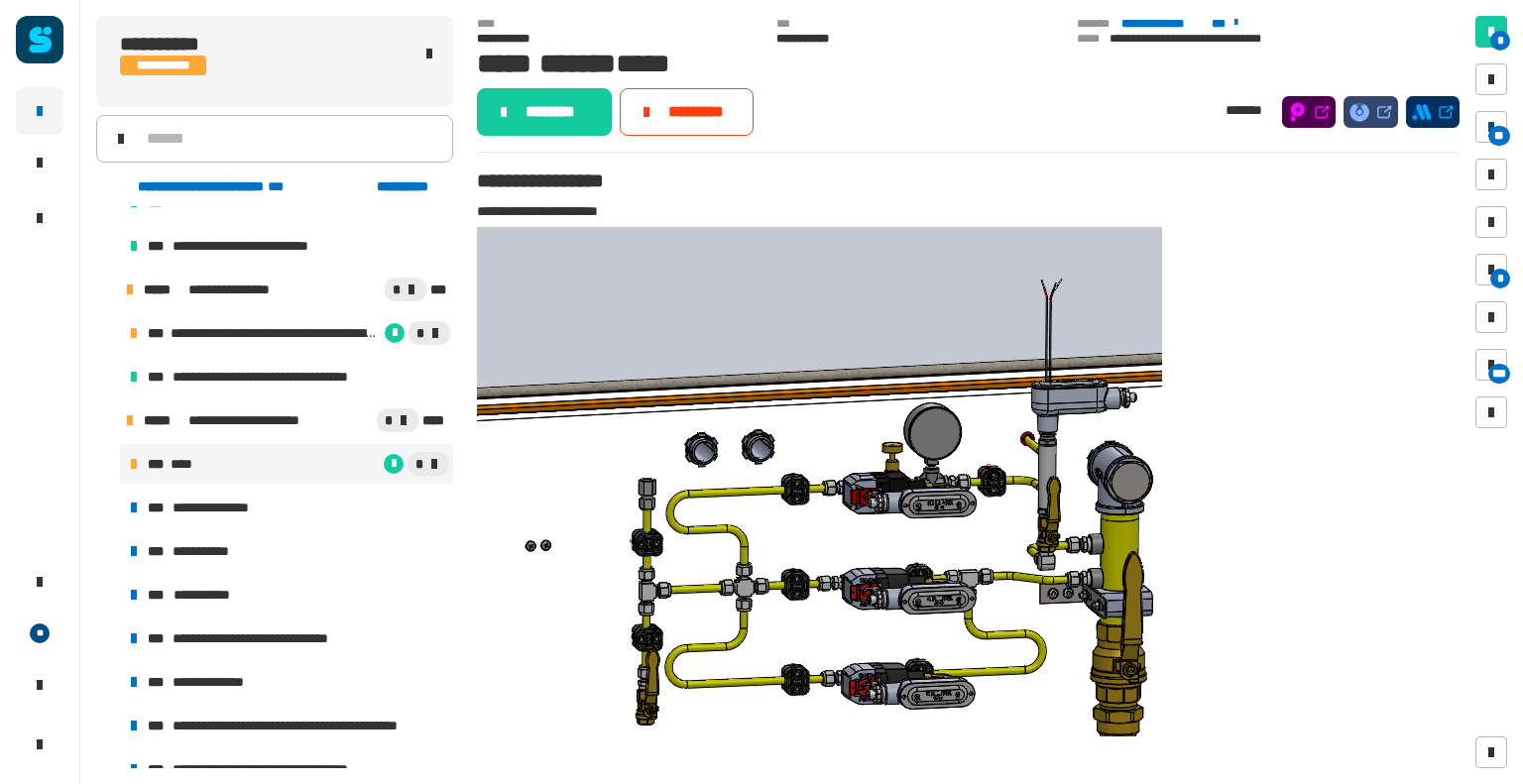 click on "**" at bounding box center (1499, 136) 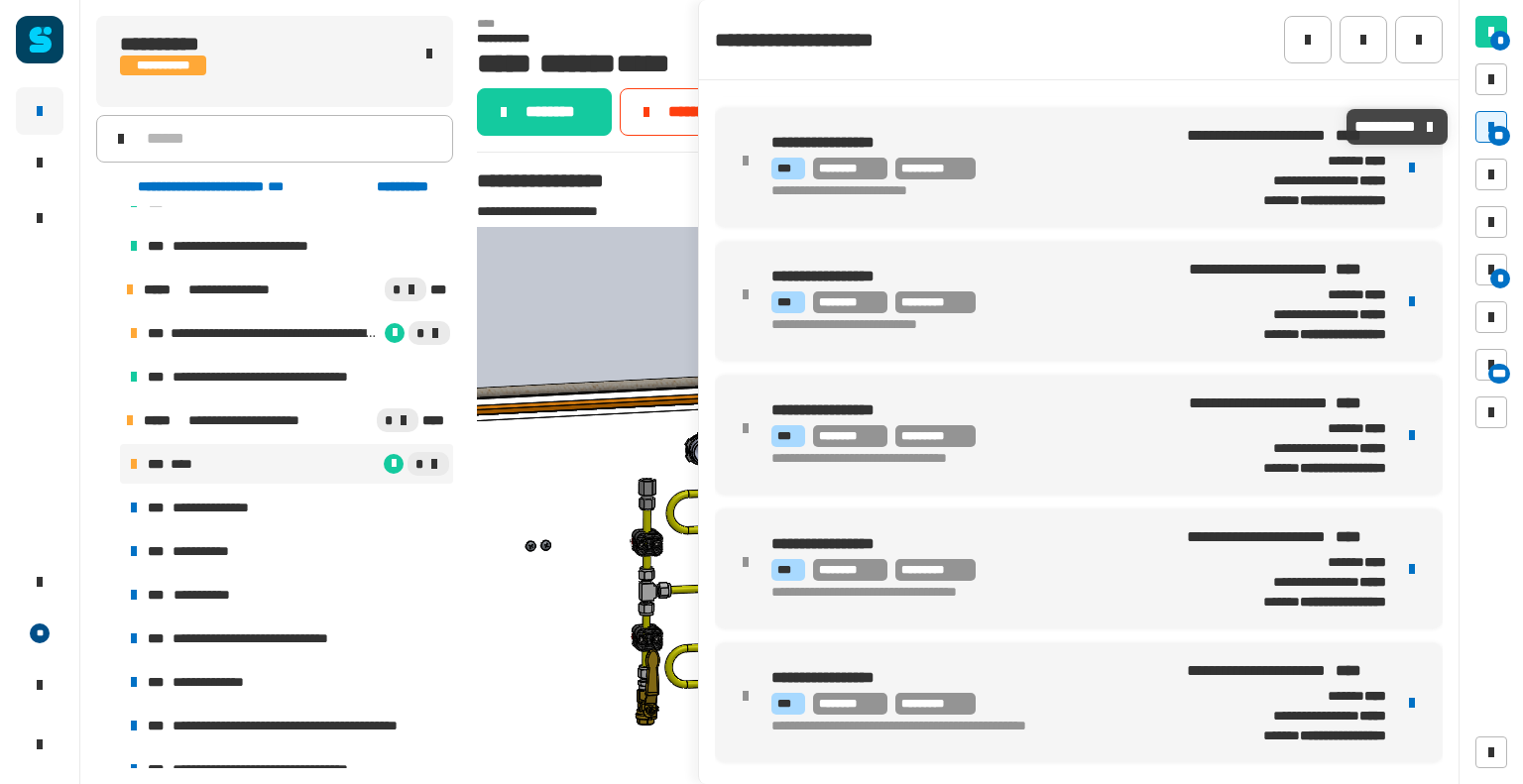 scroll, scrollTop: 3564, scrollLeft: 0, axis: vertical 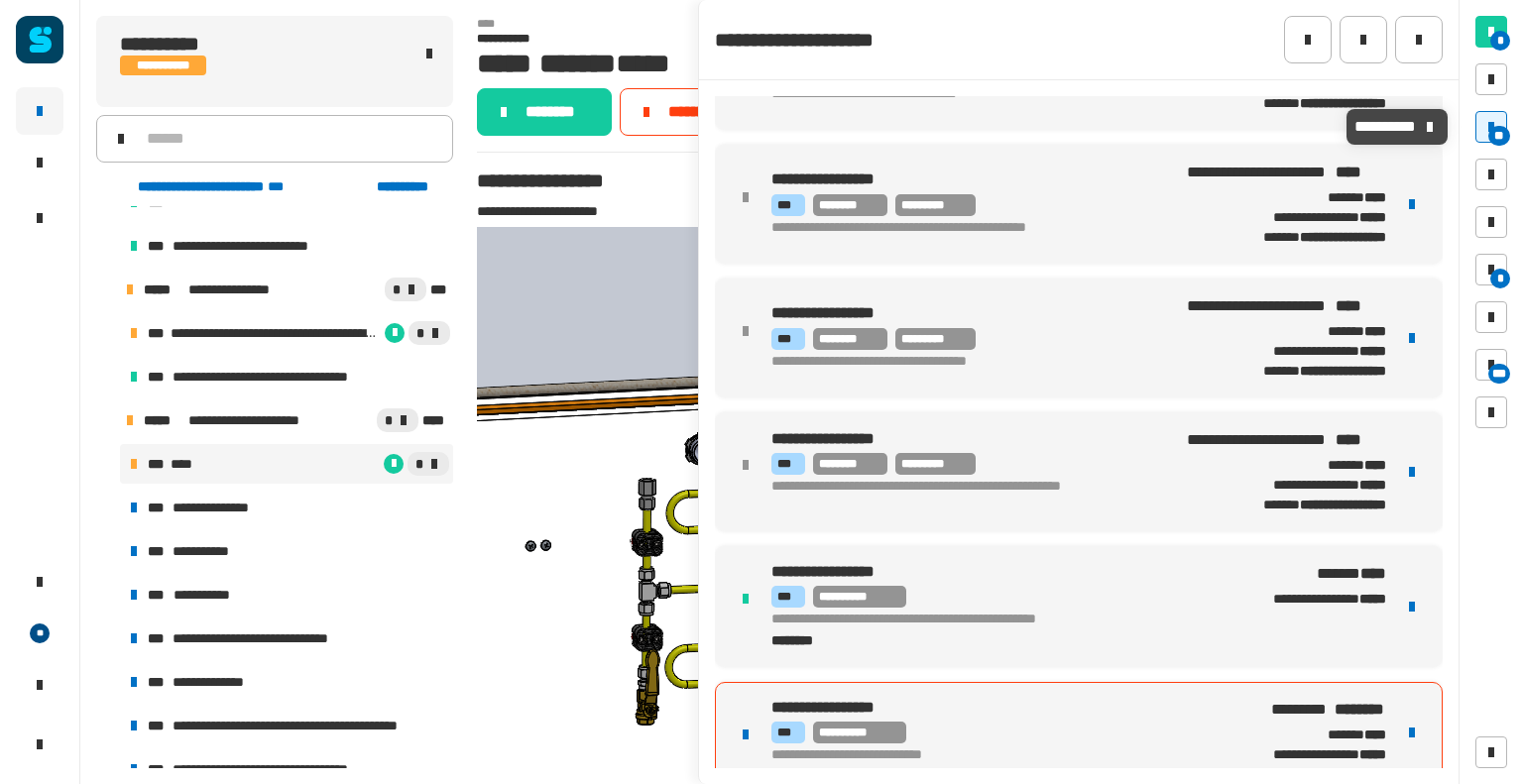 click on "**********" at bounding box center [1001, 732] 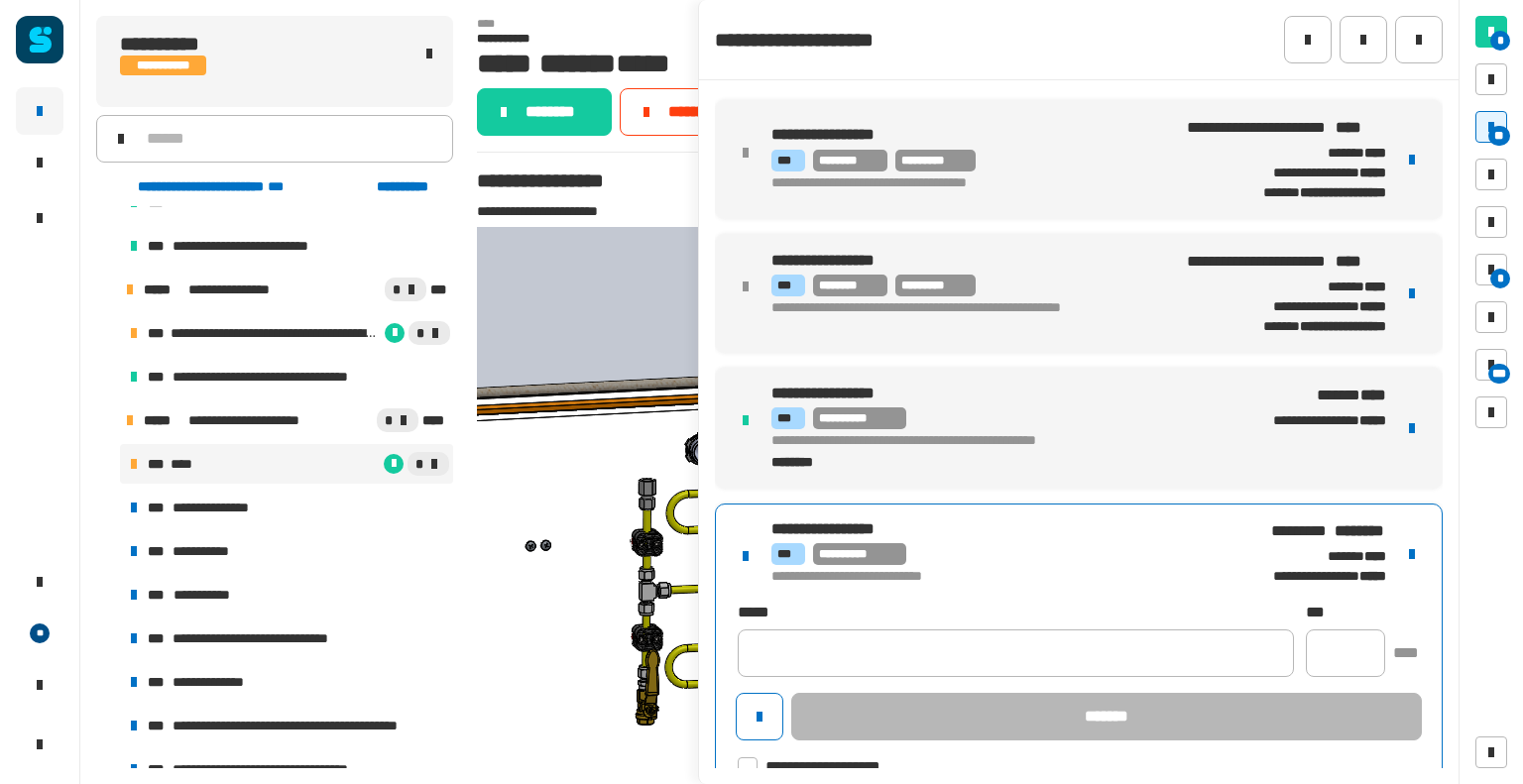 scroll, scrollTop: 3756, scrollLeft: 0, axis: vertical 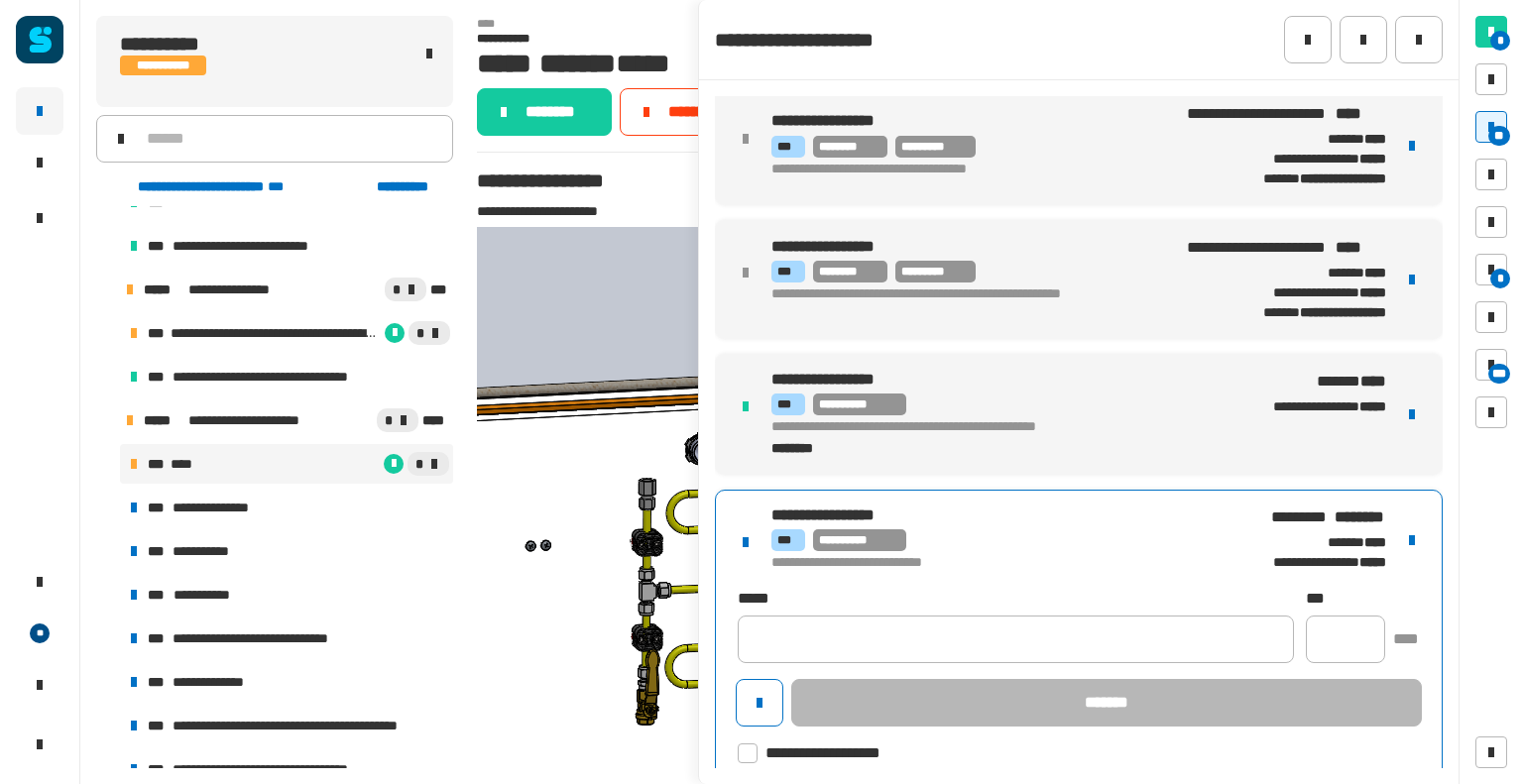 click 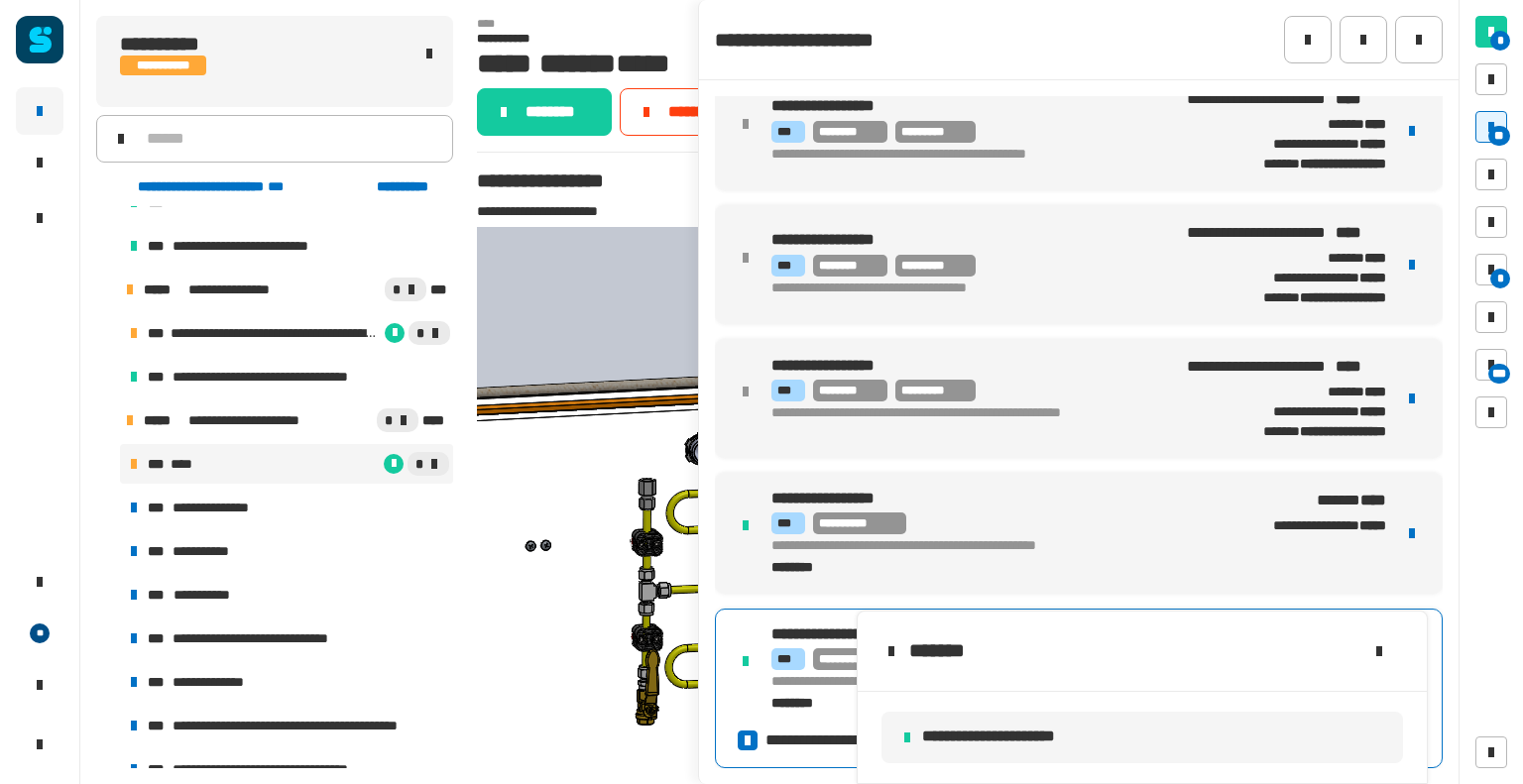scroll, scrollTop: 3624, scrollLeft: 0, axis: vertical 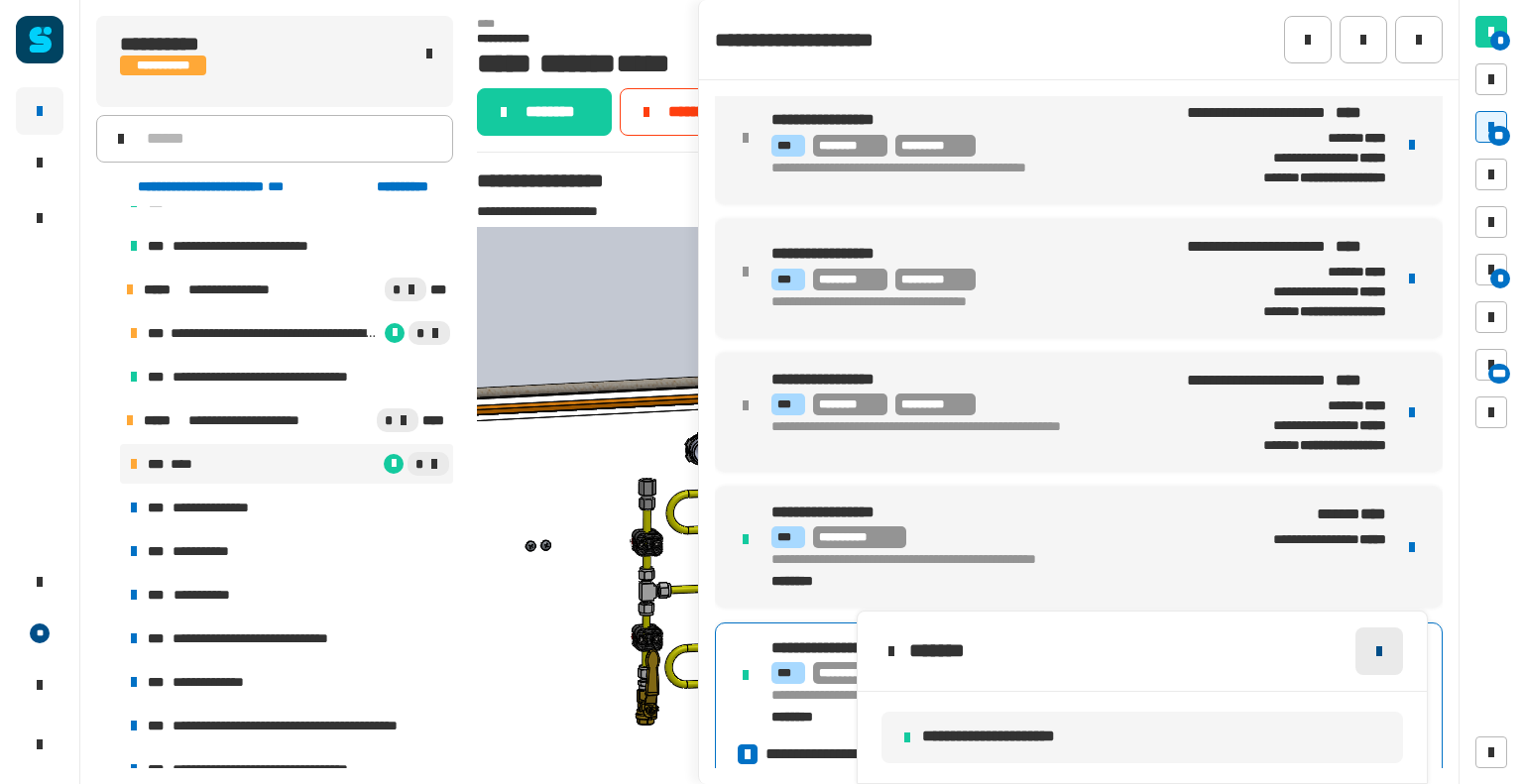 click 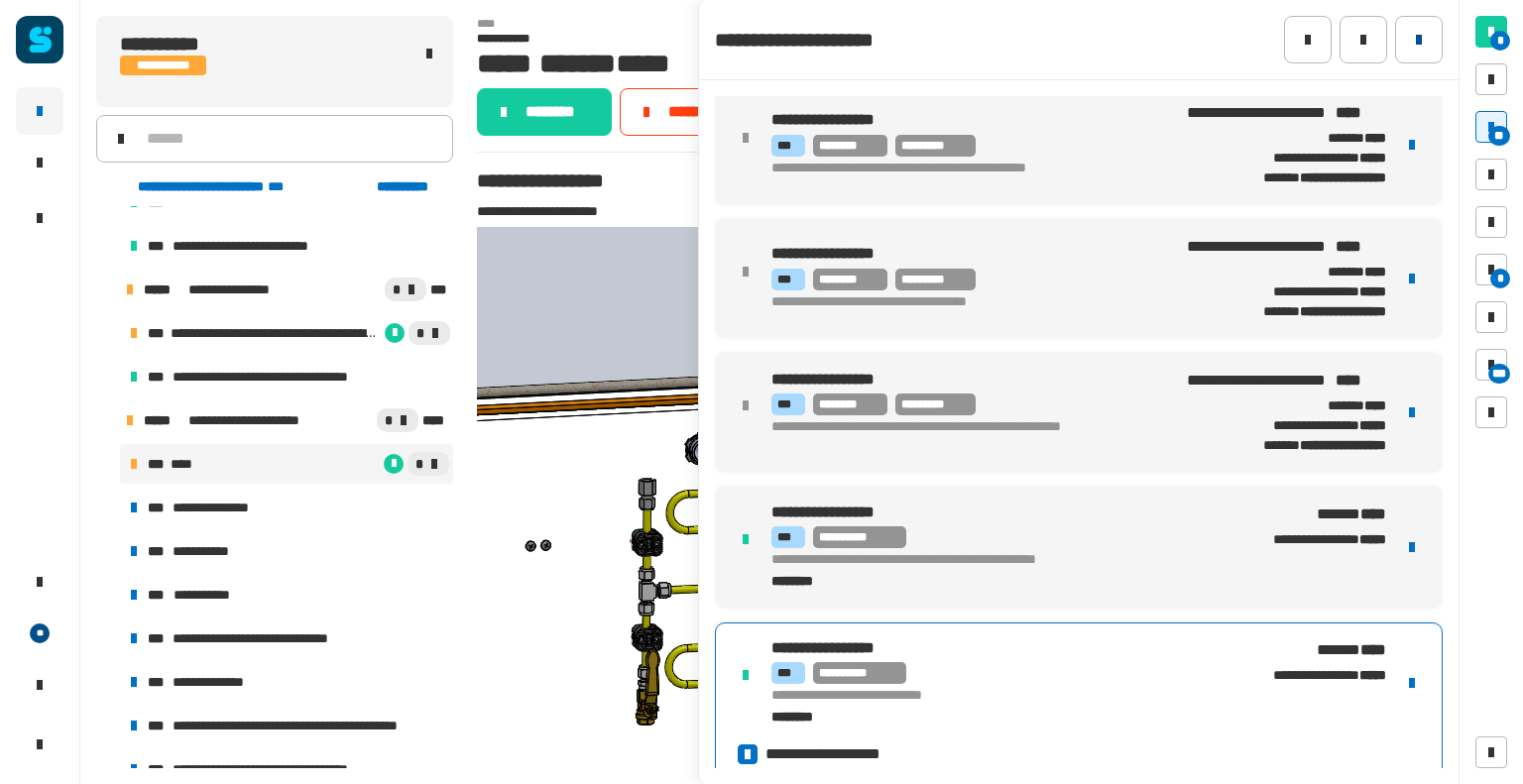 click 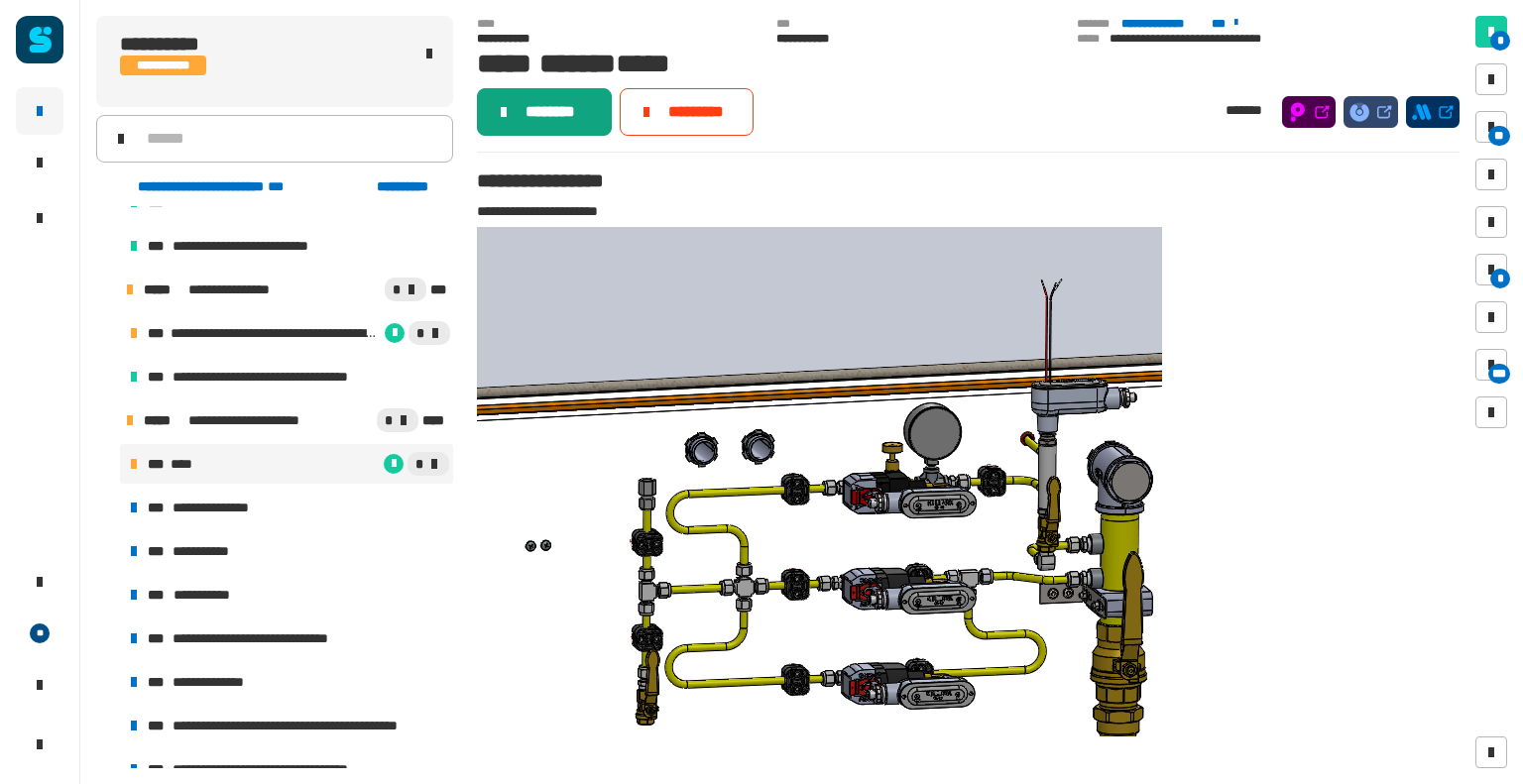 click on "********" 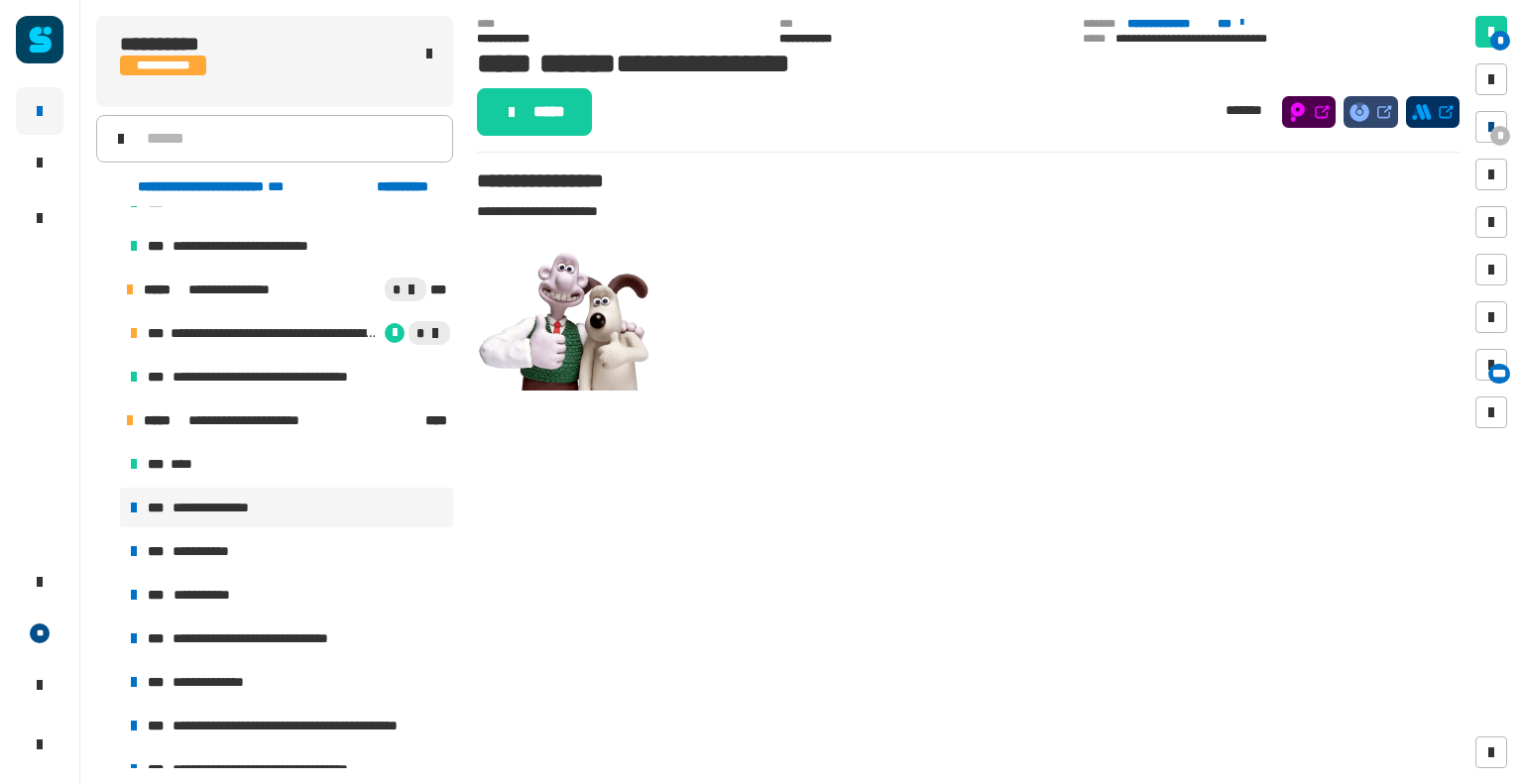 click on "*" at bounding box center [1500, 136] 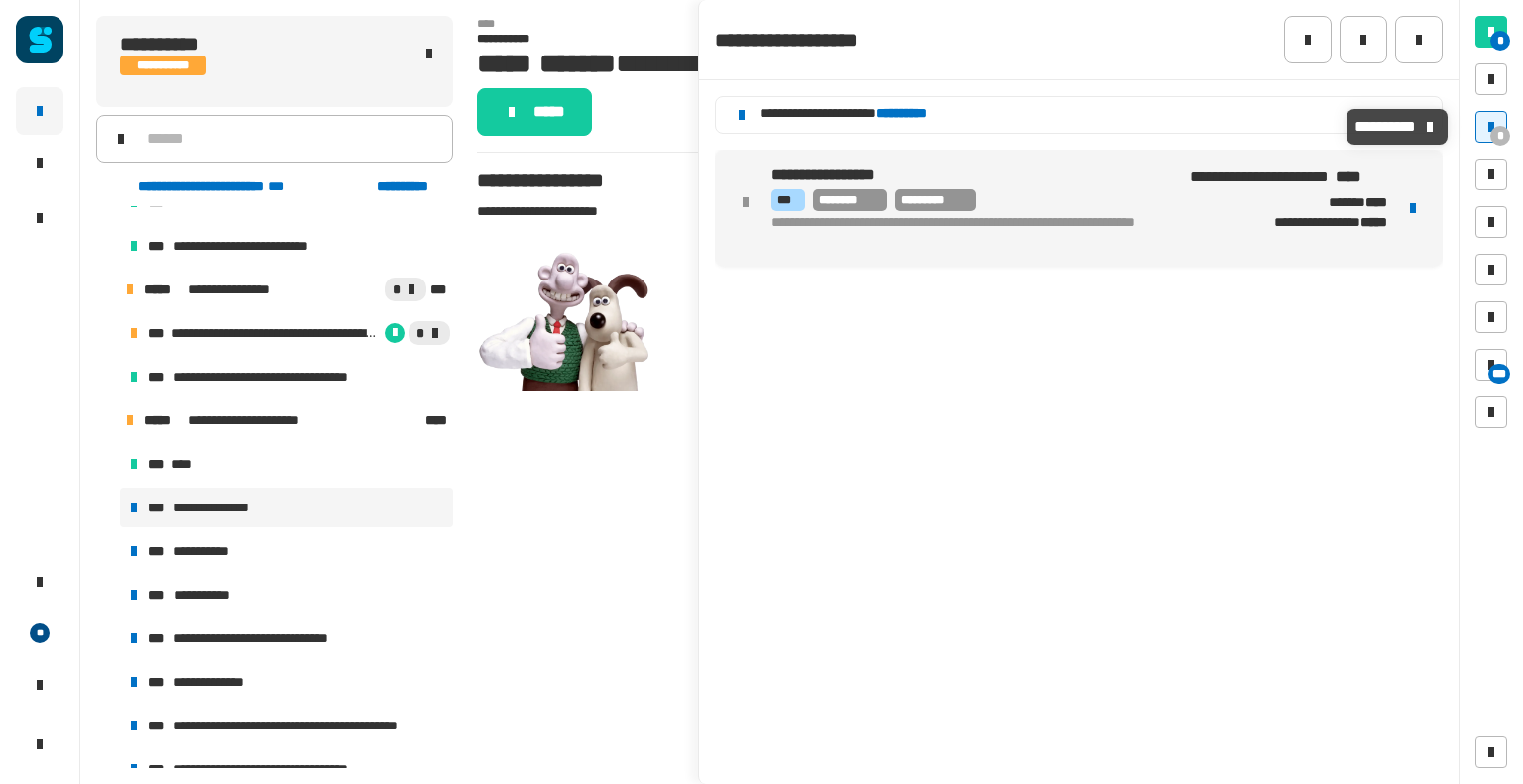 click on "**********" 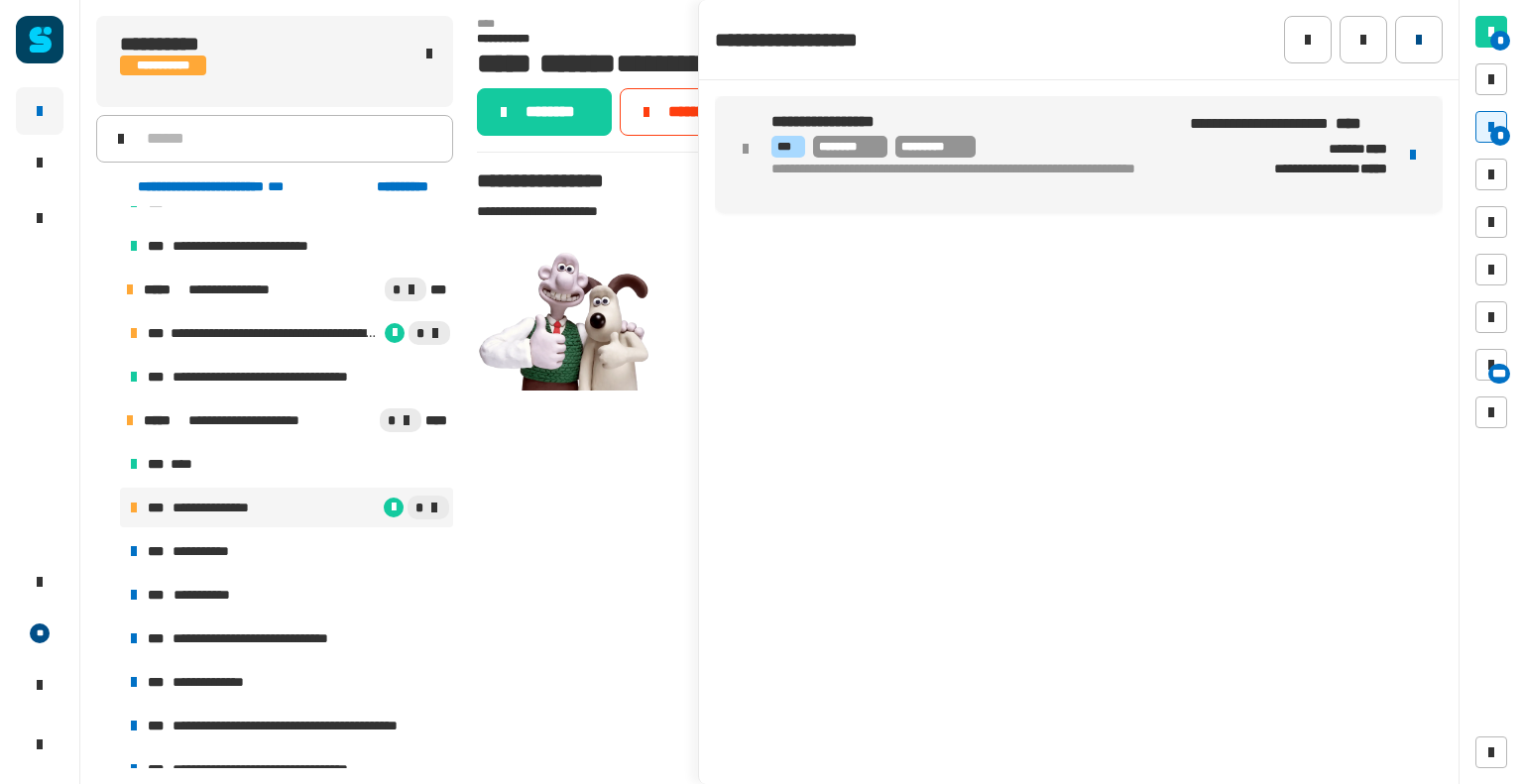 click 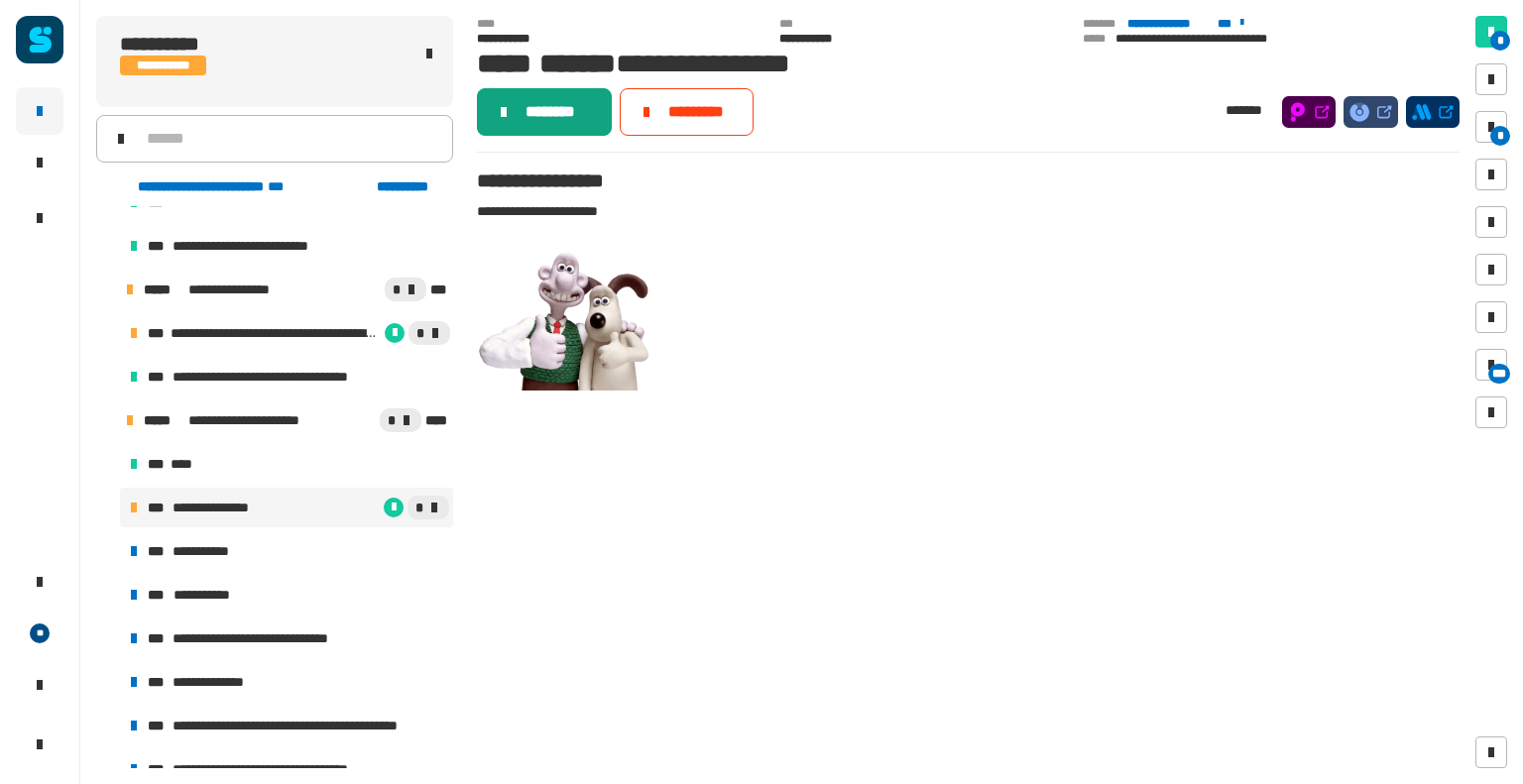 click on "********" 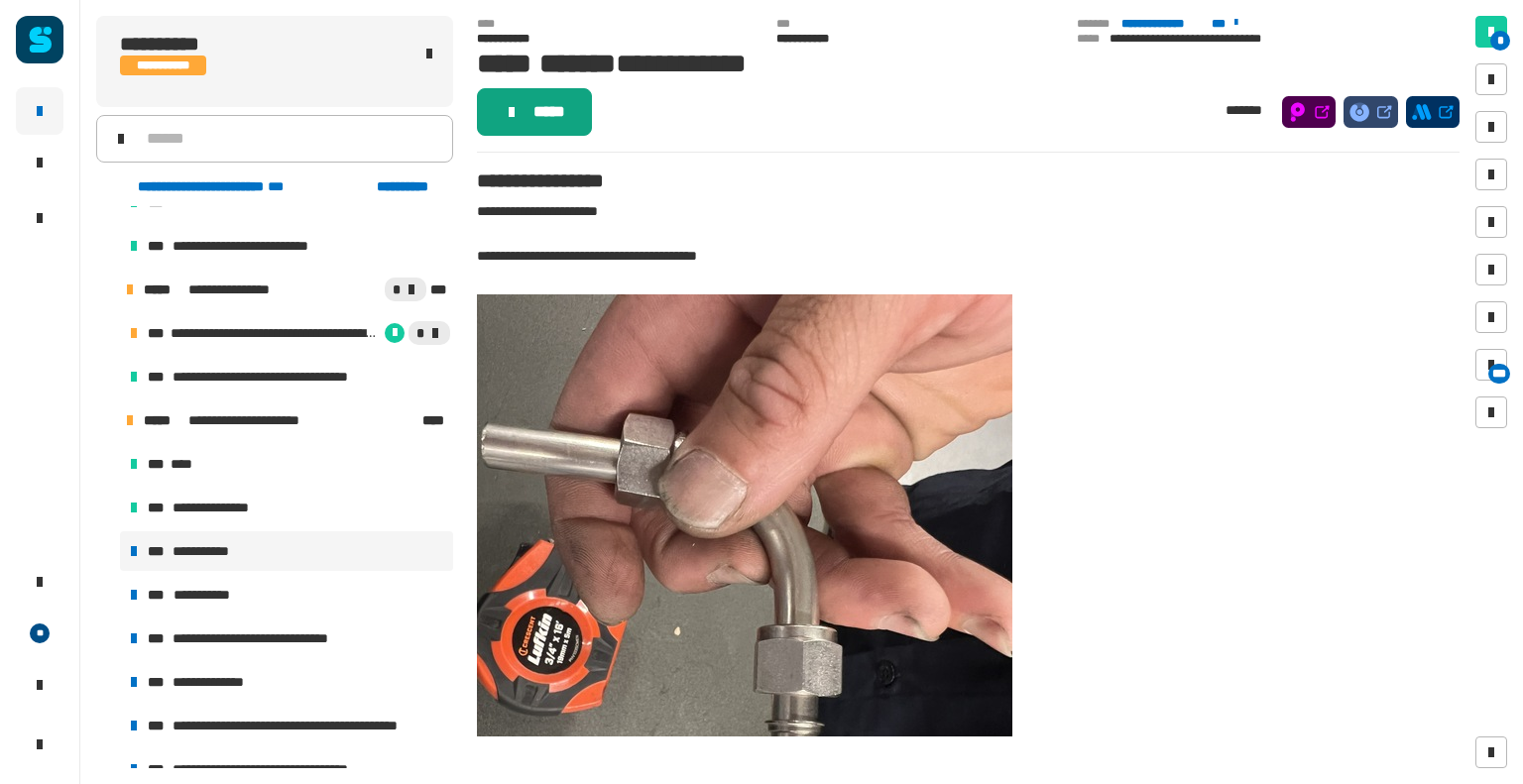 click on "*****" 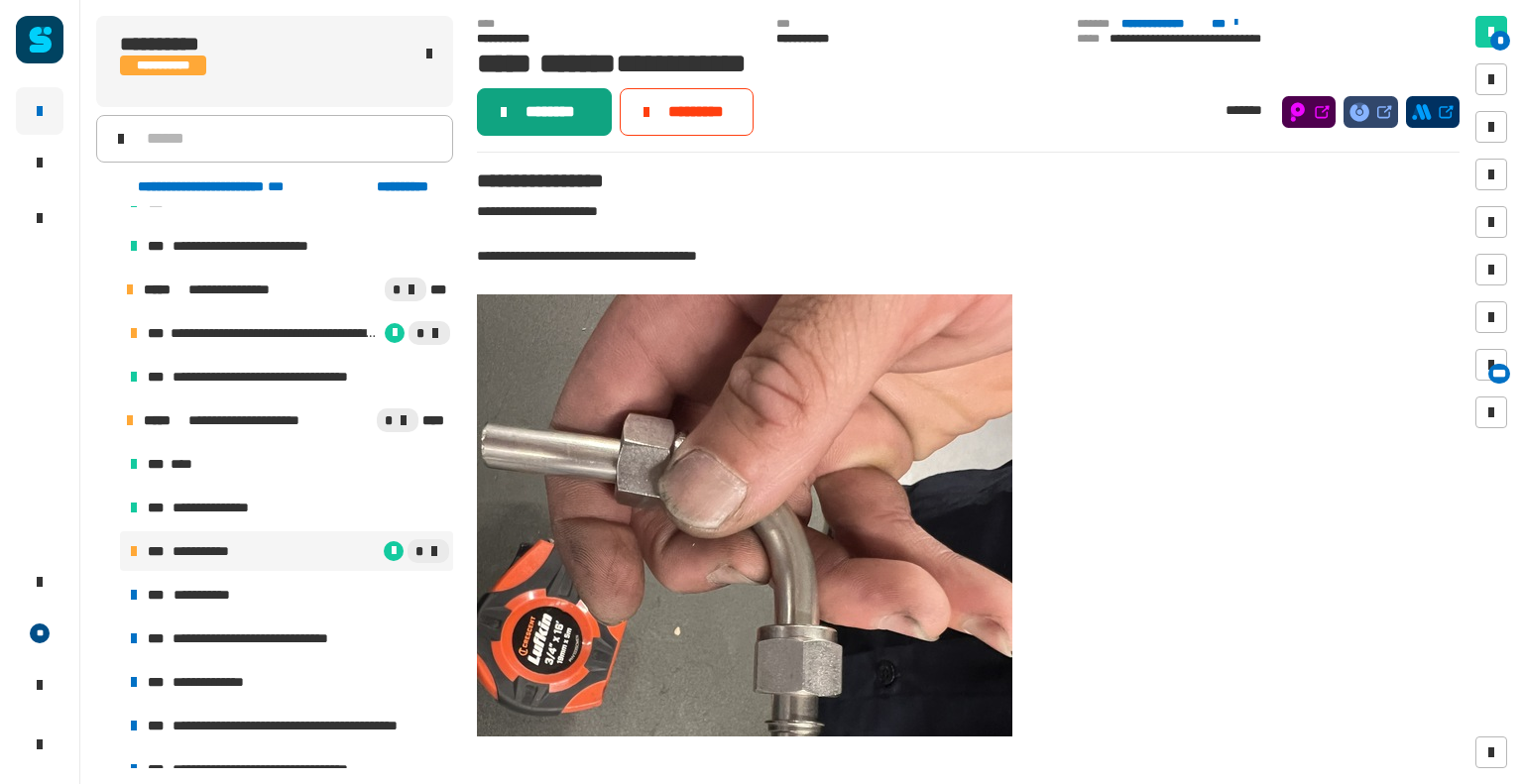click on "********" 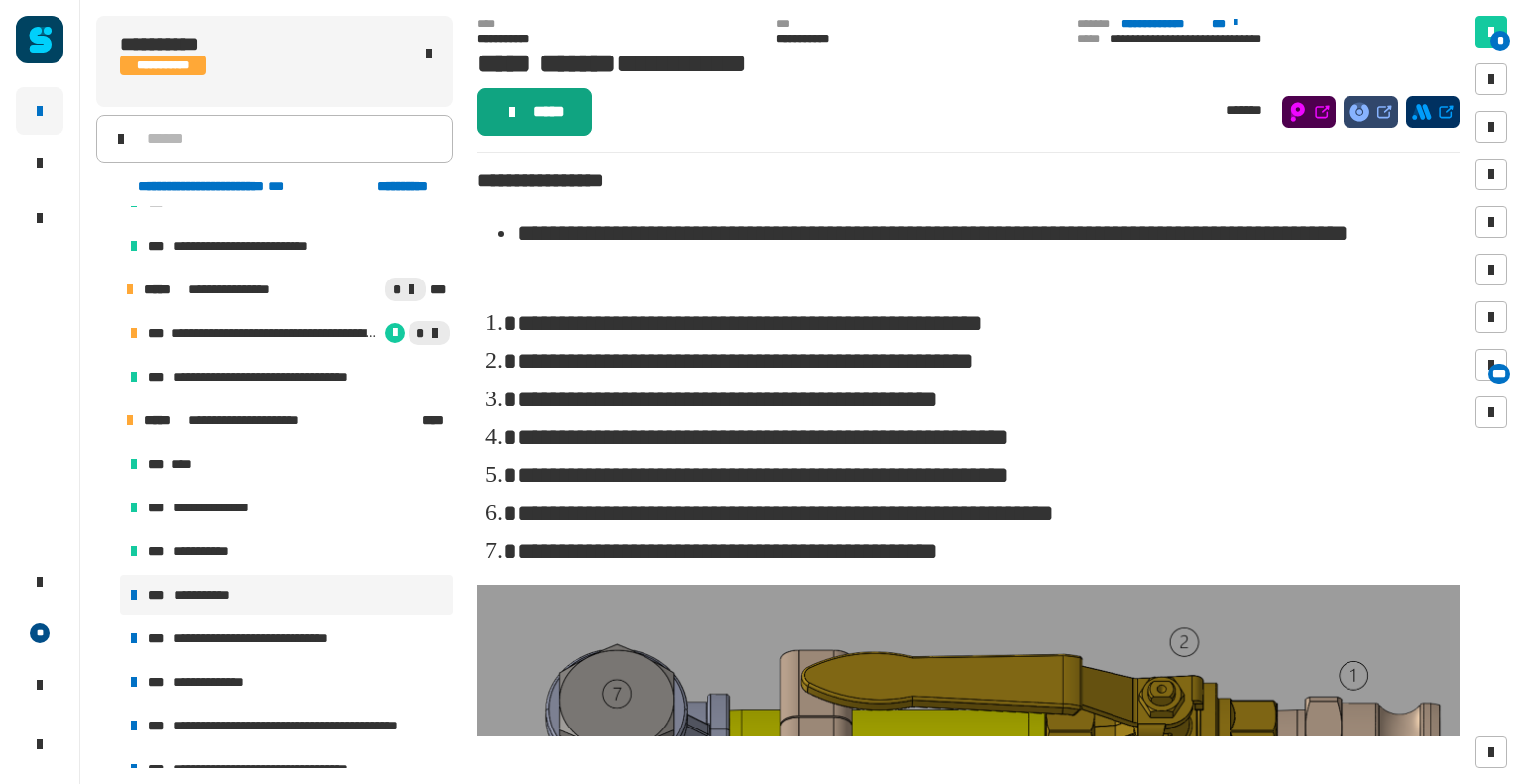click on "*****" 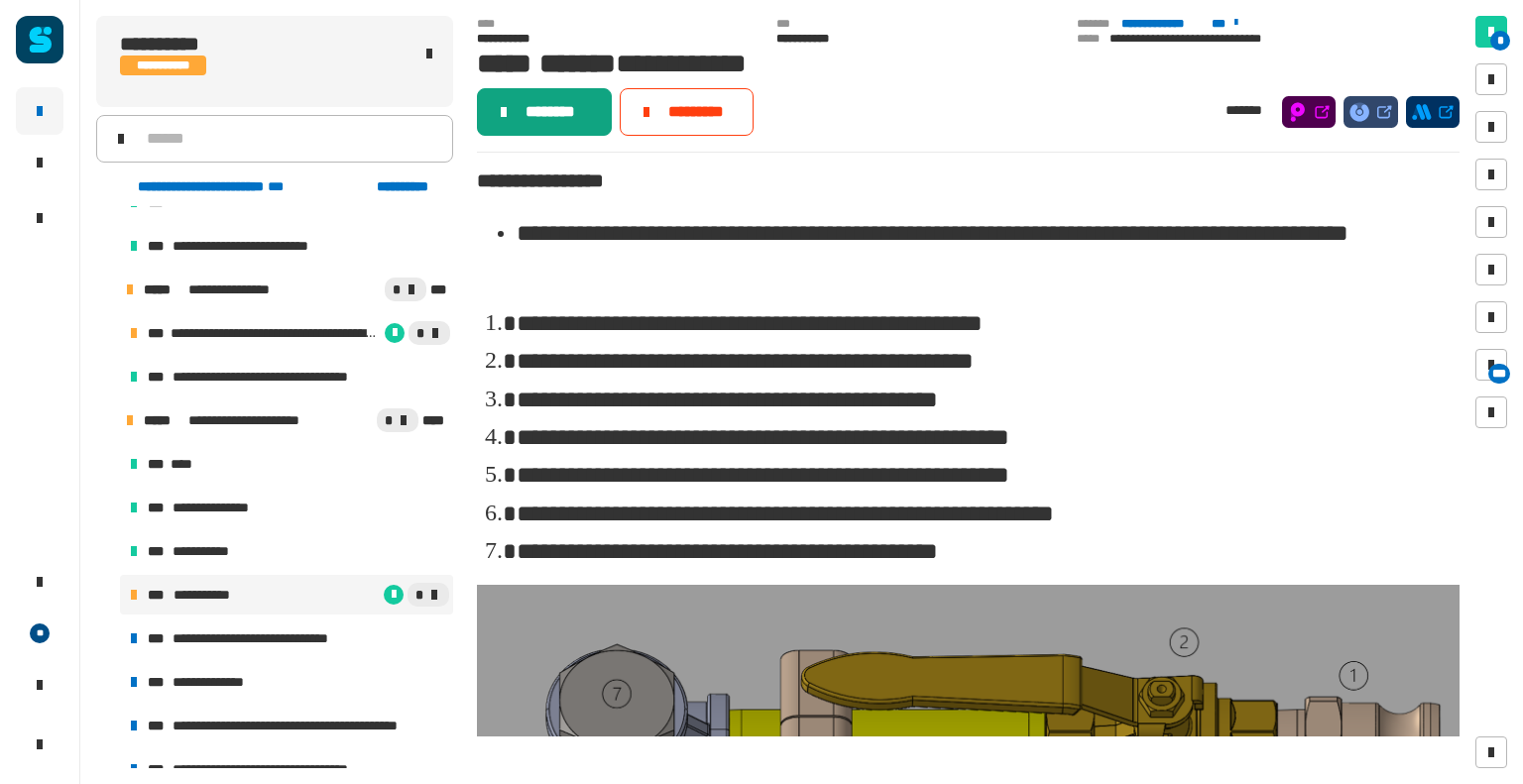 click on "********" 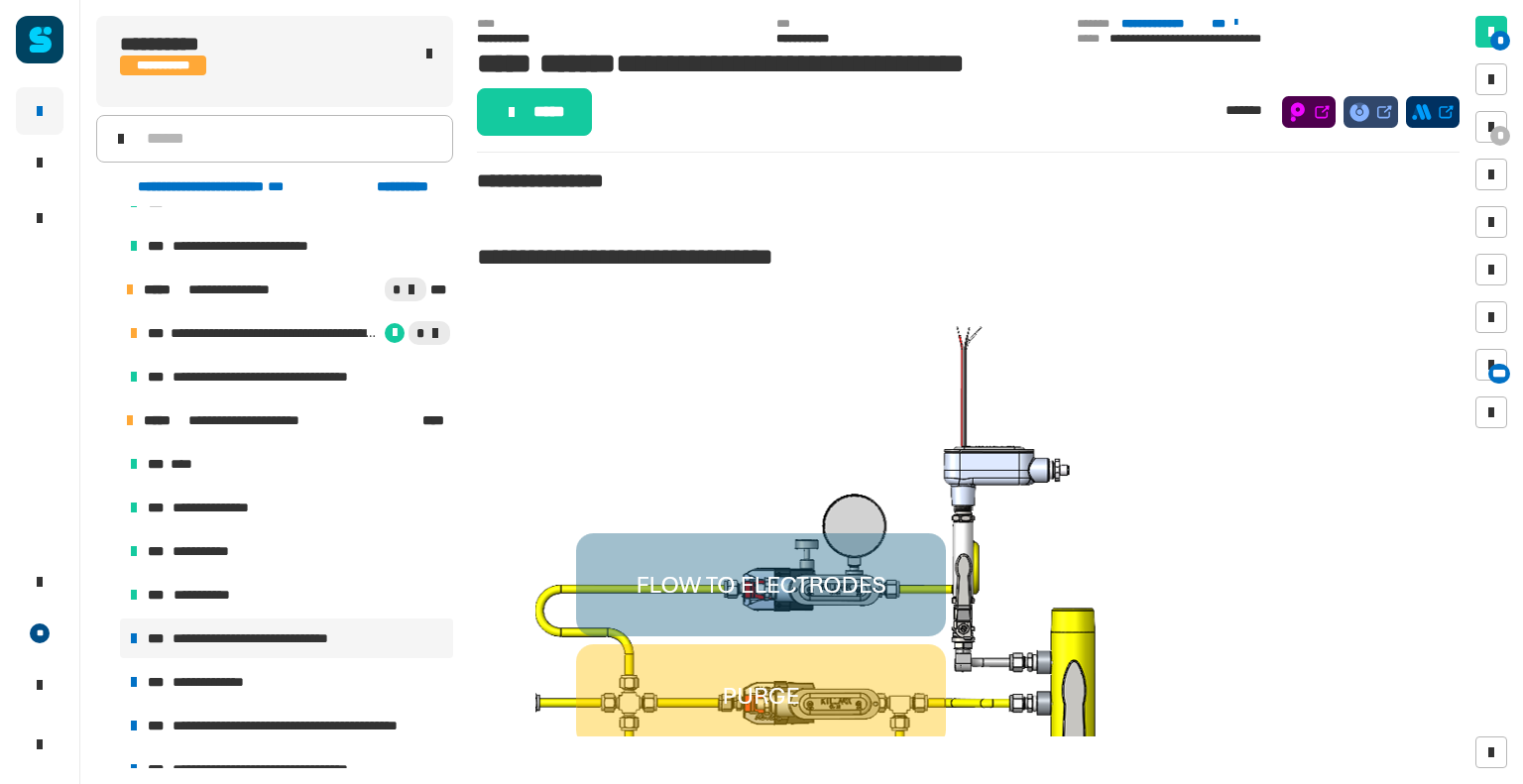 click on "**********" at bounding box center (270, 638) 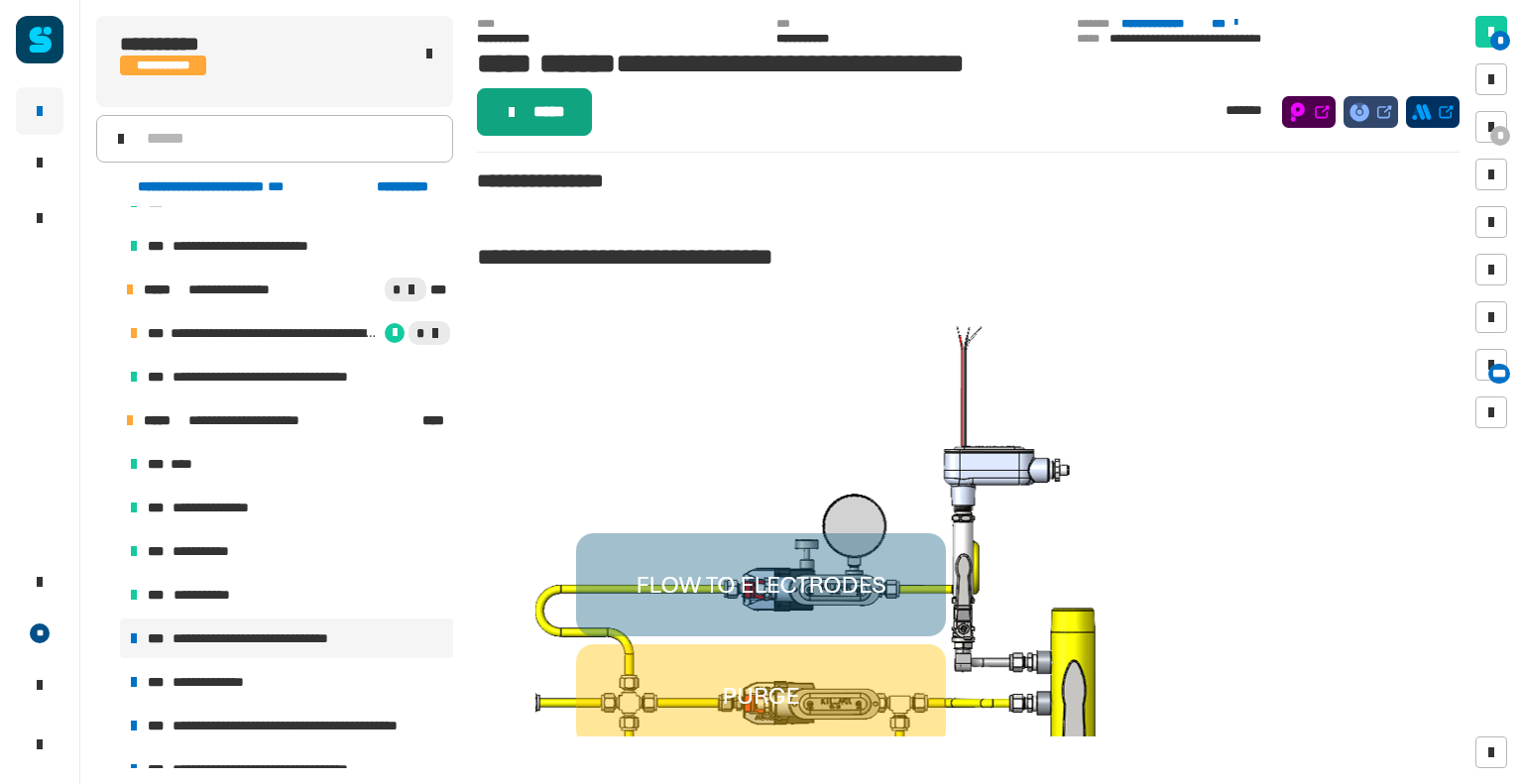 click on "*****" 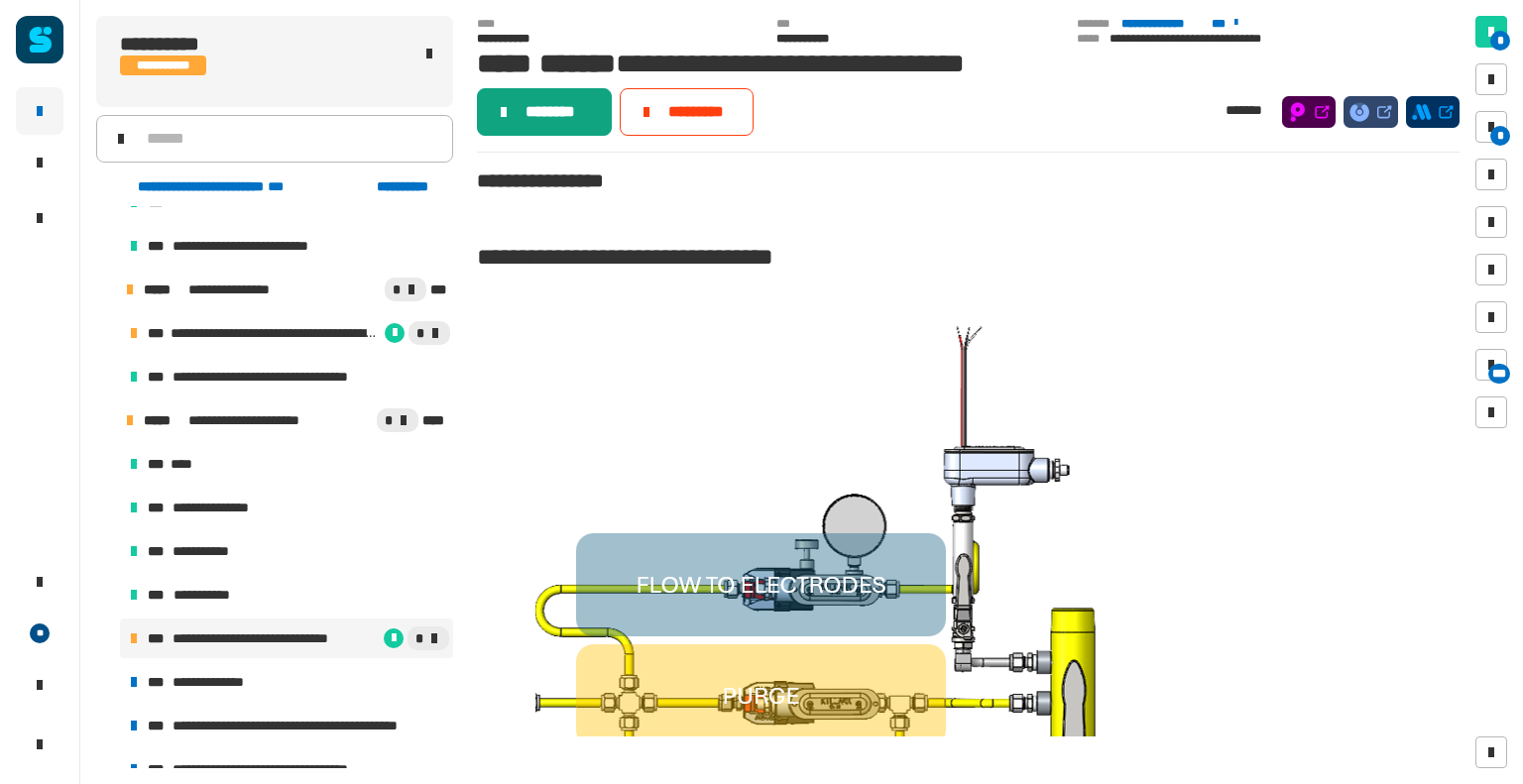 click on "********" 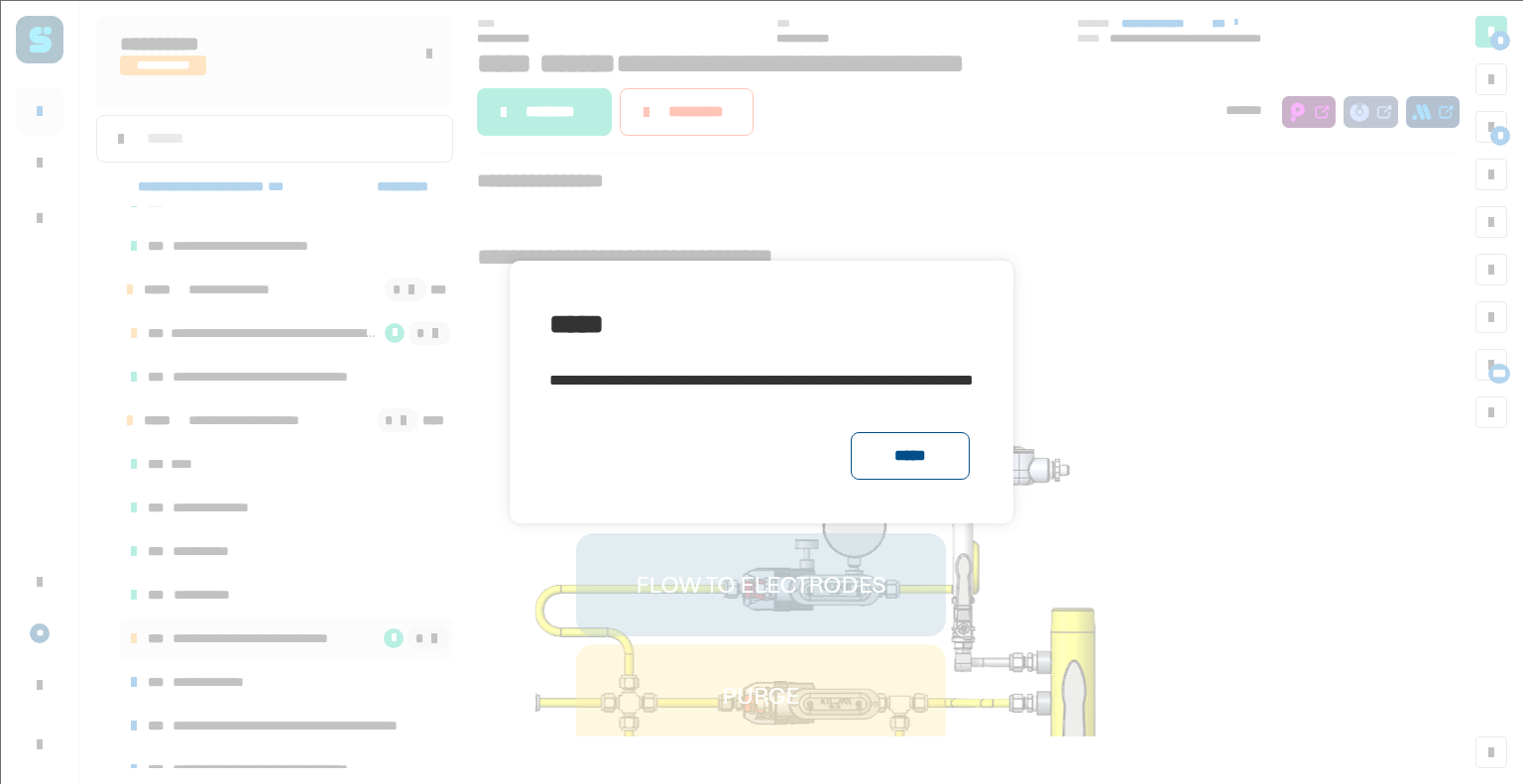 click on "*****" 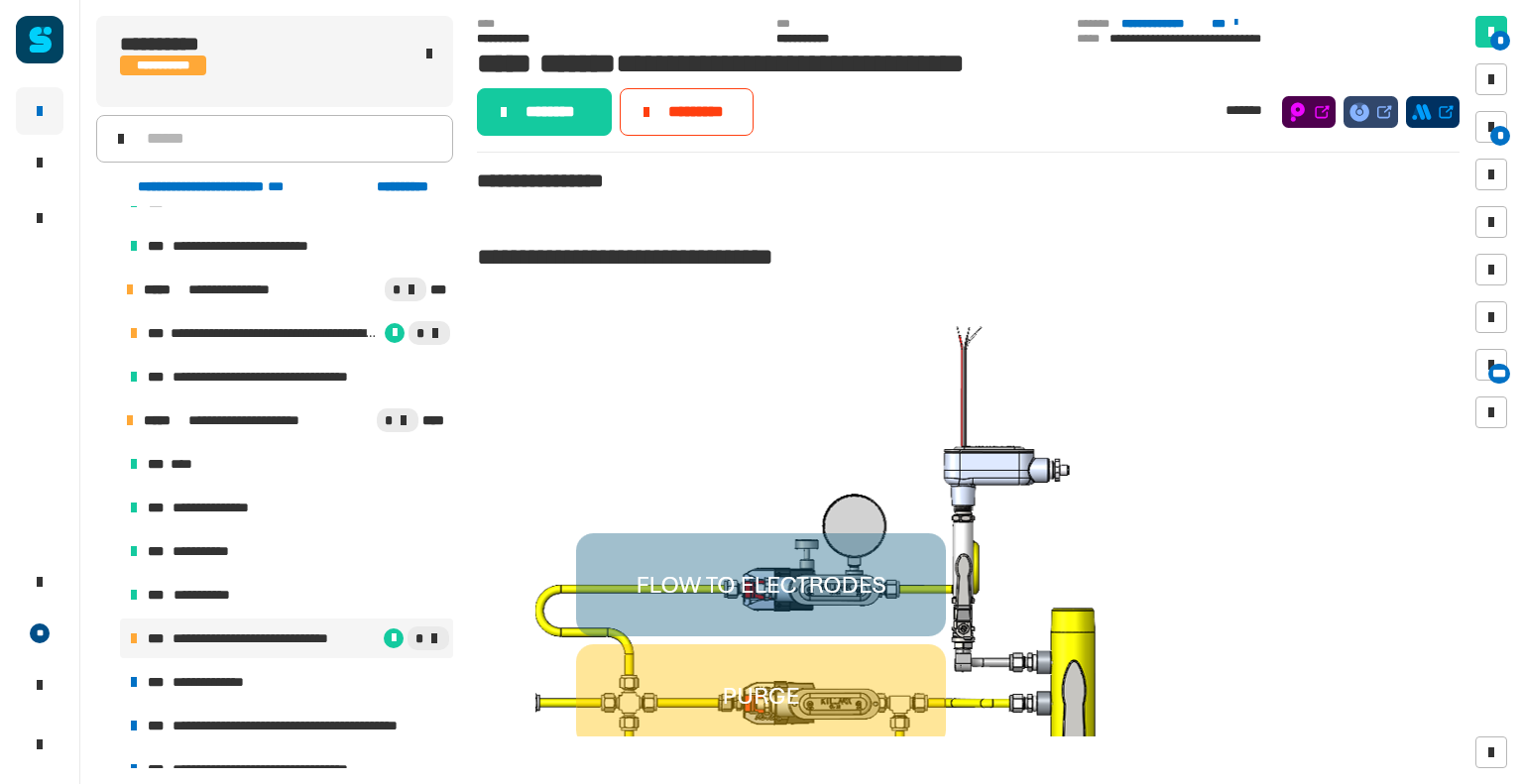 click on "* * ***" 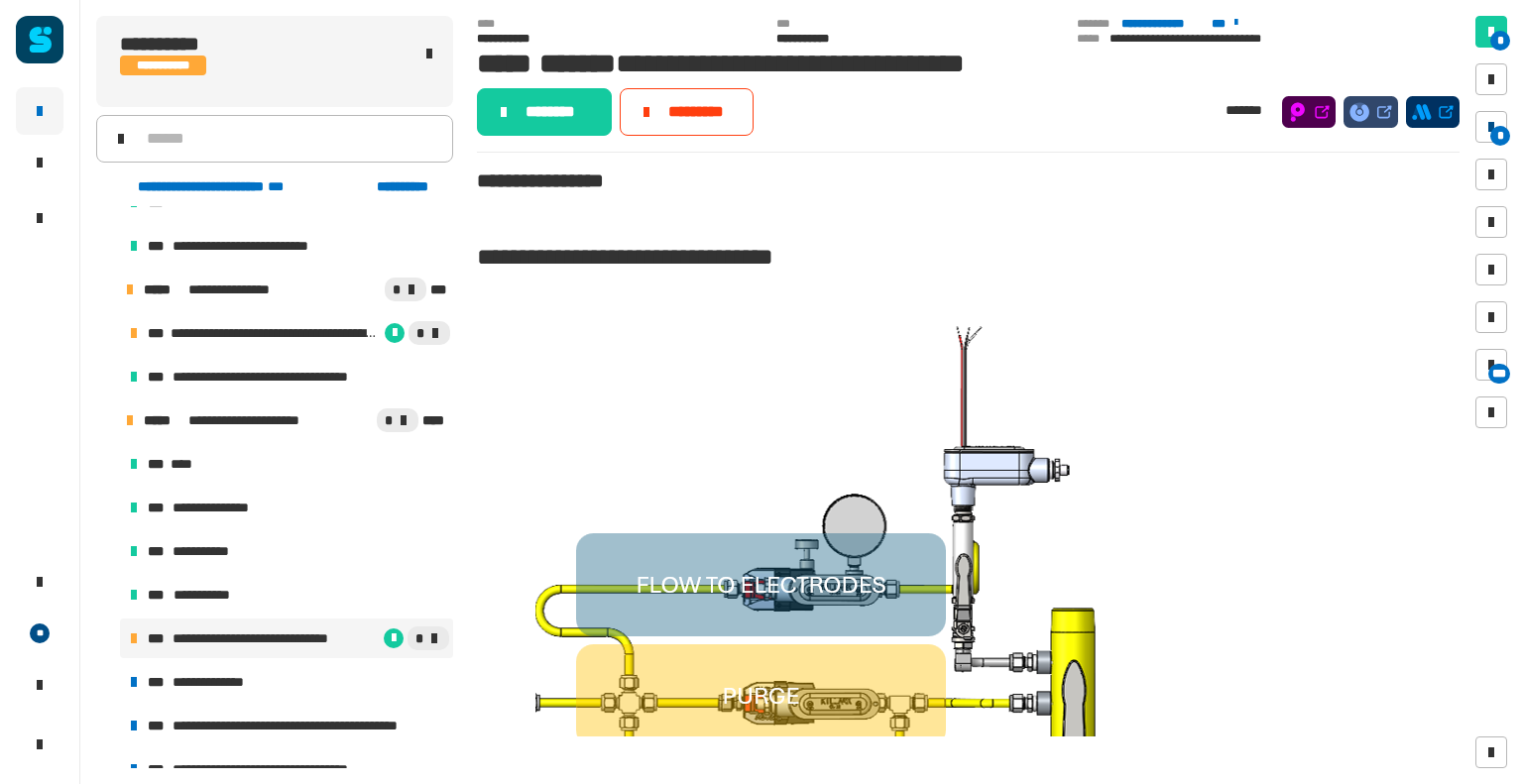 click on "*" at bounding box center (1491, 127) 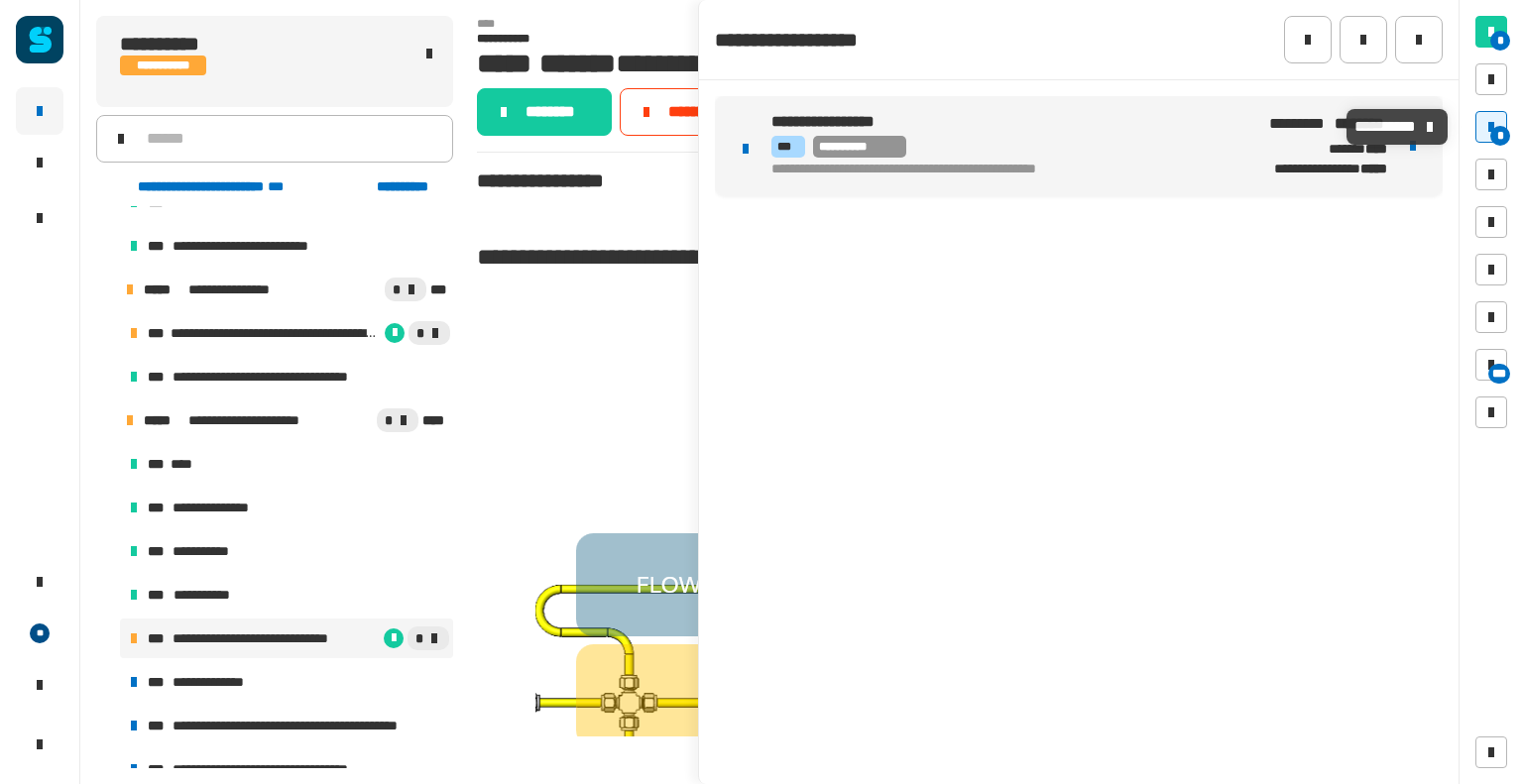 click on "**********" at bounding box center [1001, 122] 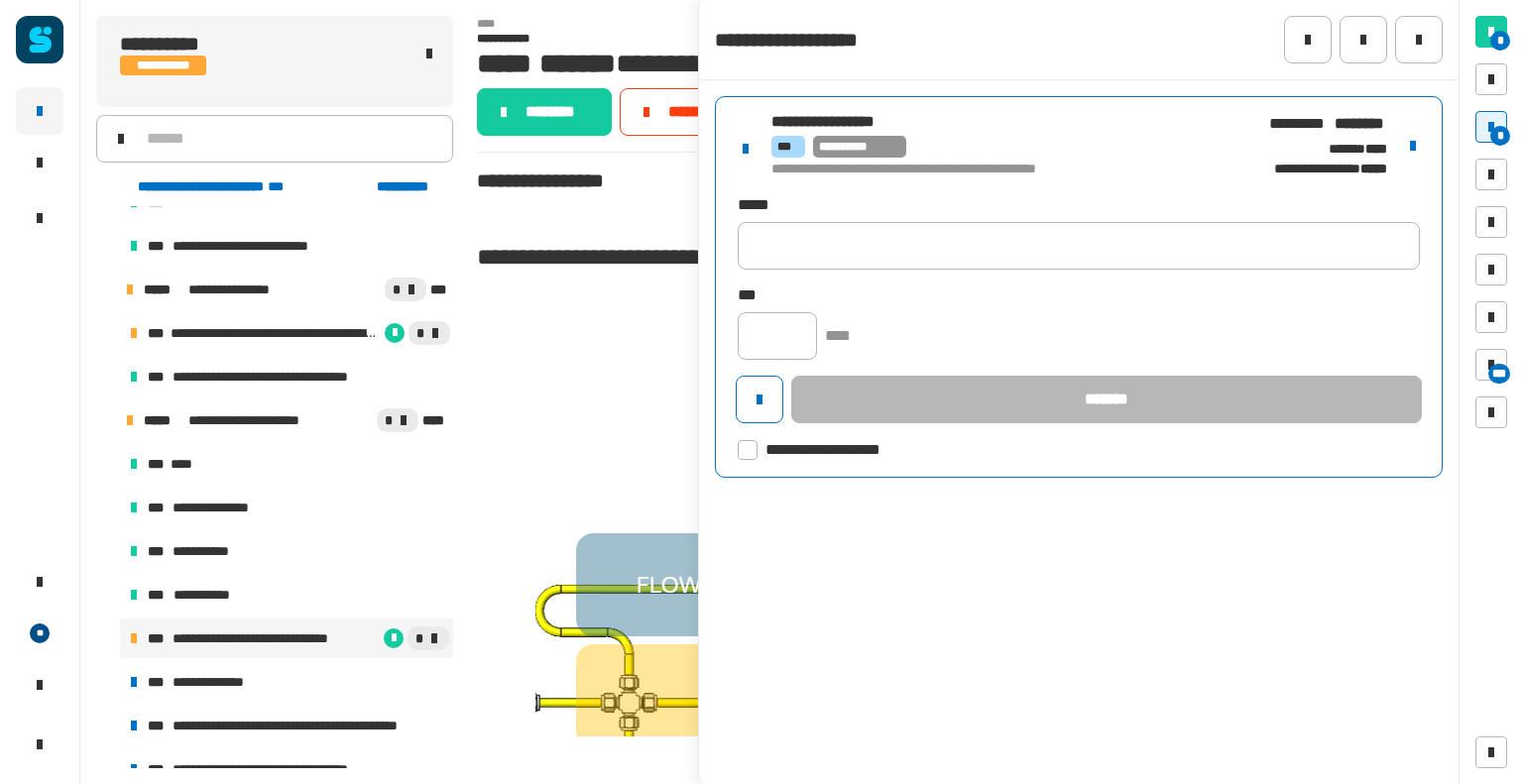 click on "**********" 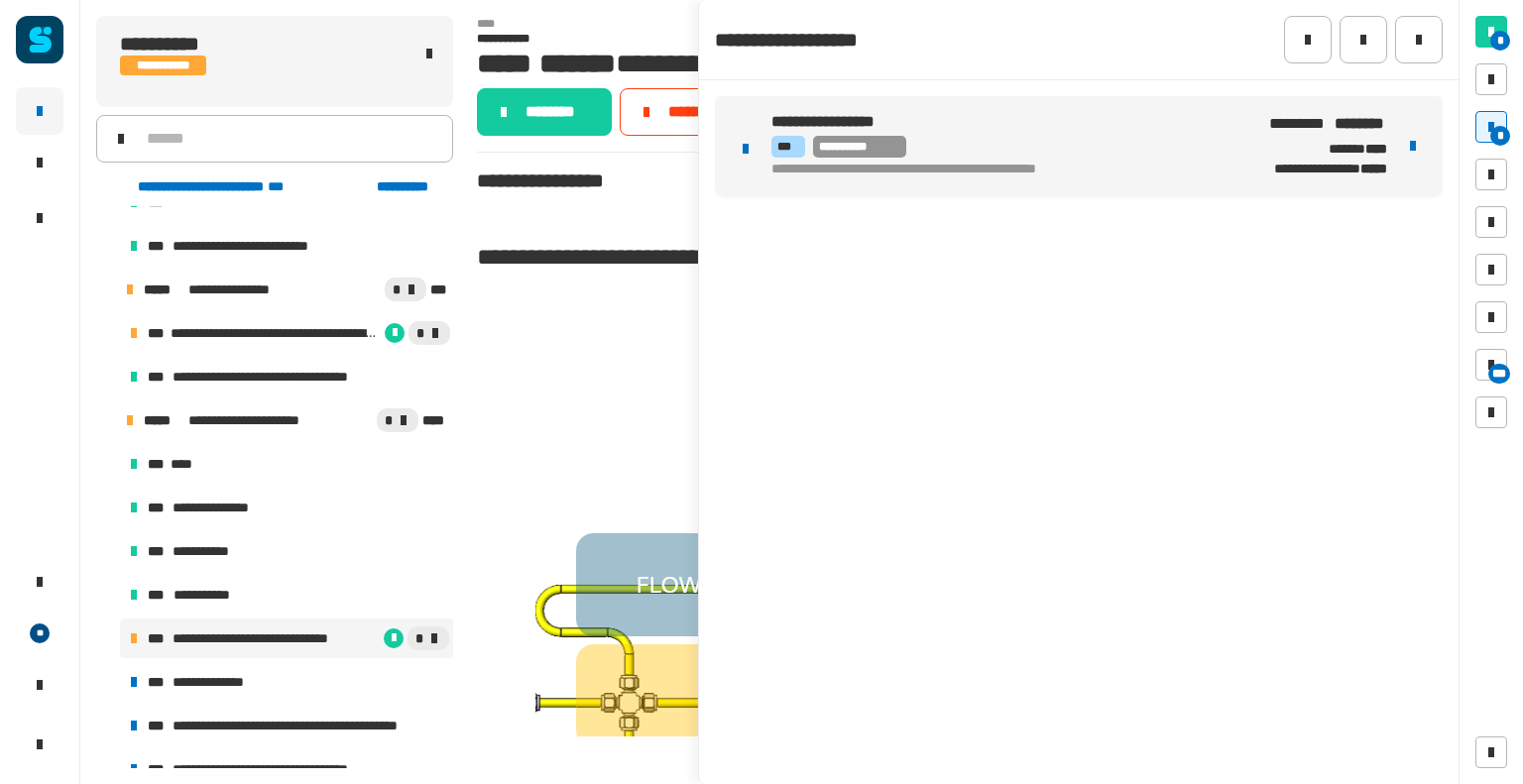 click on "**********" at bounding box center (1001, 122) 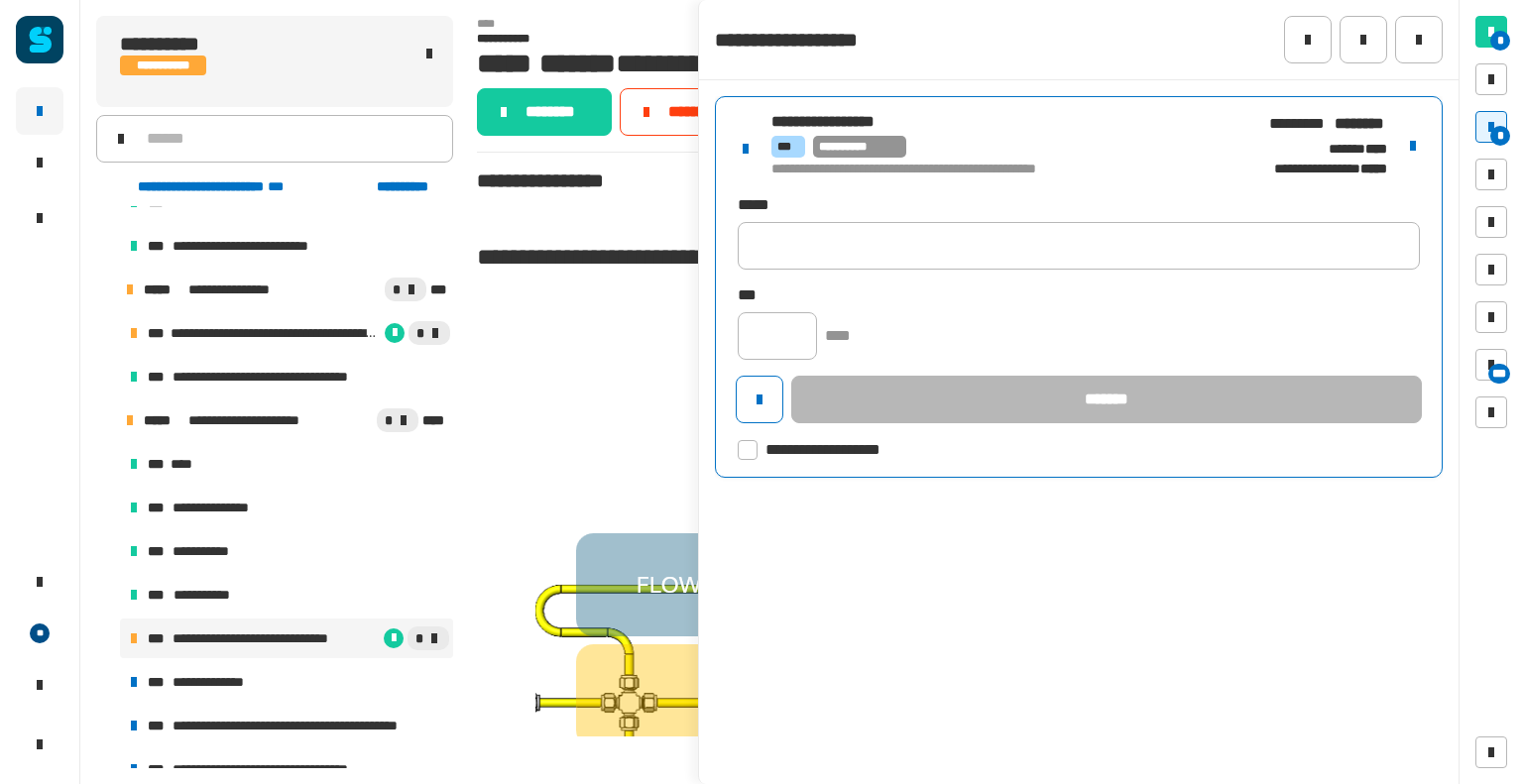 click 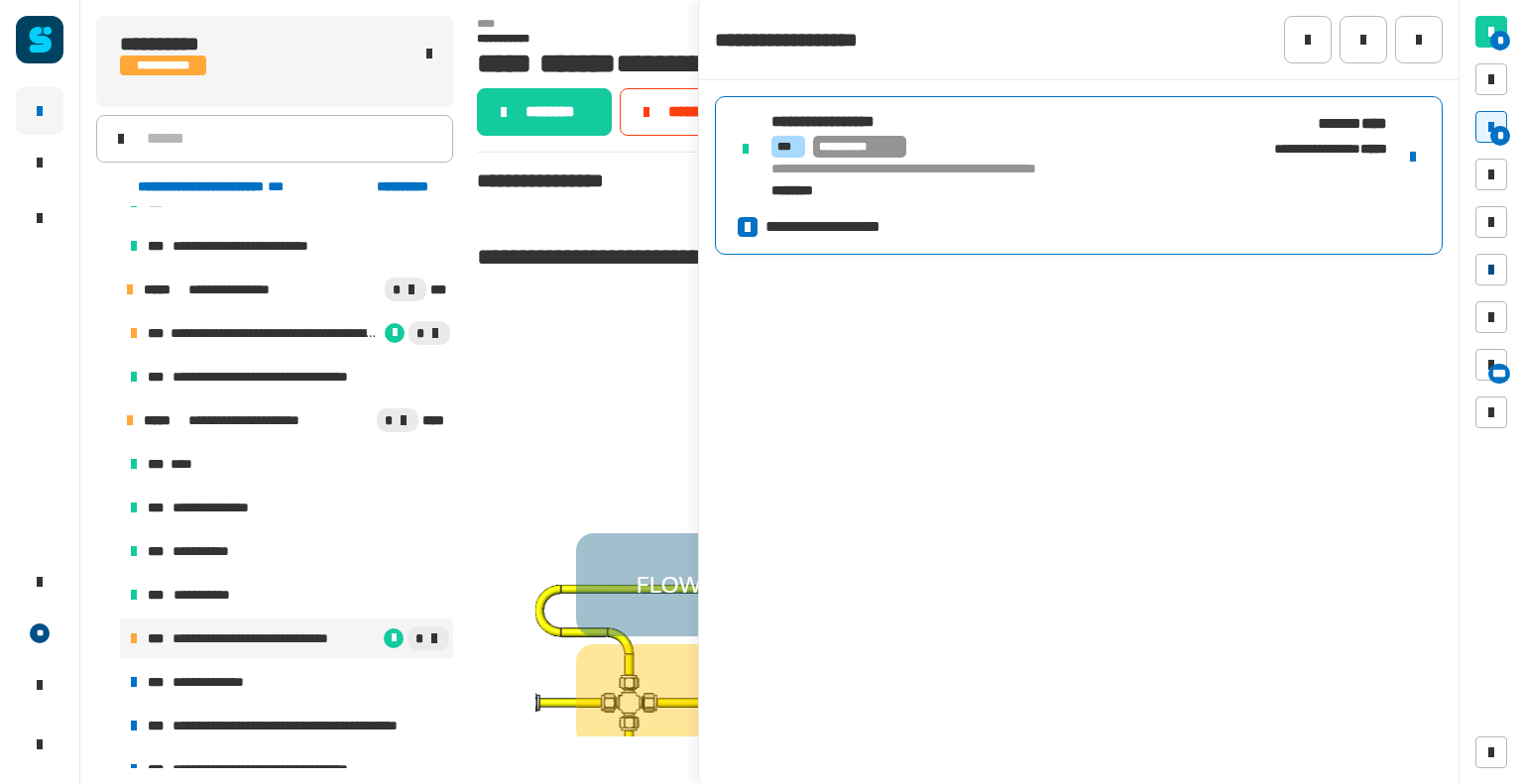 click at bounding box center (1491, 270) 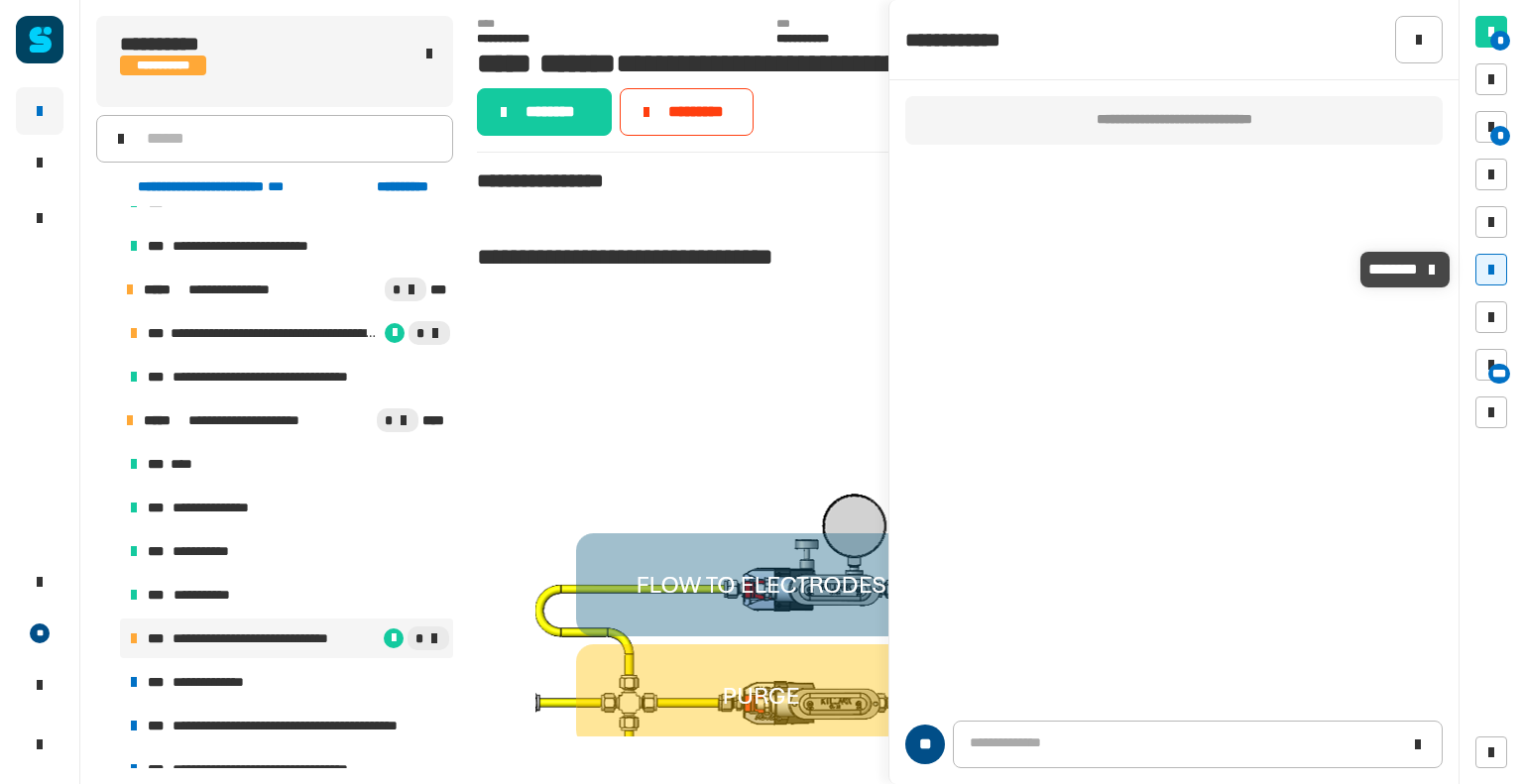 click 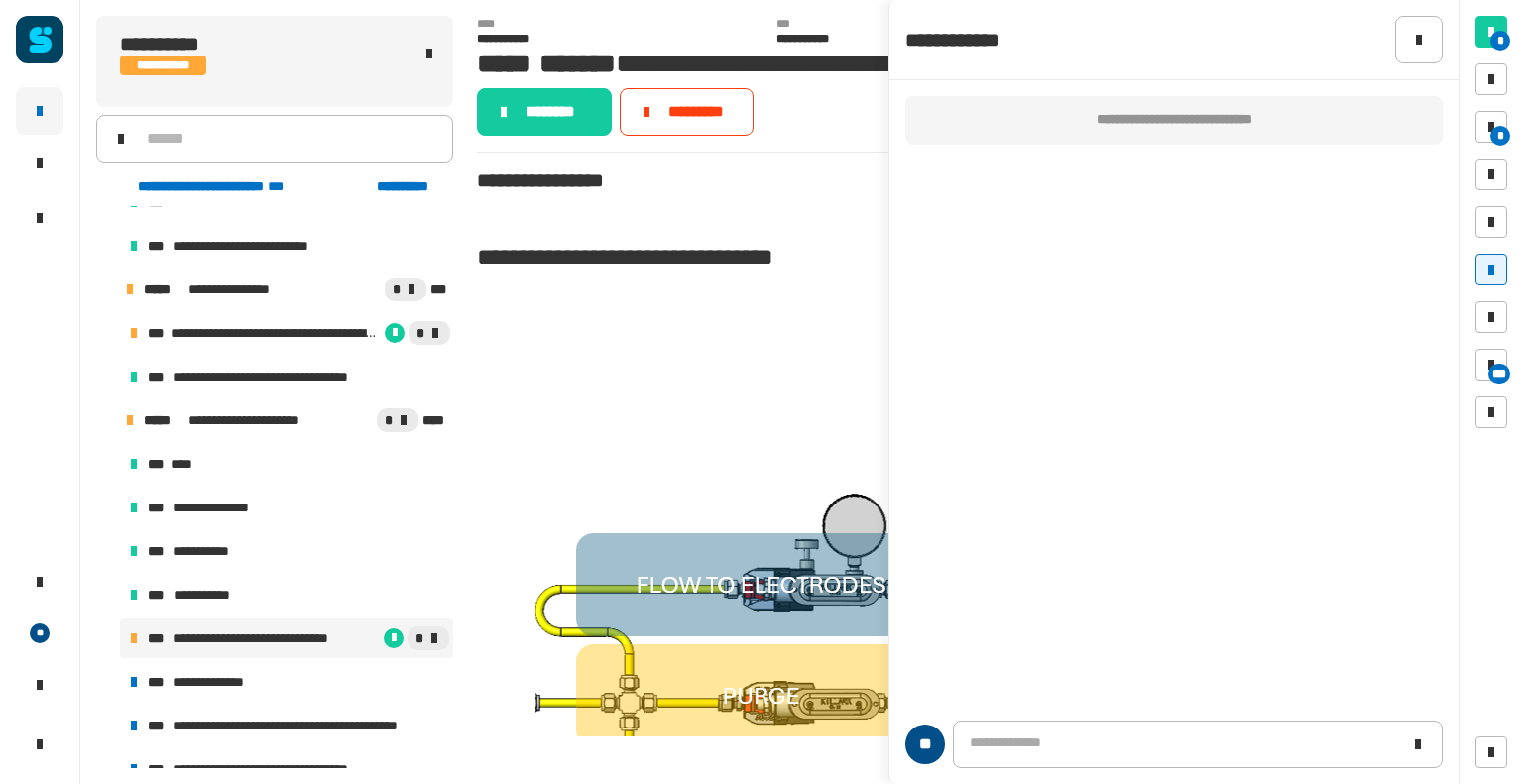 type 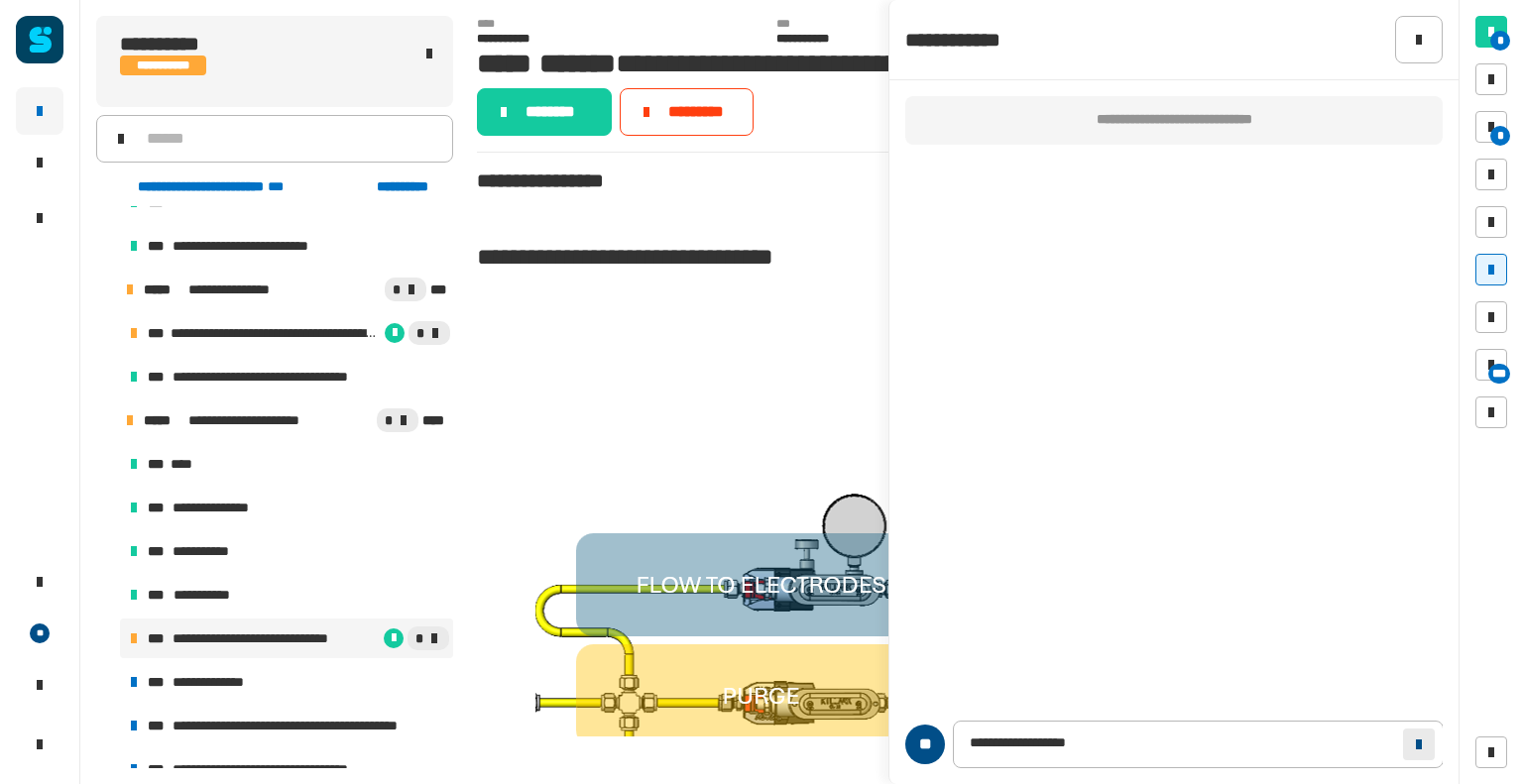 click 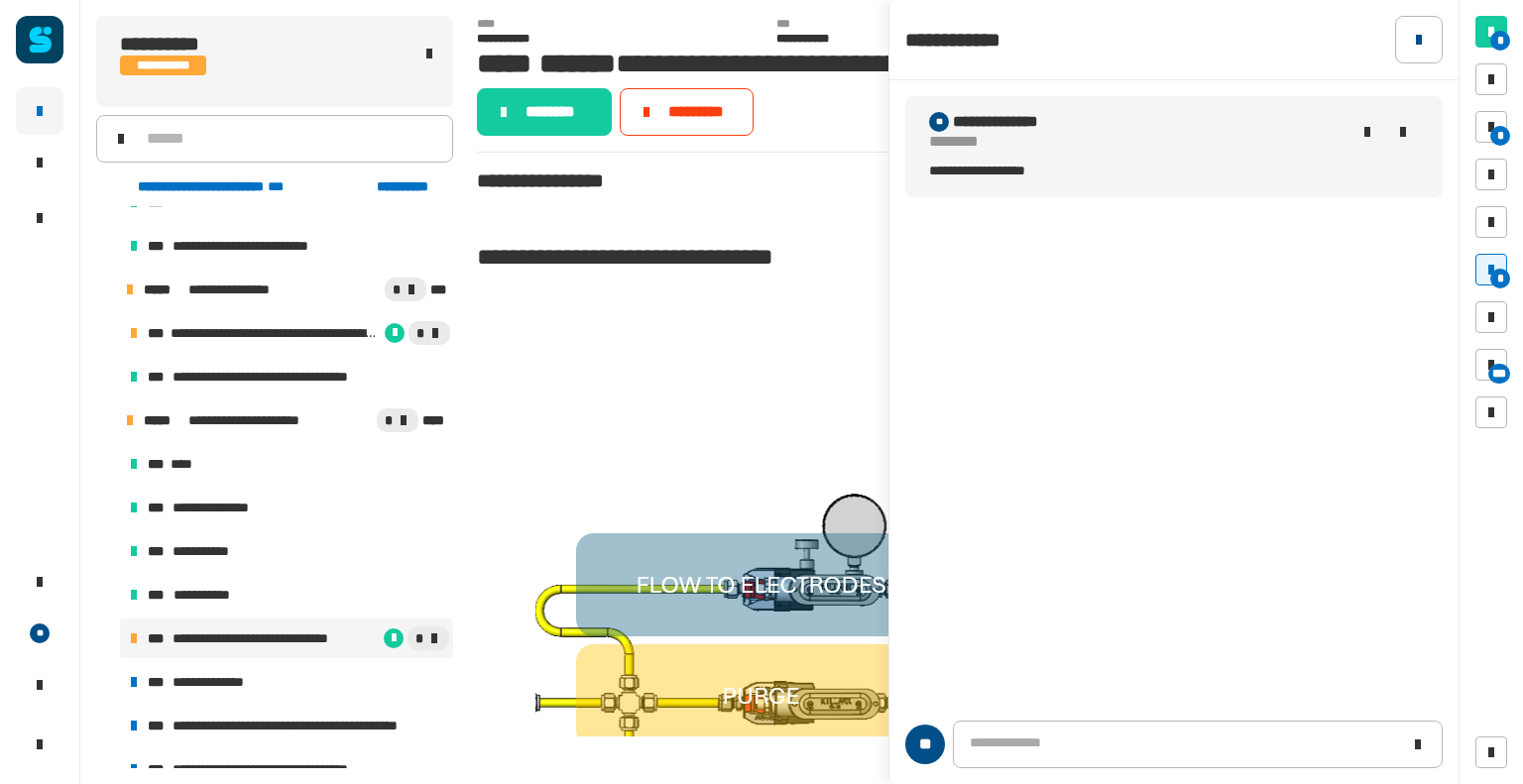 click 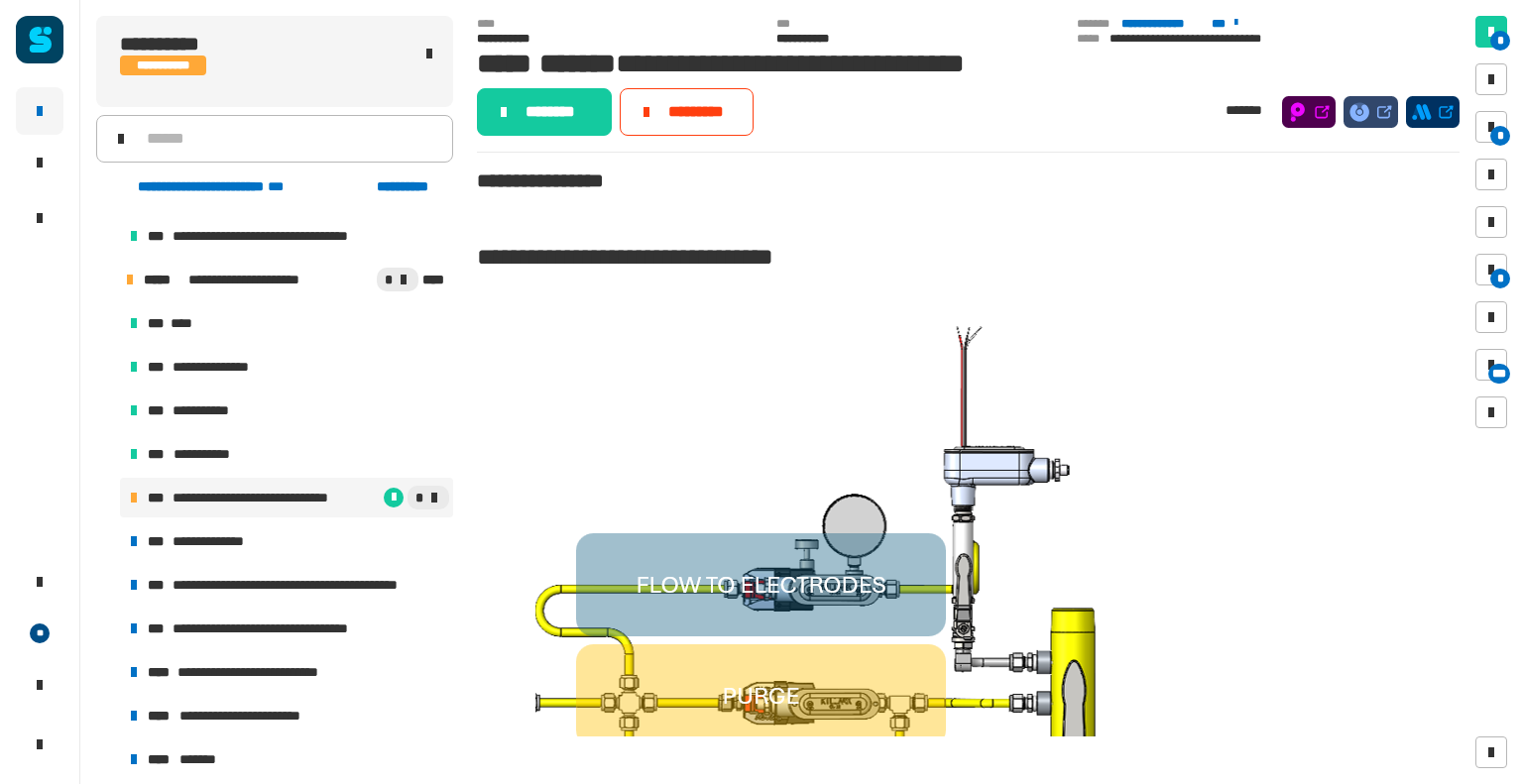 scroll, scrollTop: 440, scrollLeft: 0, axis: vertical 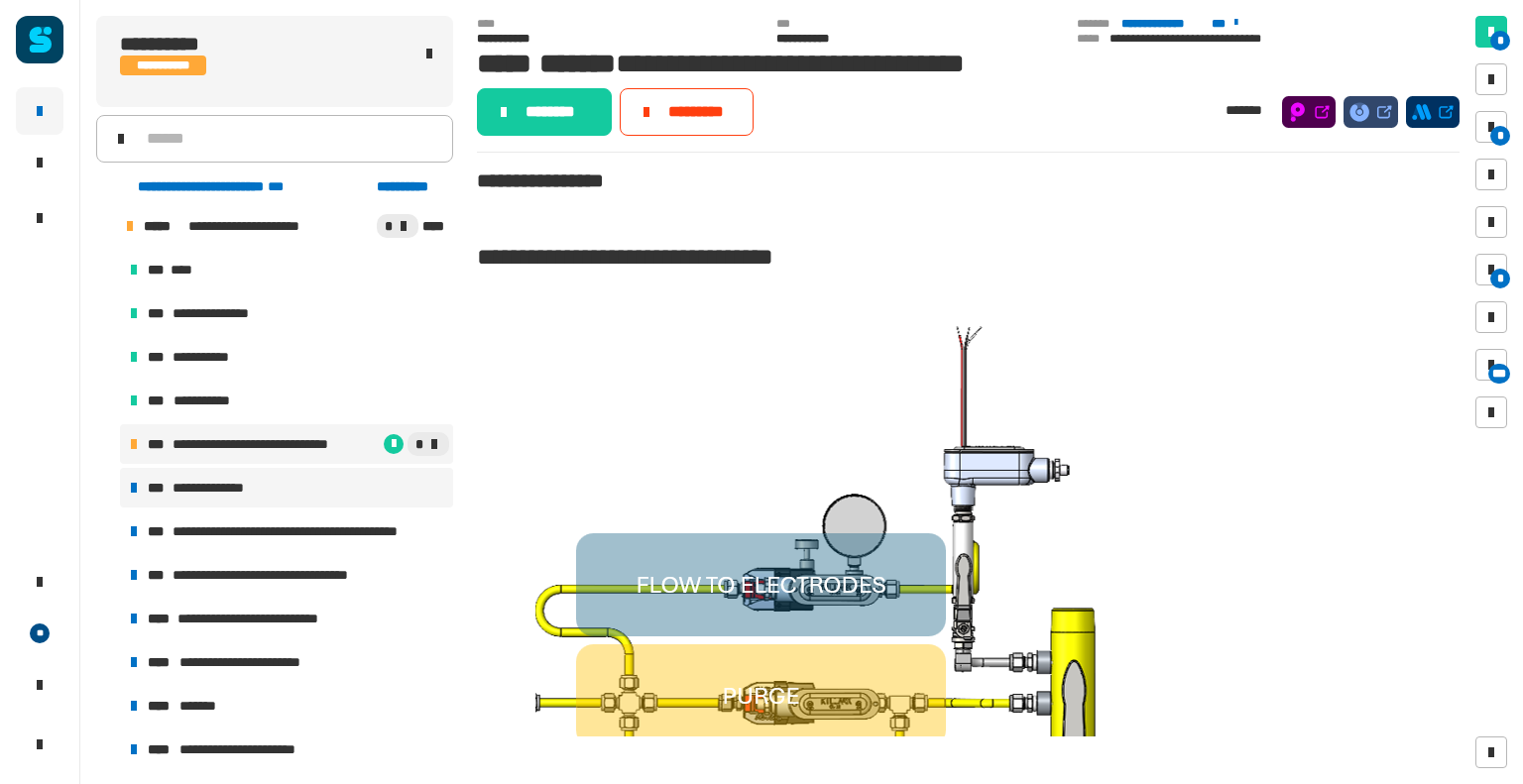 click on "**********" at bounding box center (287, 488) 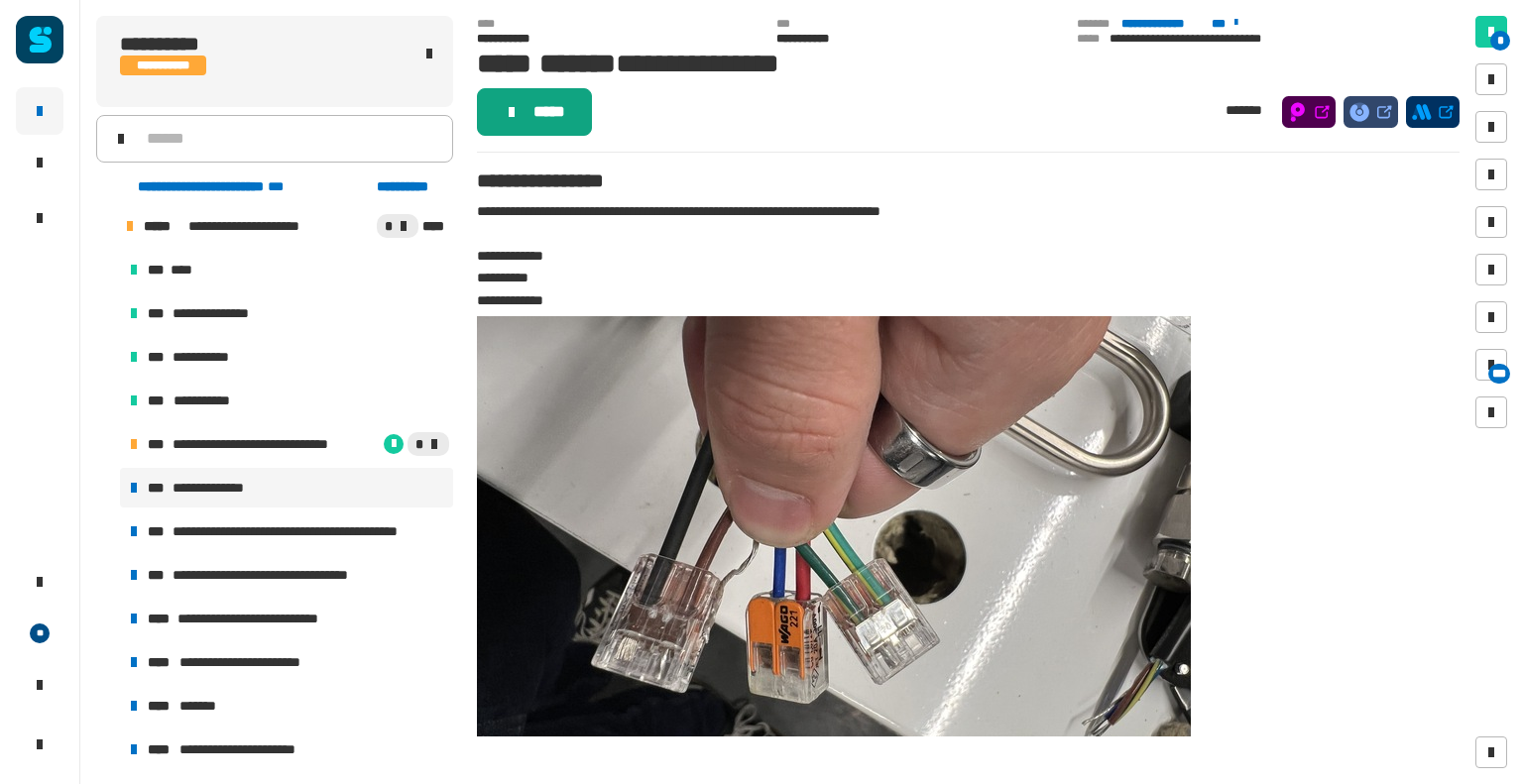 click on "*****" 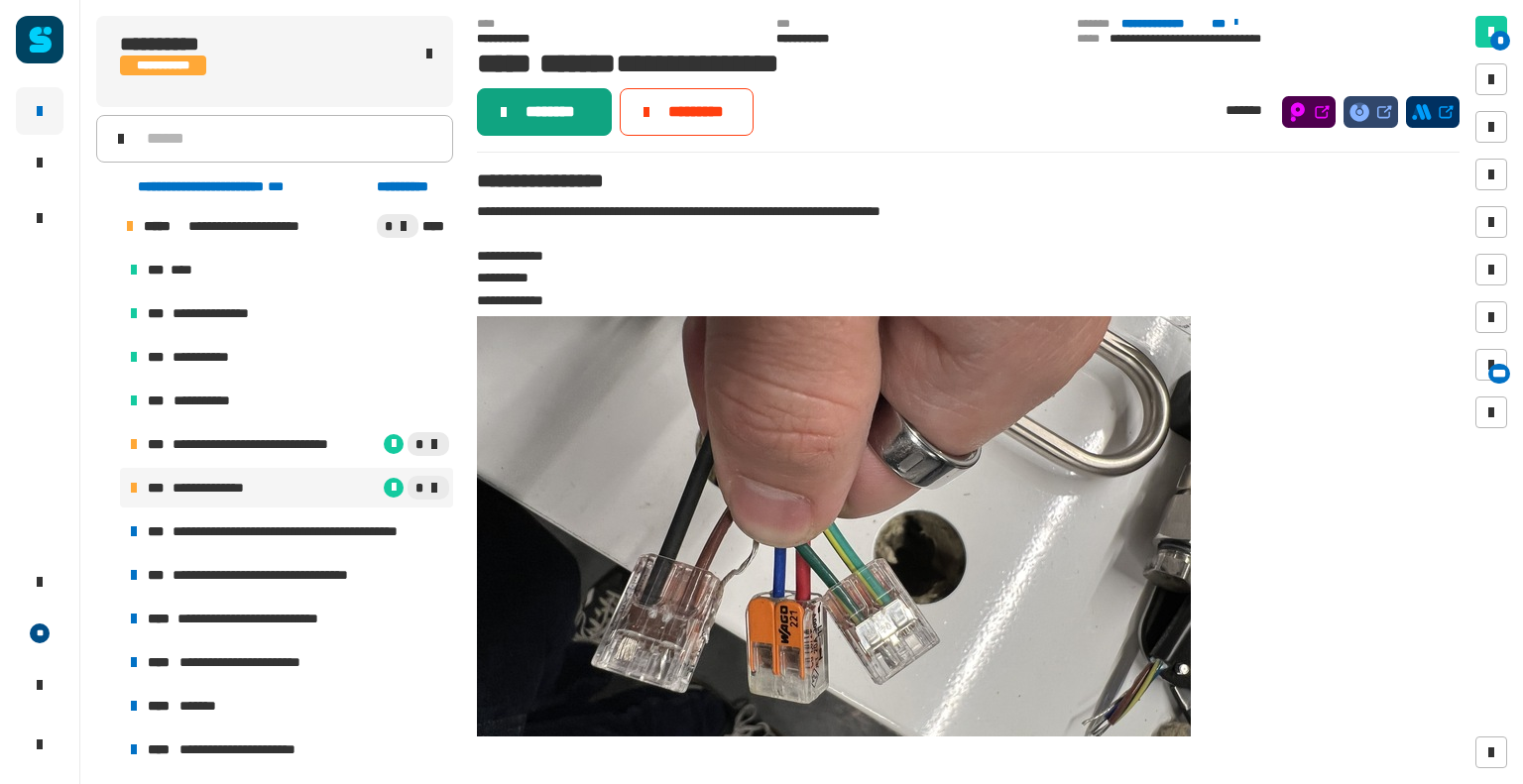 click on "********" 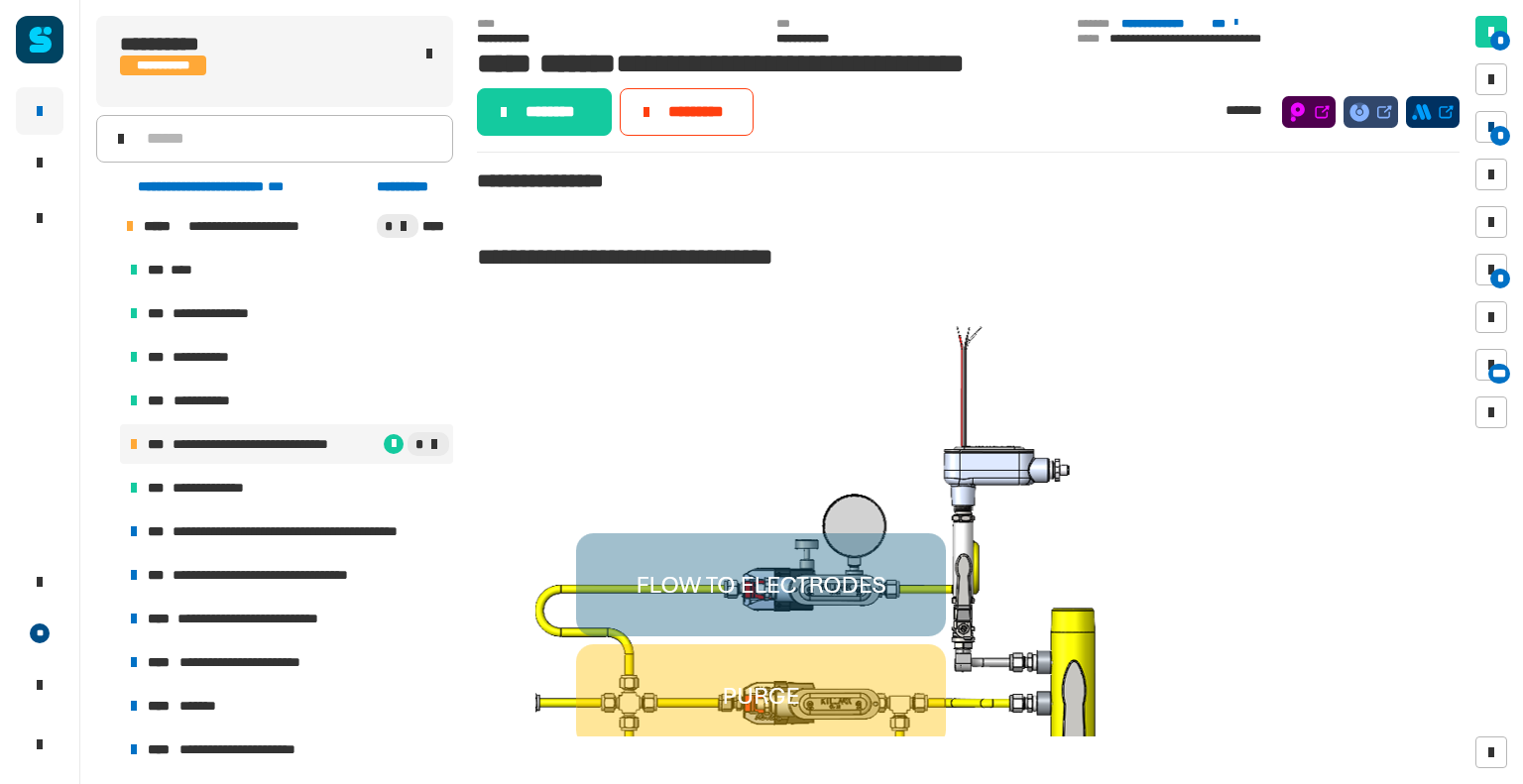 click on "*" at bounding box center (1500, 136) 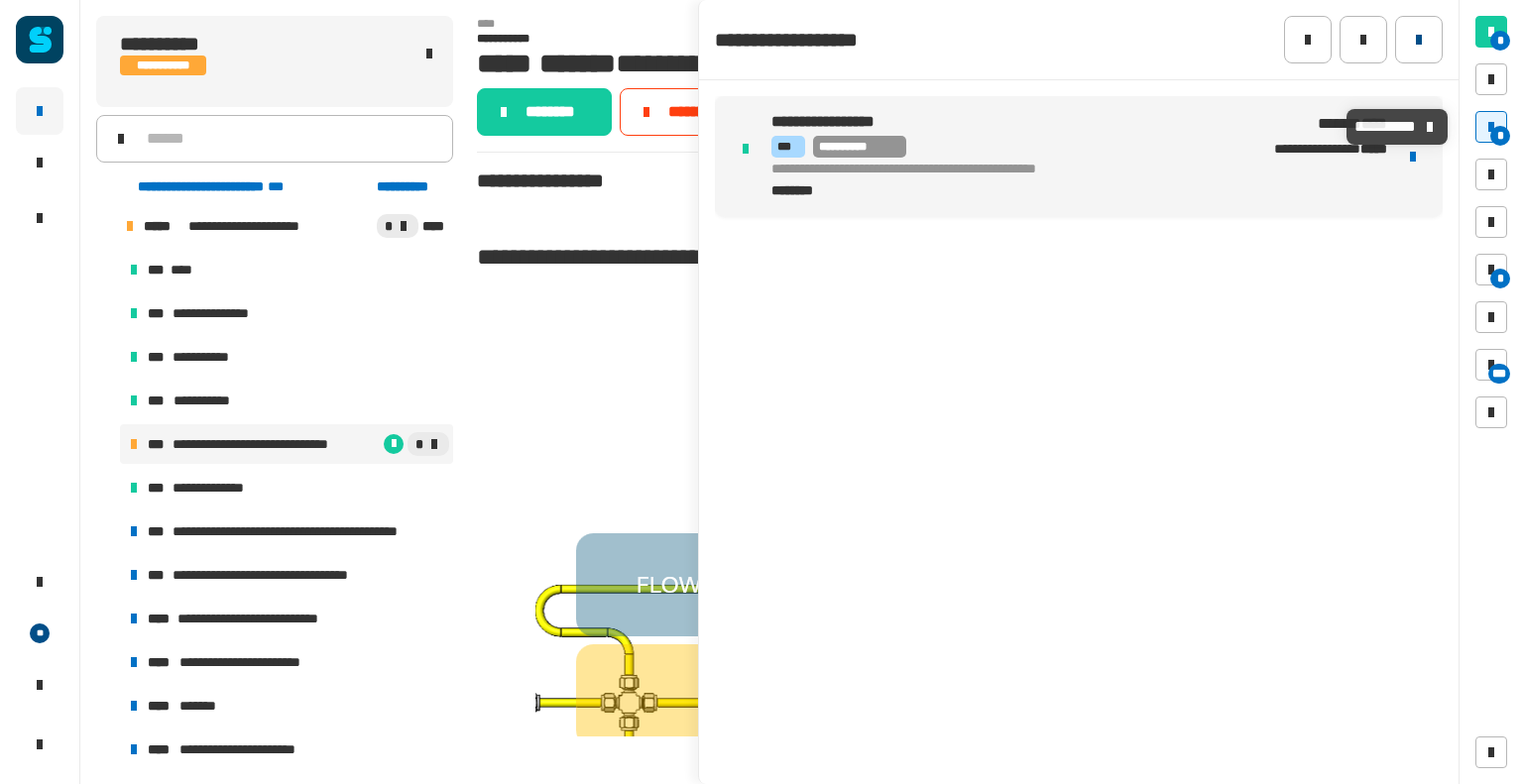 click 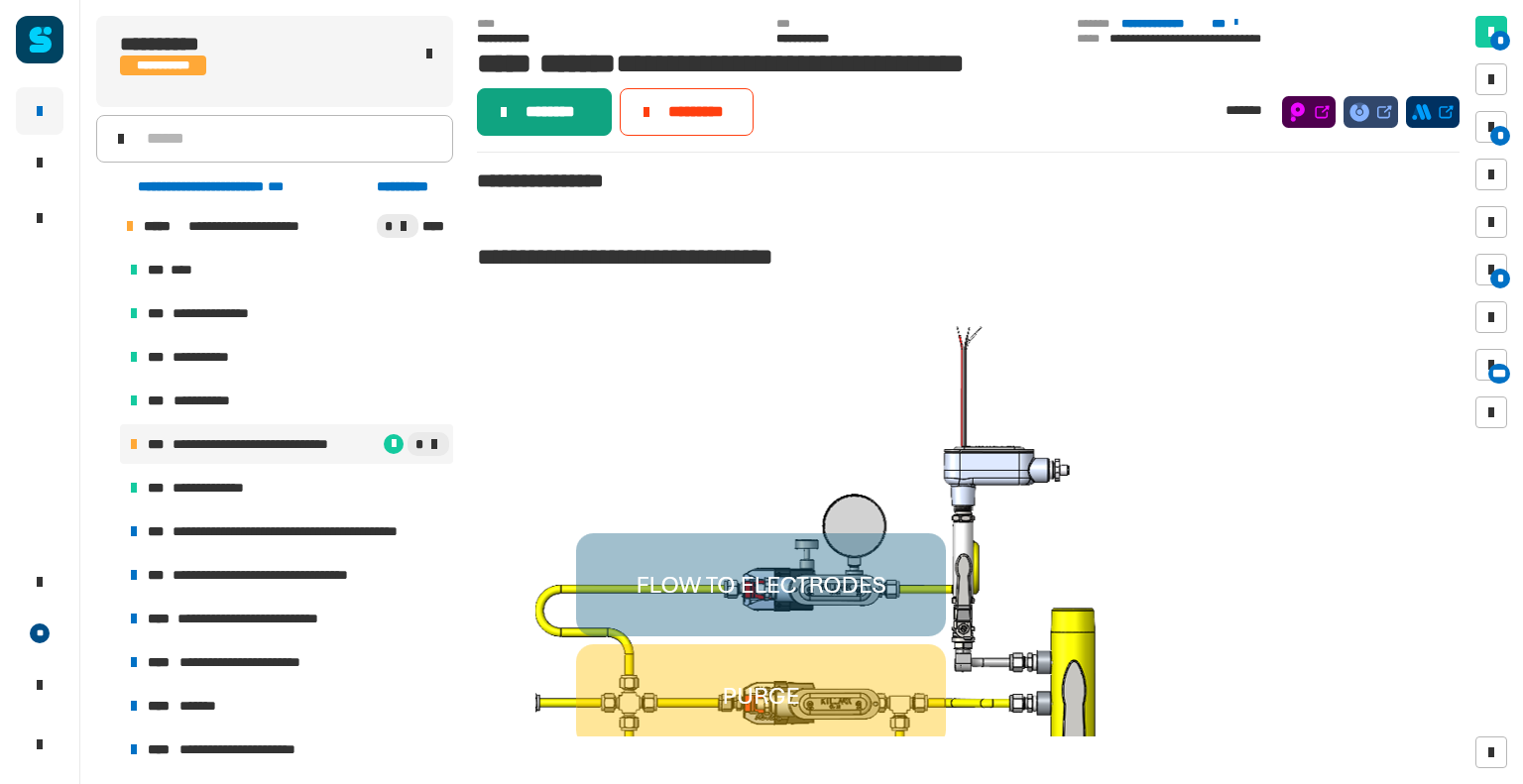 click on "********" 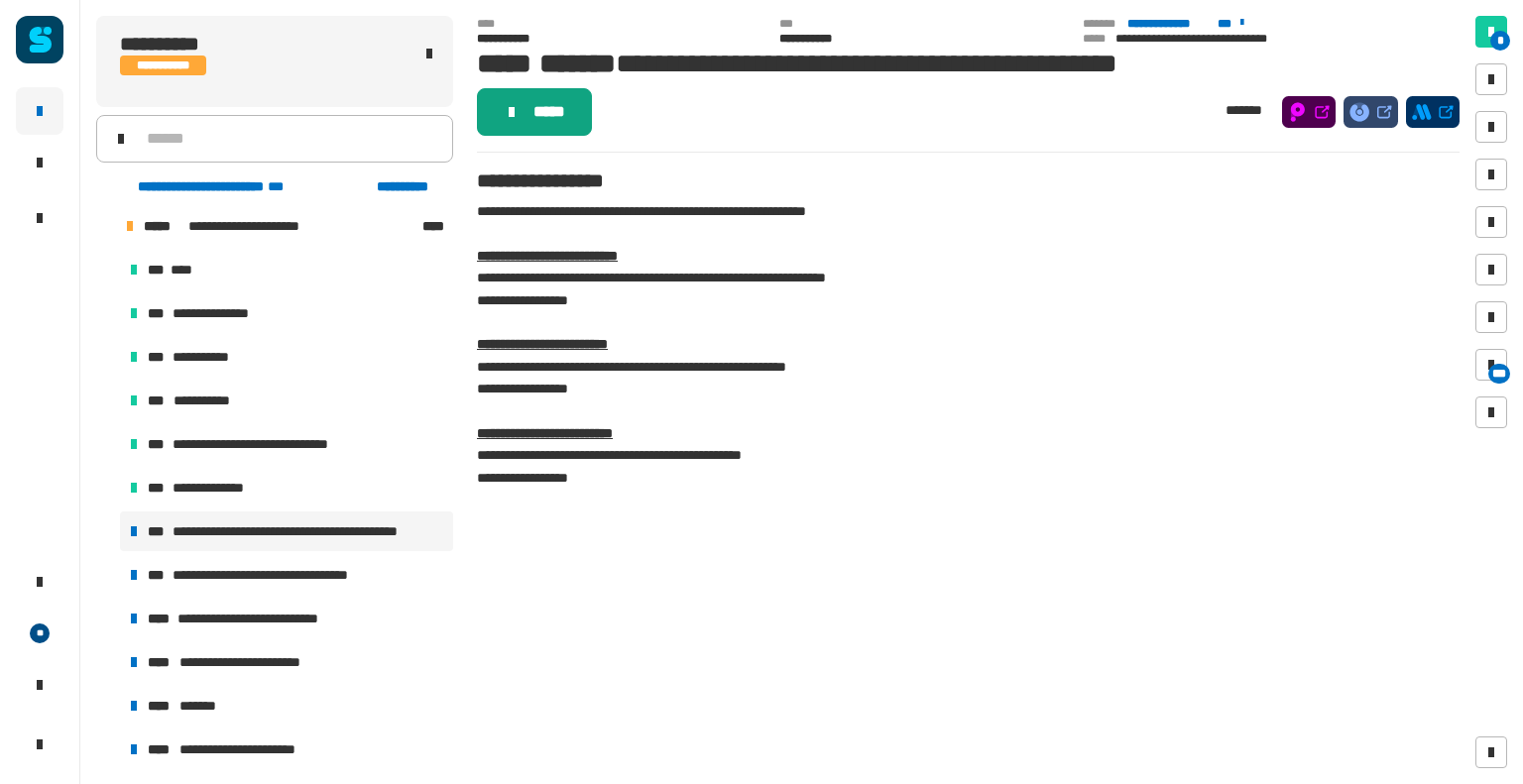 click on "*****" 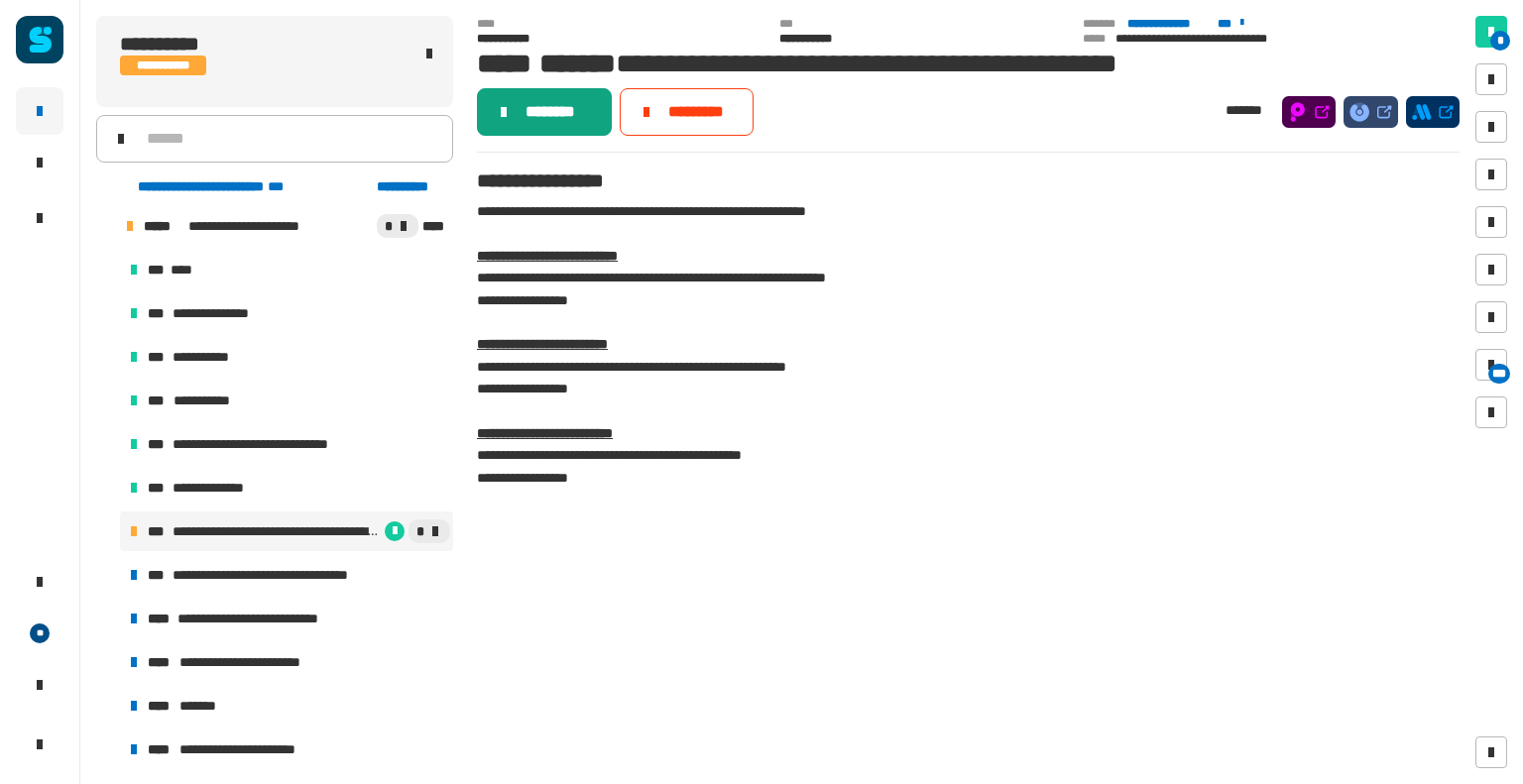click on "********" 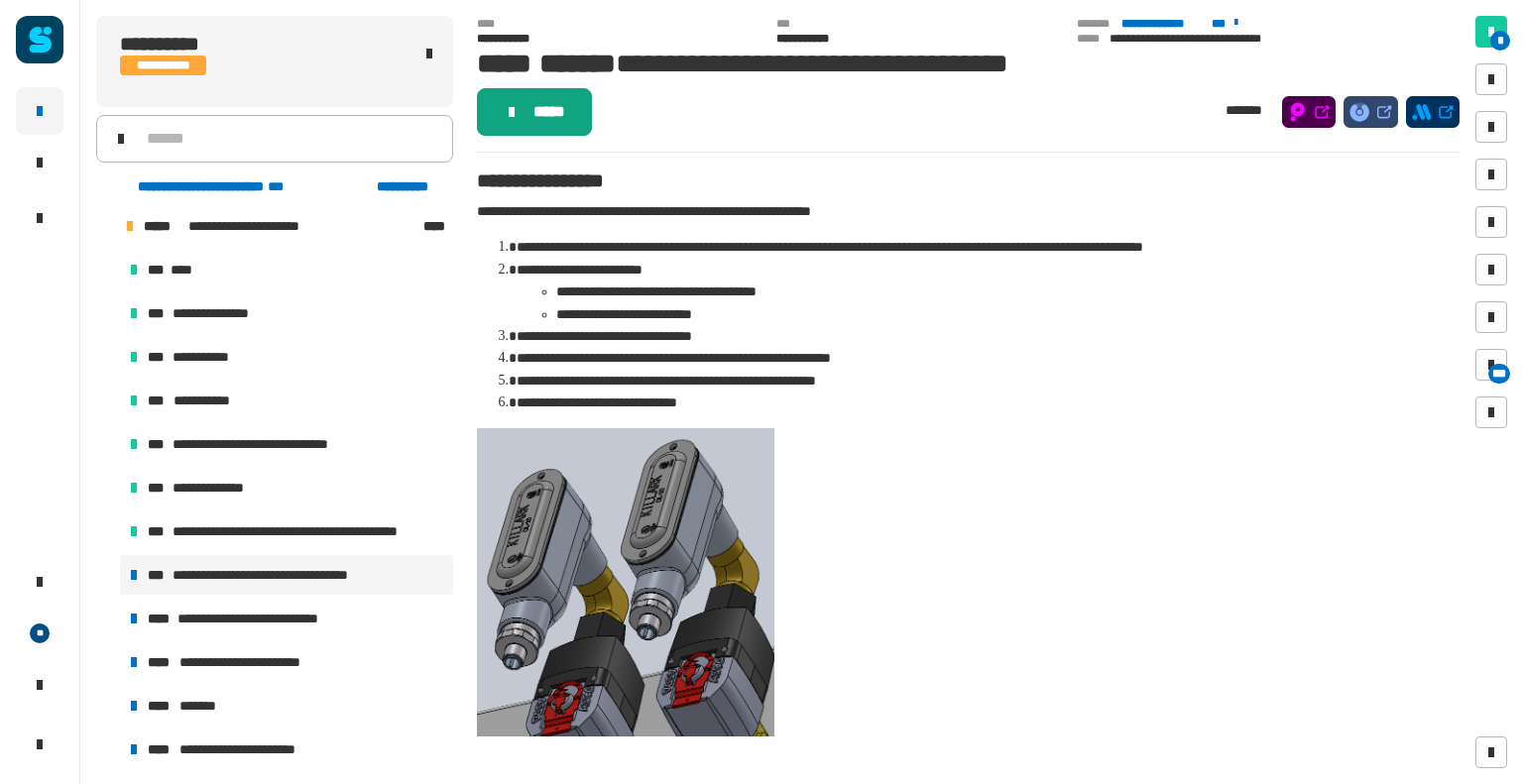 click on "*****" 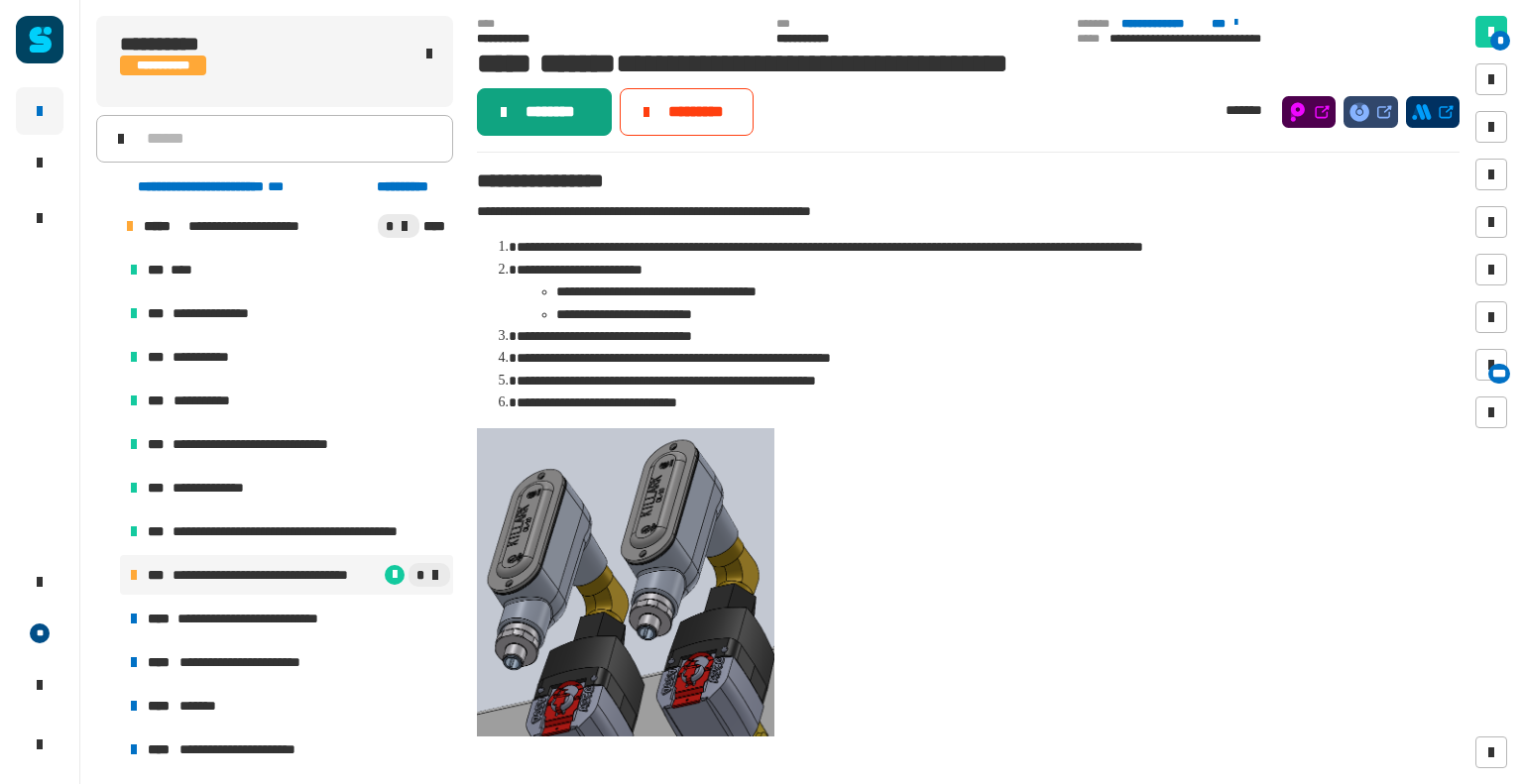 click on "********" 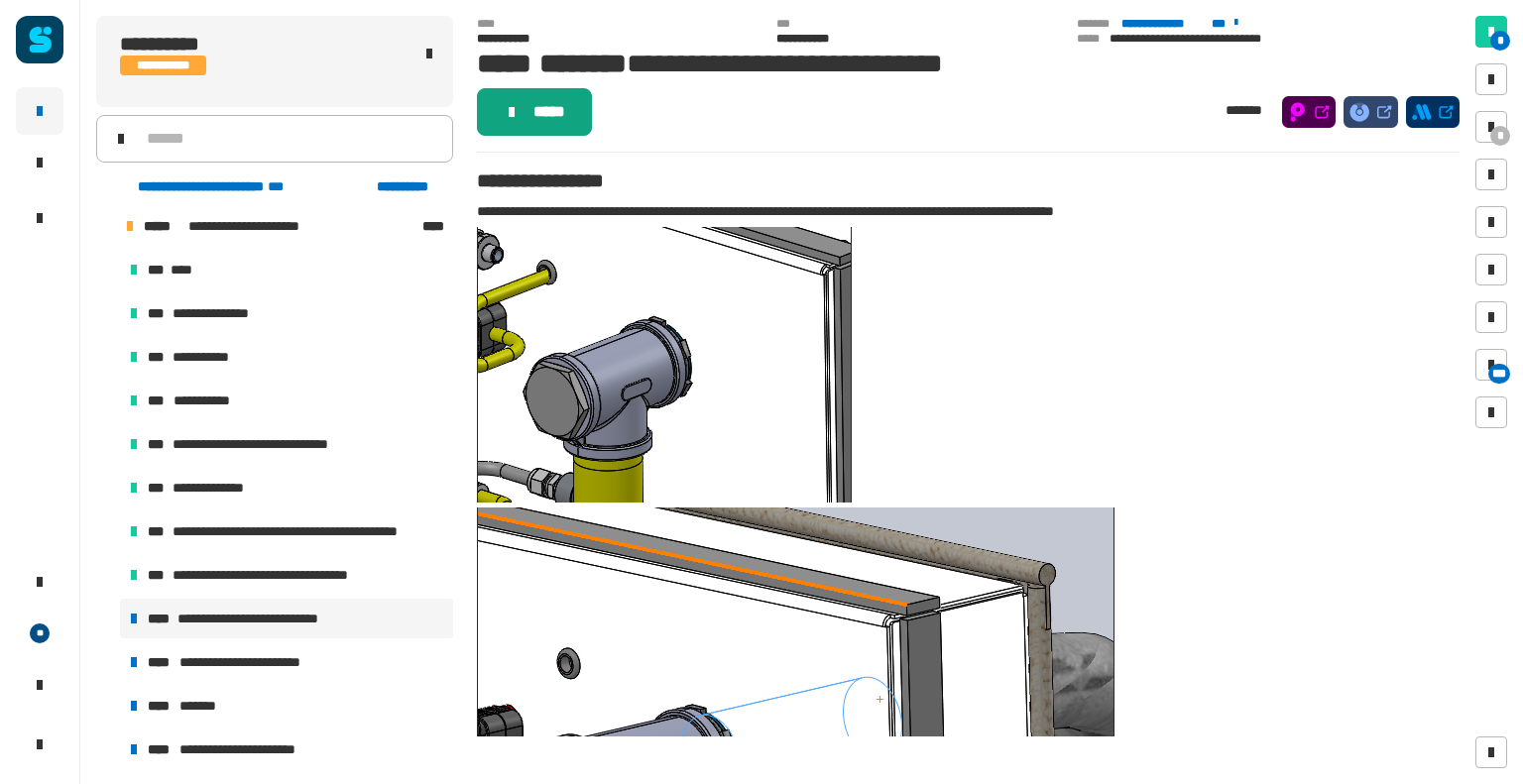 click on "*****" 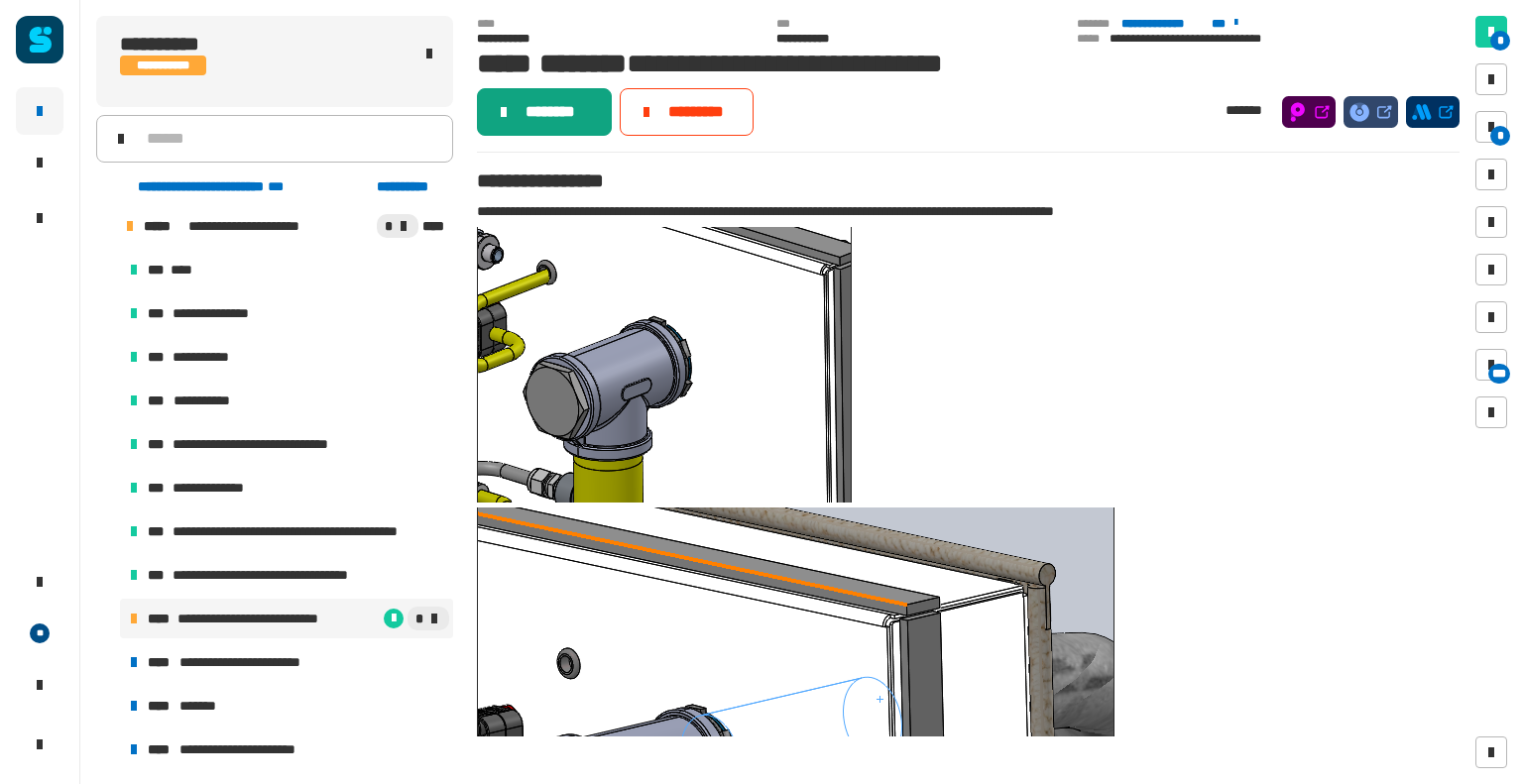 click on "********" 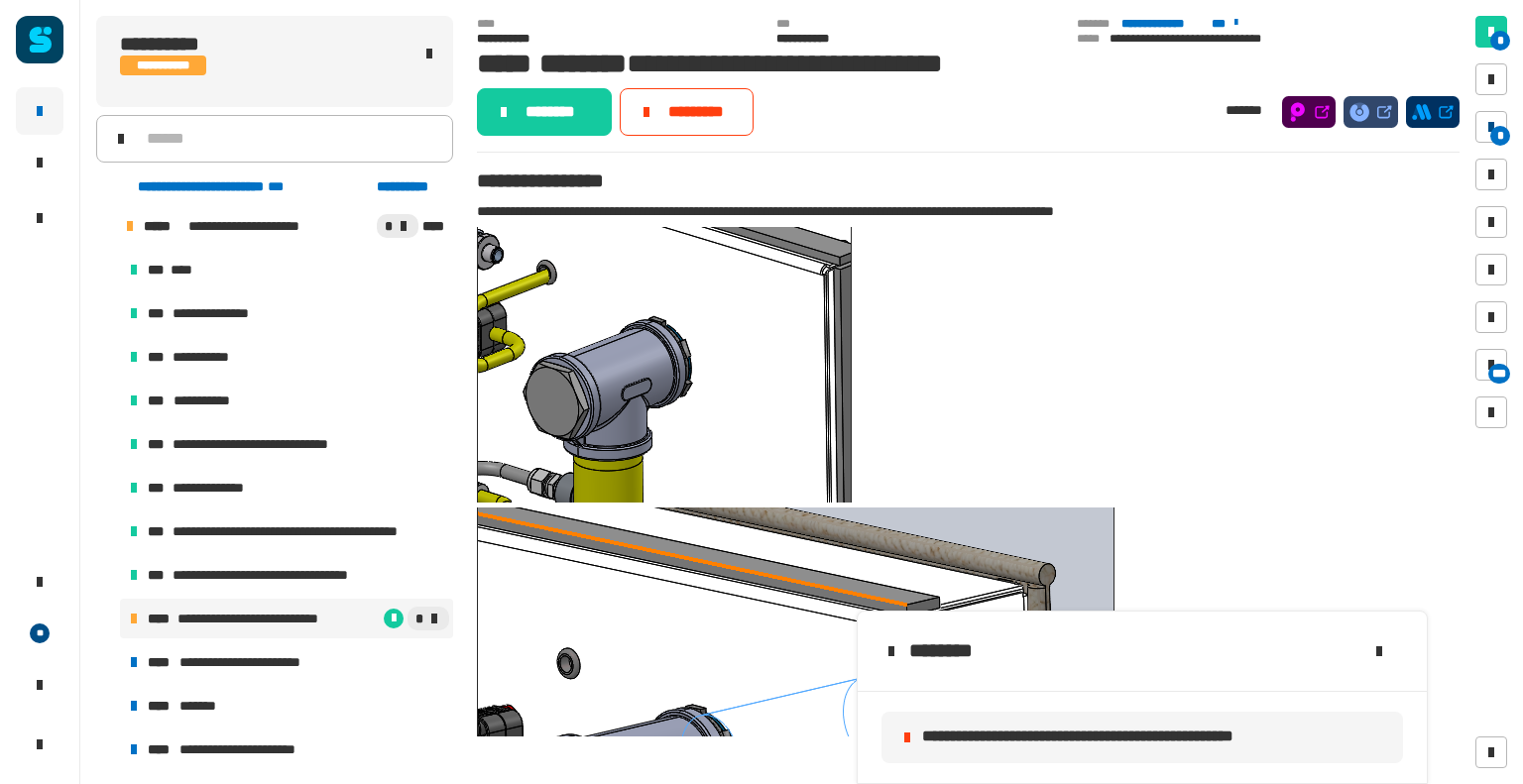click on "*" at bounding box center [1500, 136] 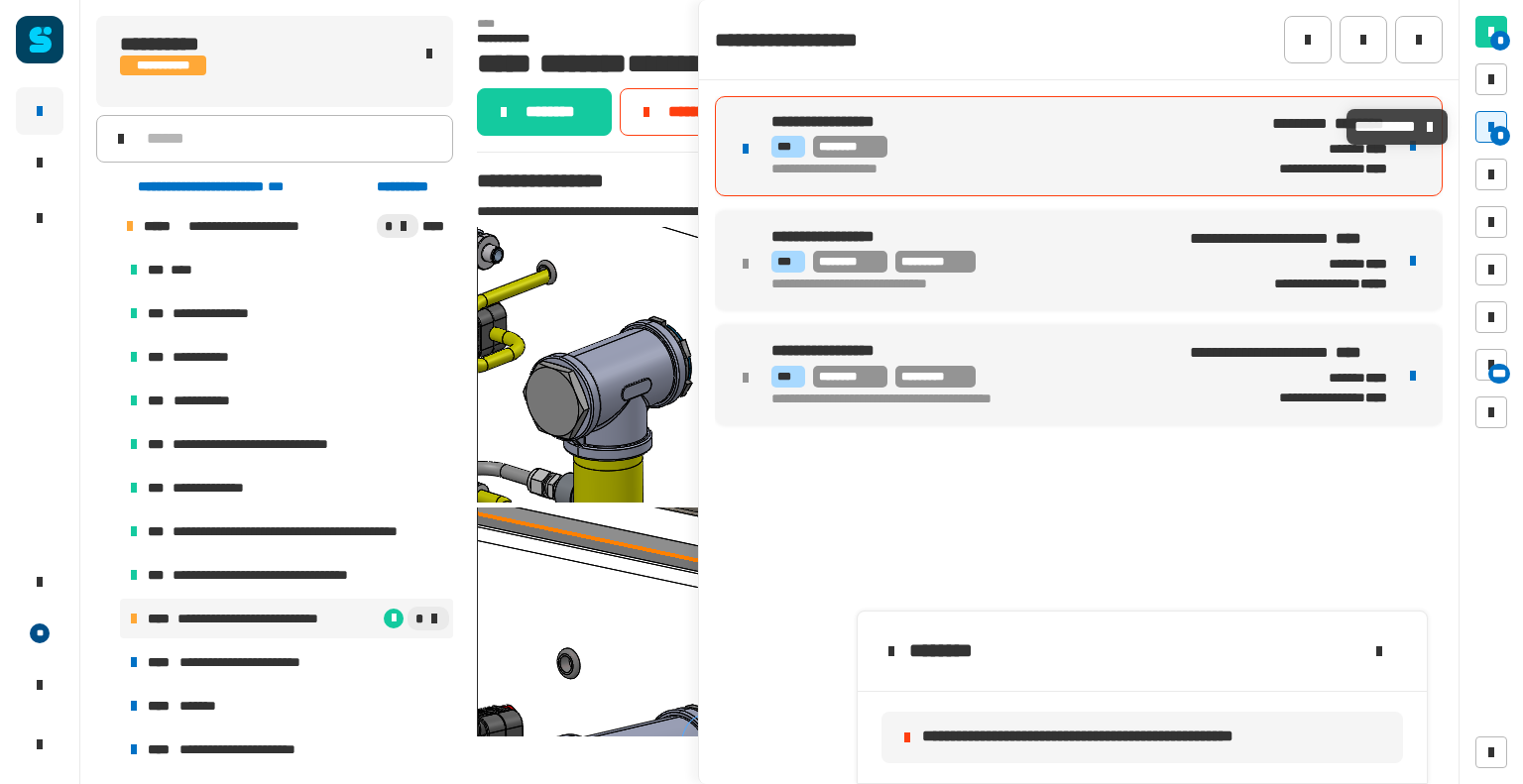 click on "*** ********" at bounding box center [1006, 147] 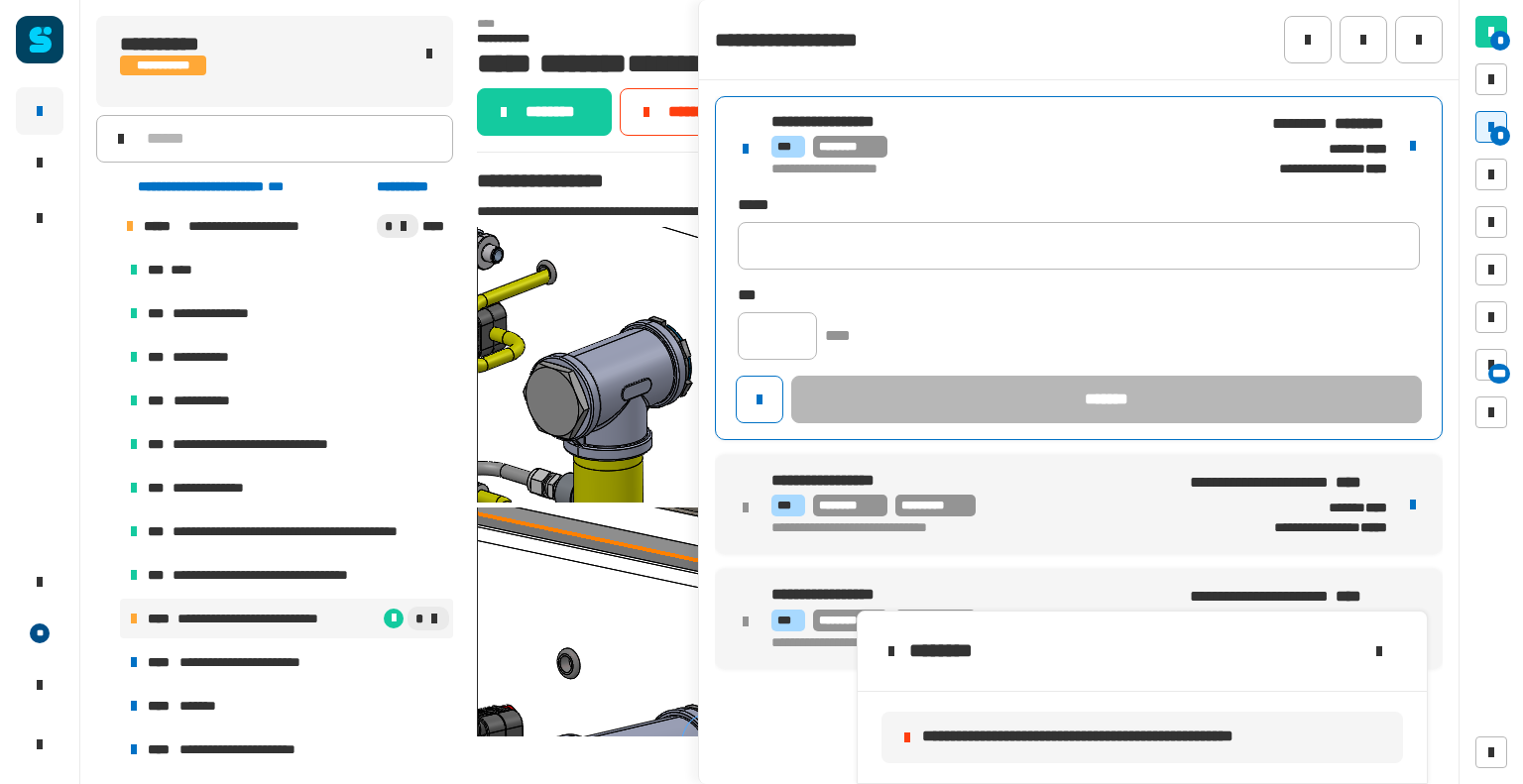 click at bounding box center (1413, 146) 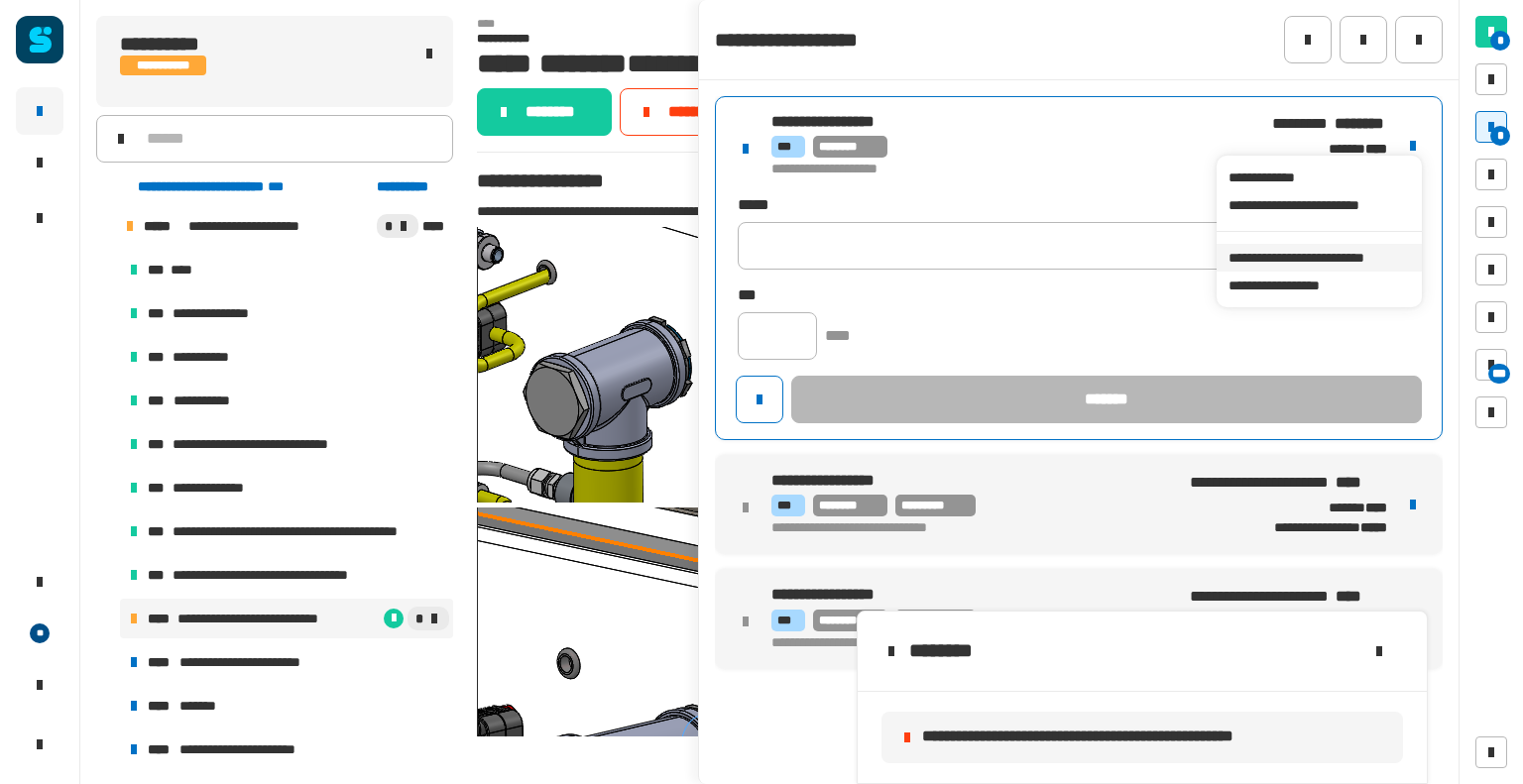 click on "**********" at bounding box center (1319, 258) 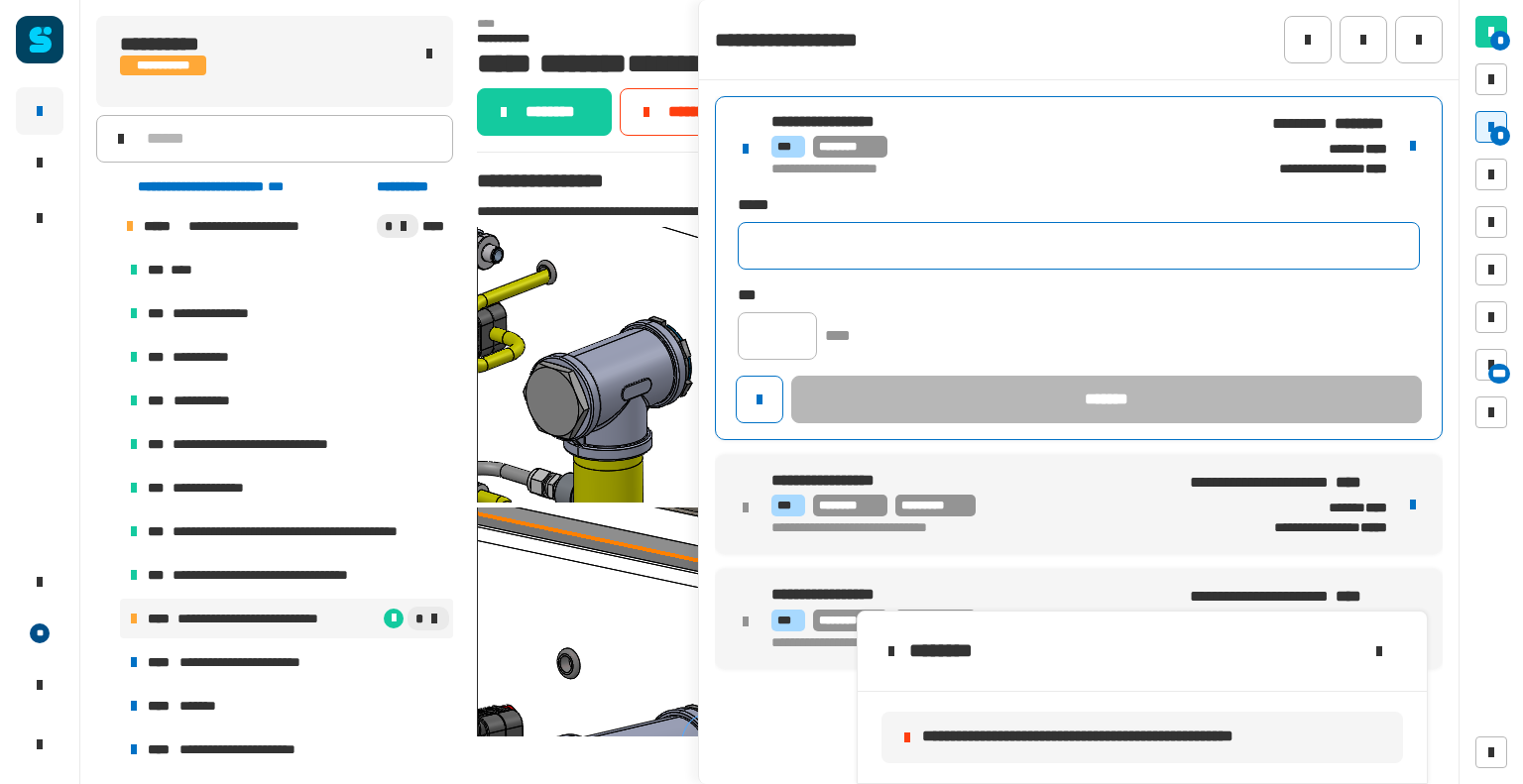 click 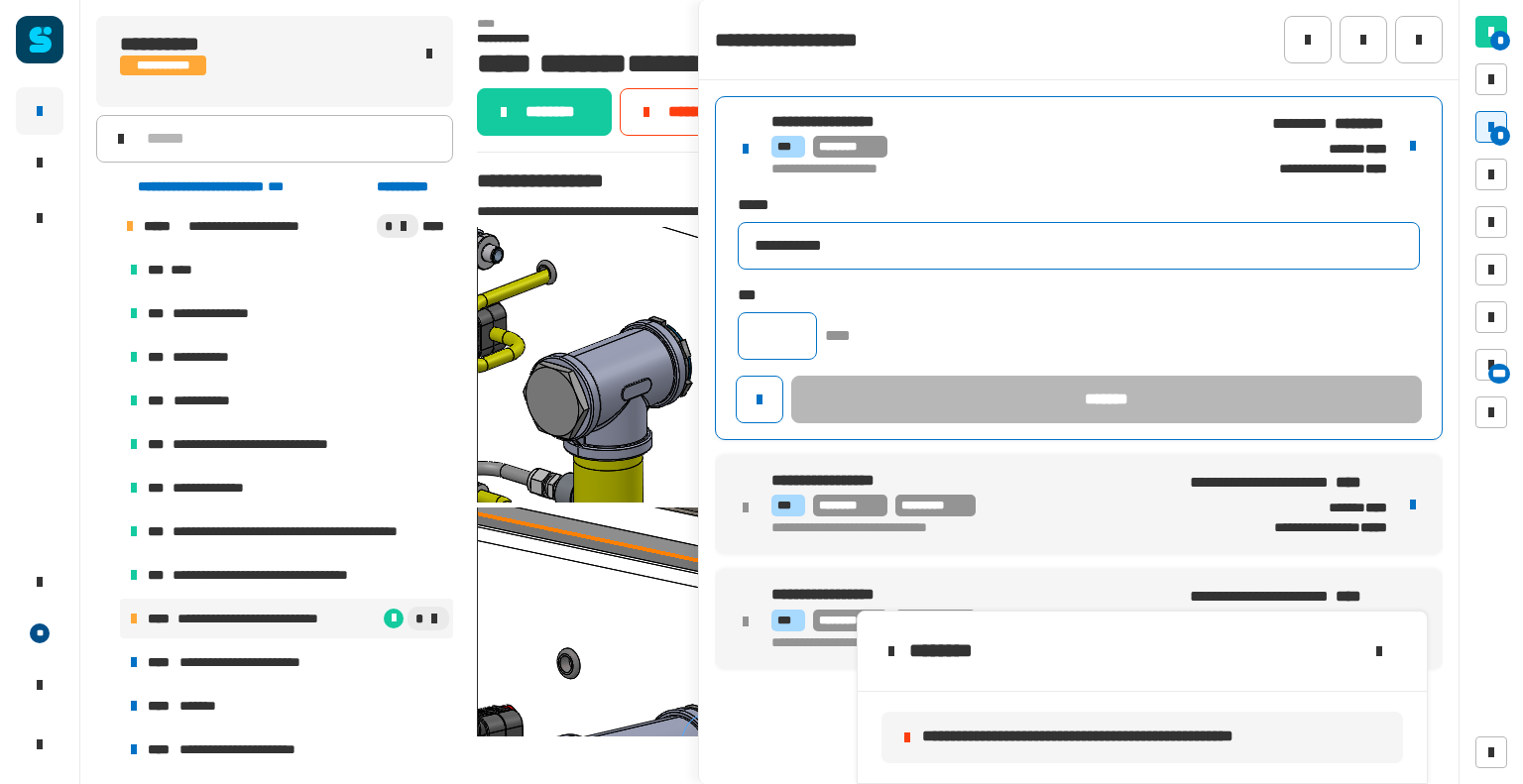 type on "**********" 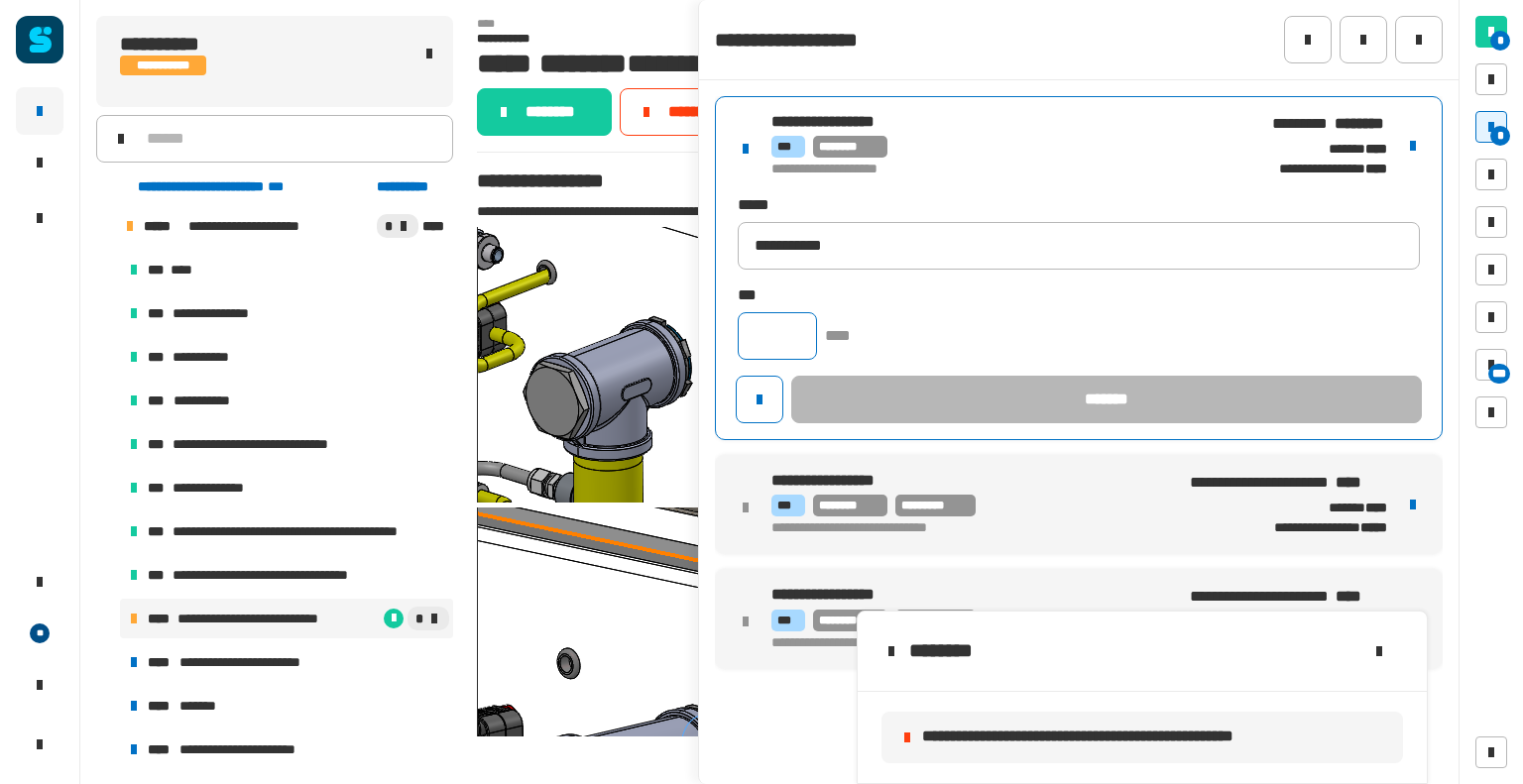 click 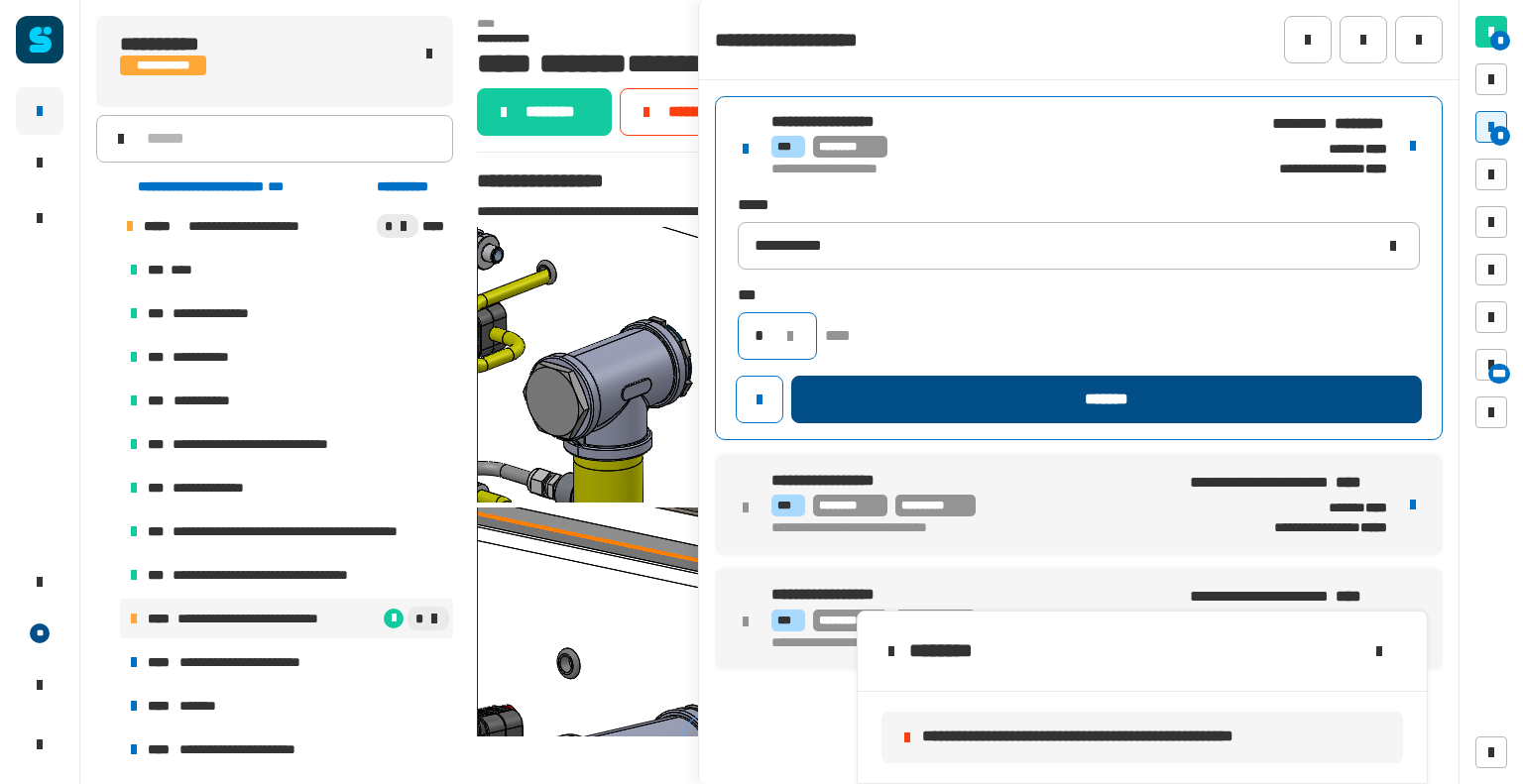 type on "*" 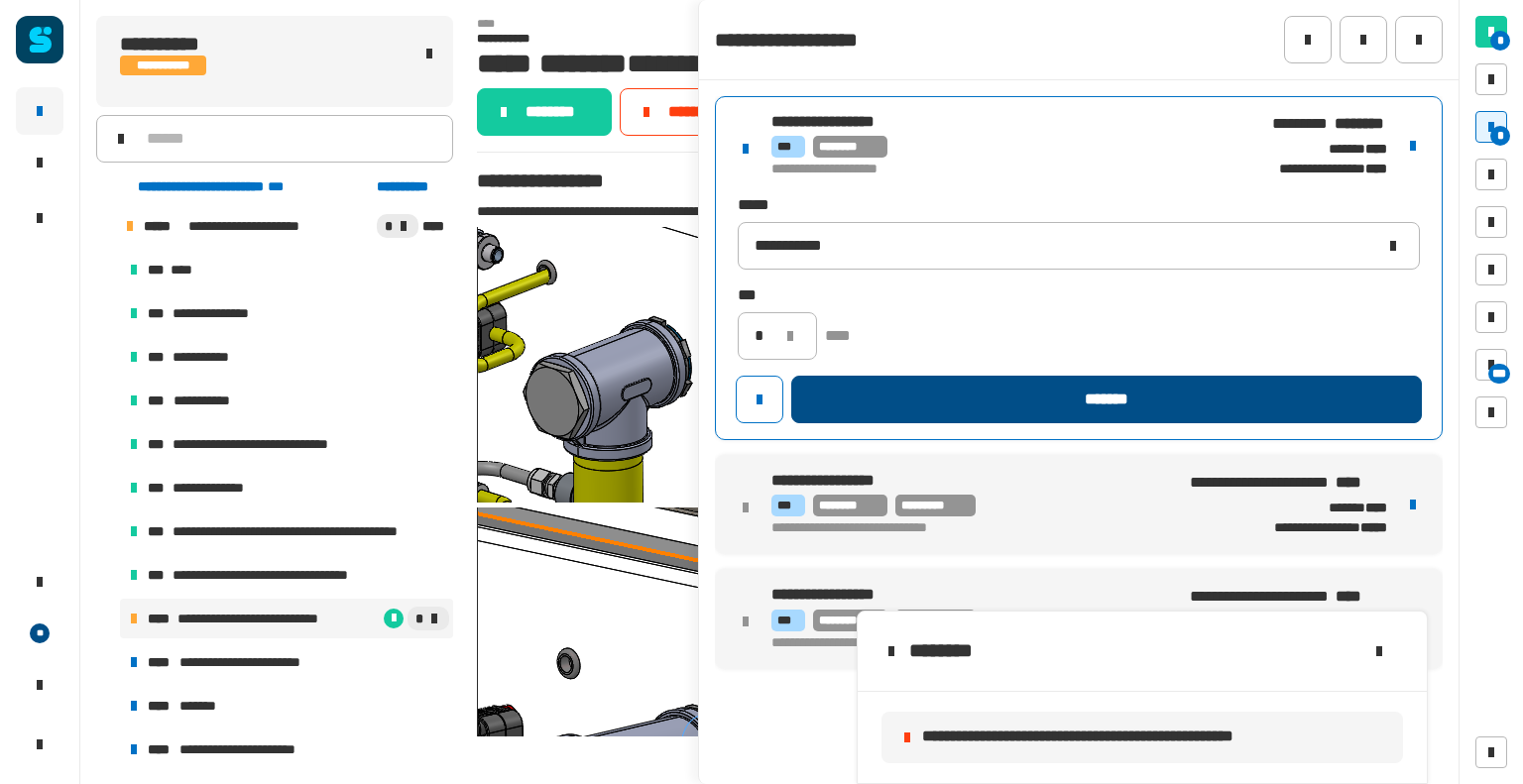 click on "*******" 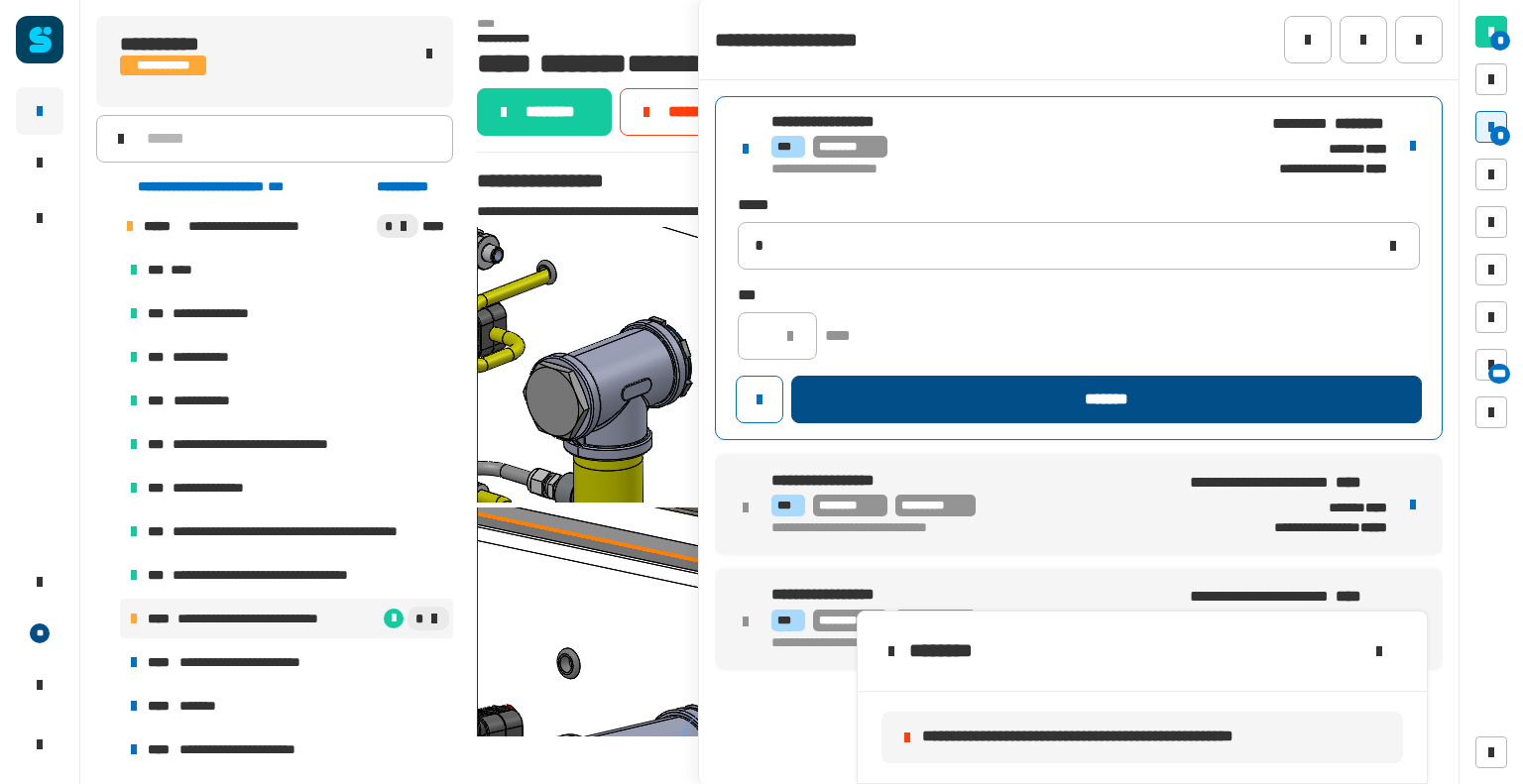 type 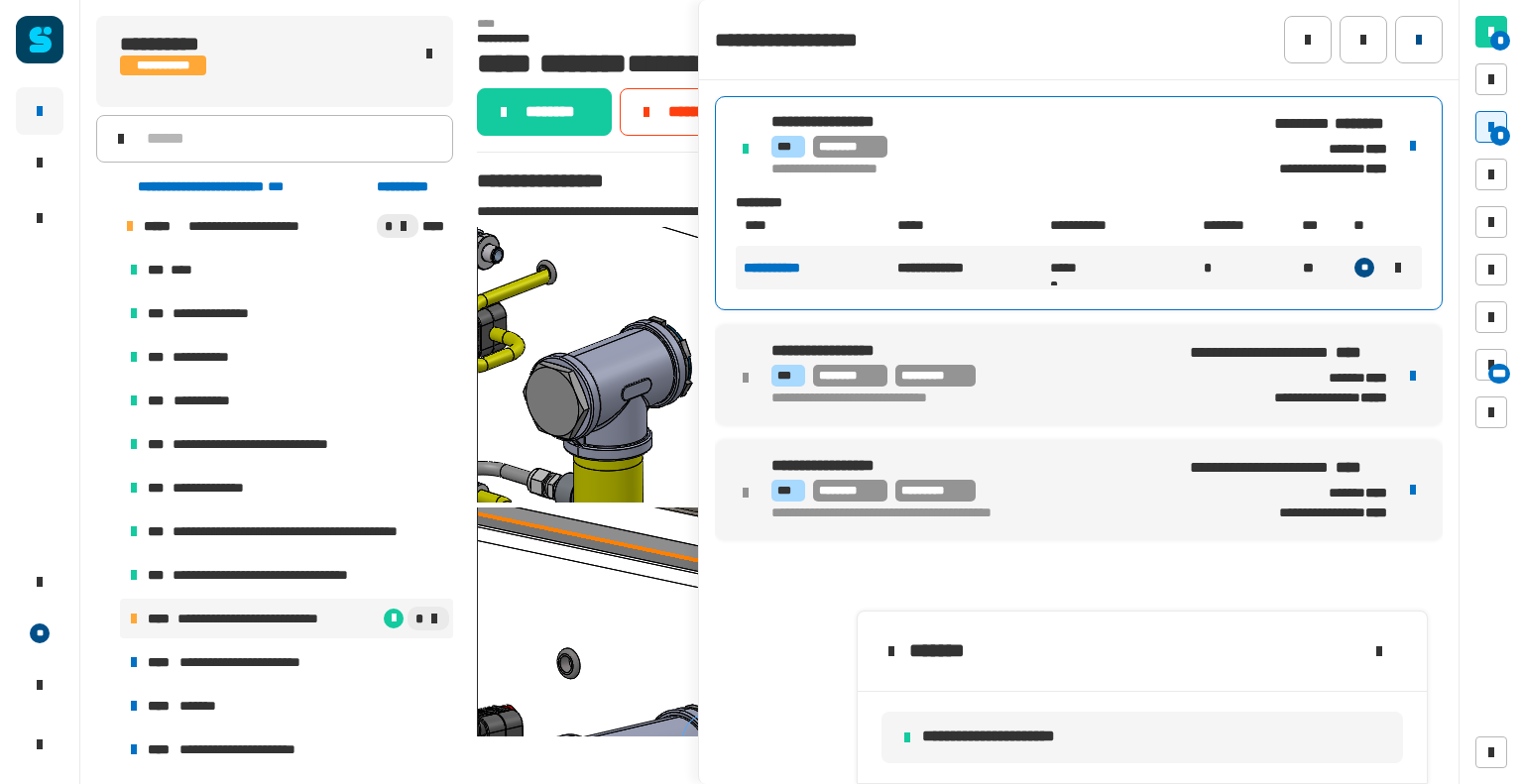 click 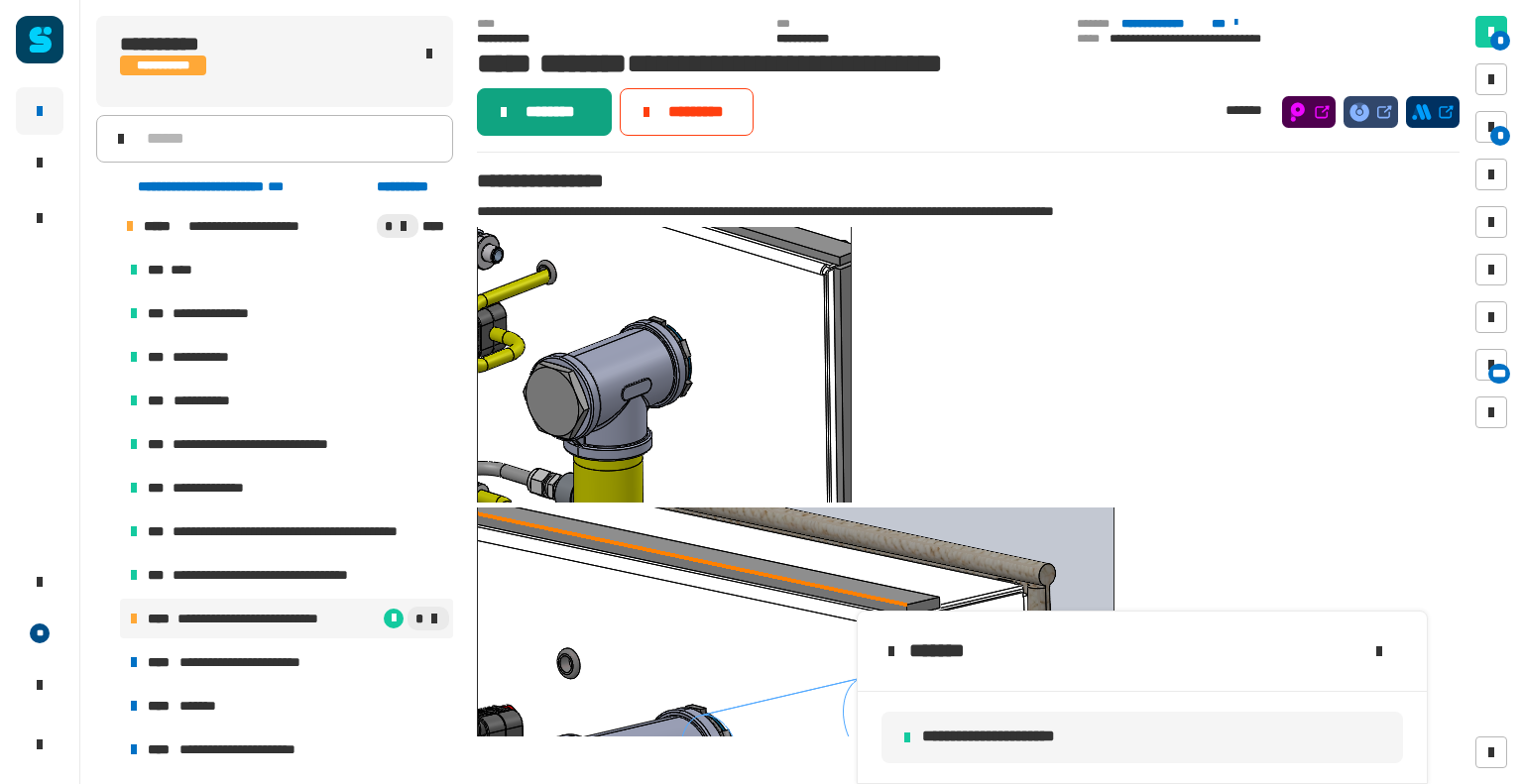 click on "********" 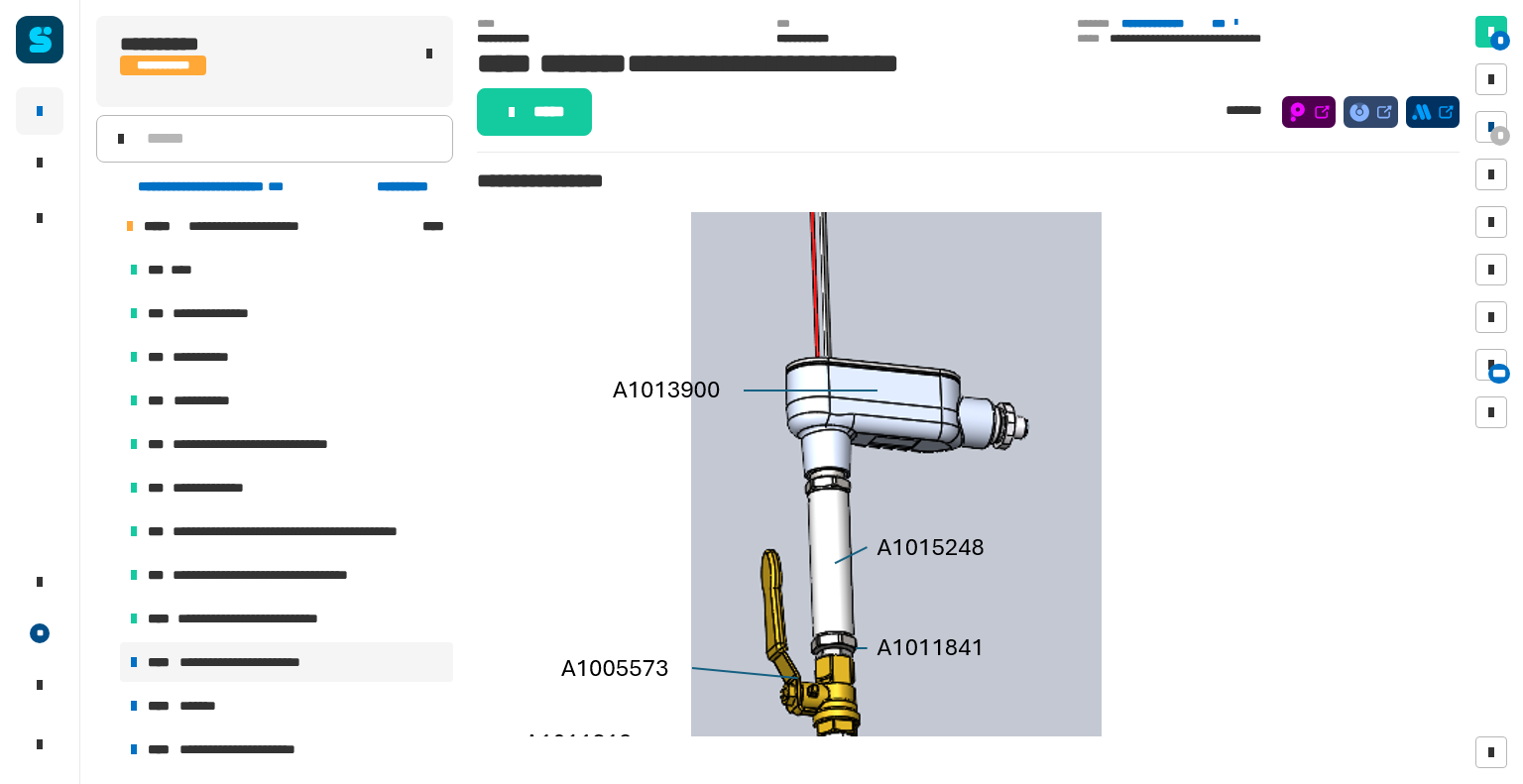 click at bounding box center [1491, 127] 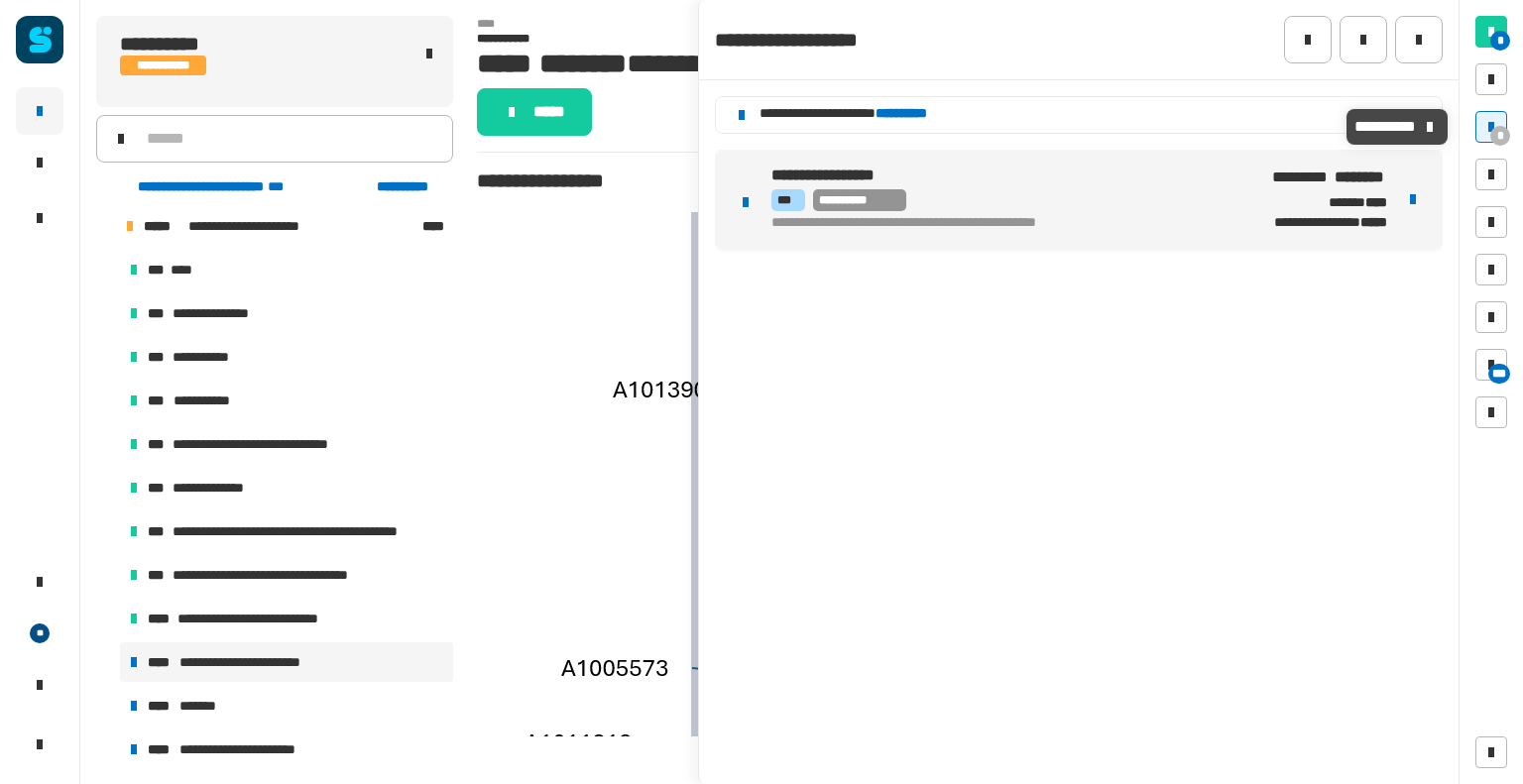 click on "**********" 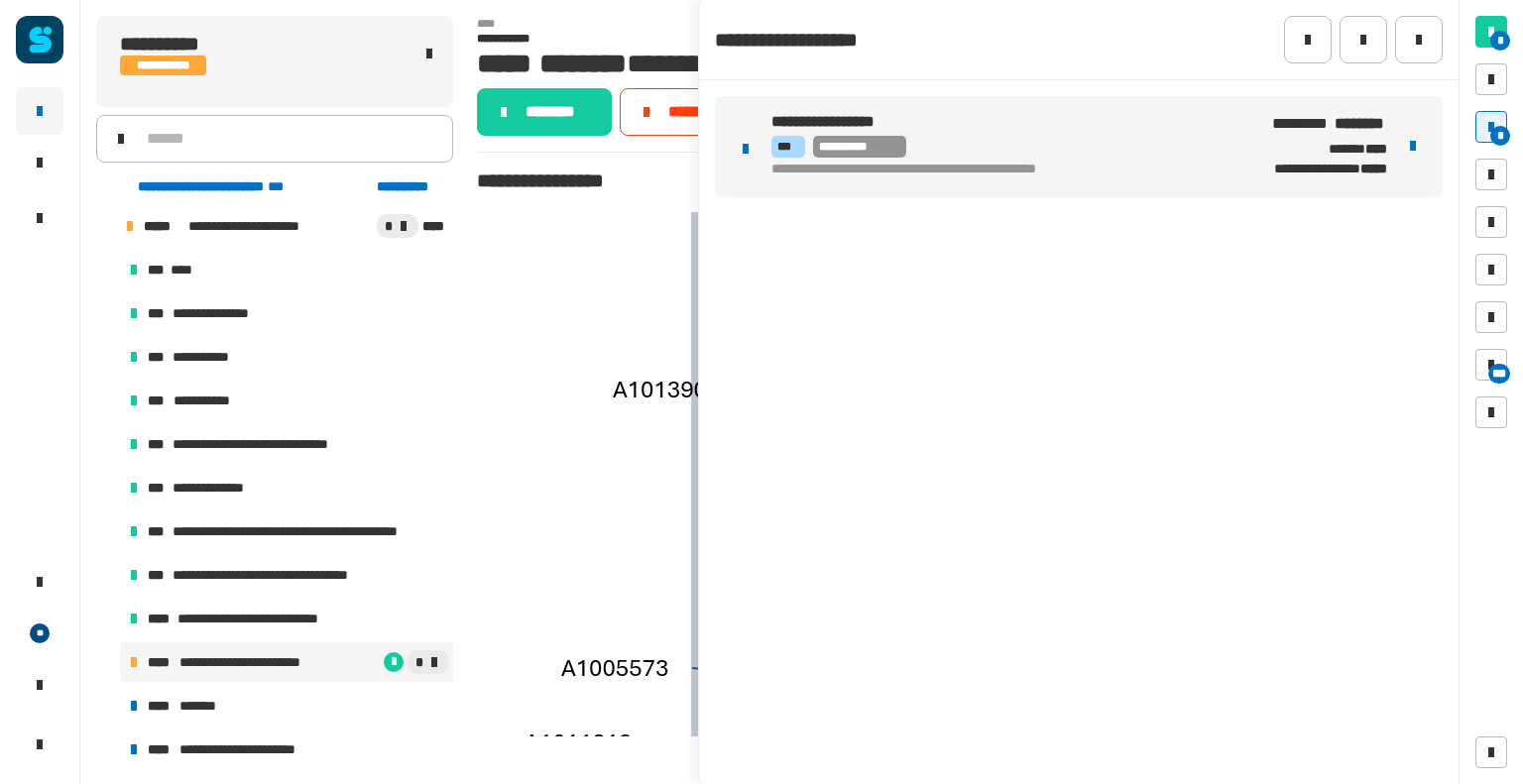 click on "**********" at bounding box center (1001, 122) 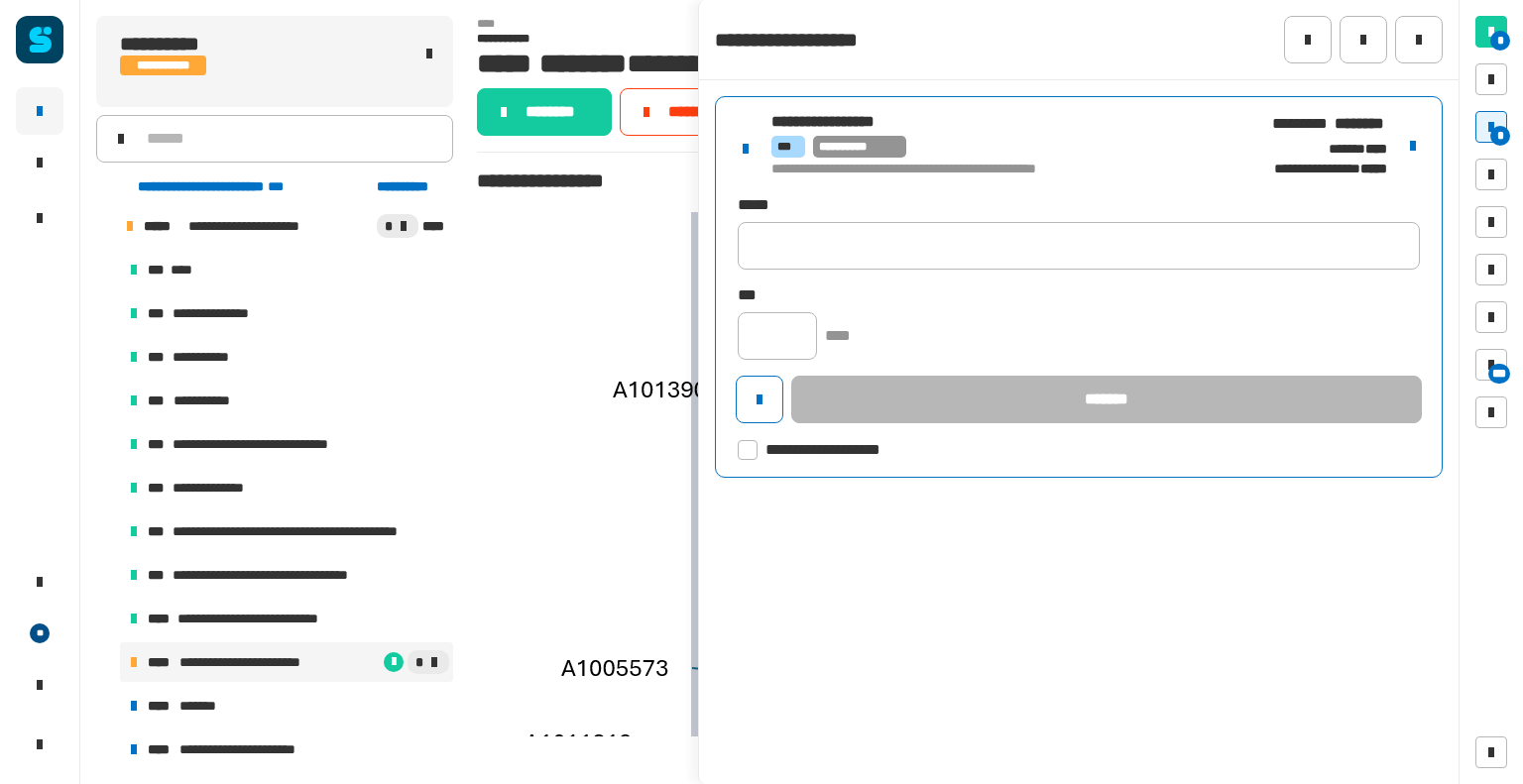 click 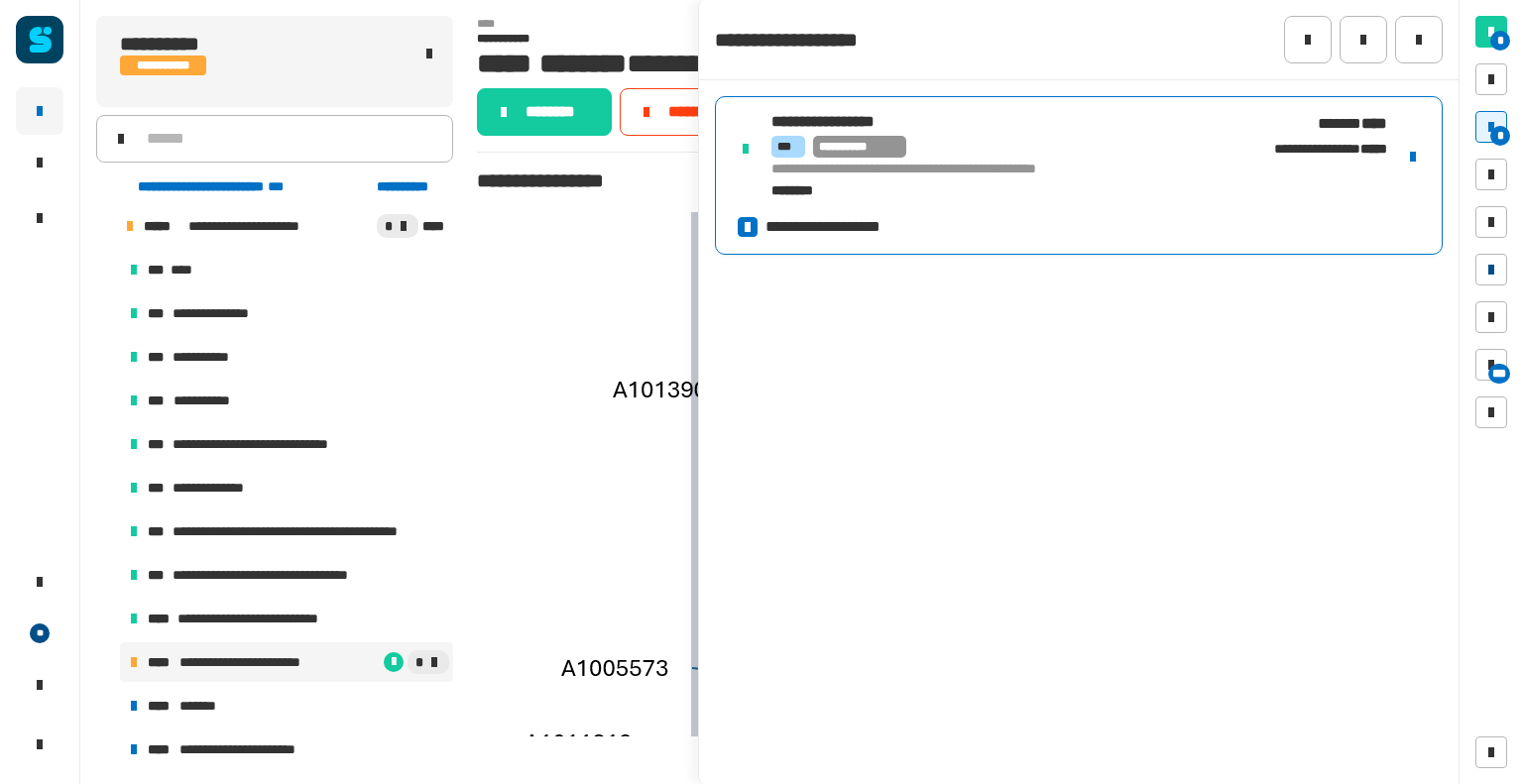 click at bounding box center (1491, 270) 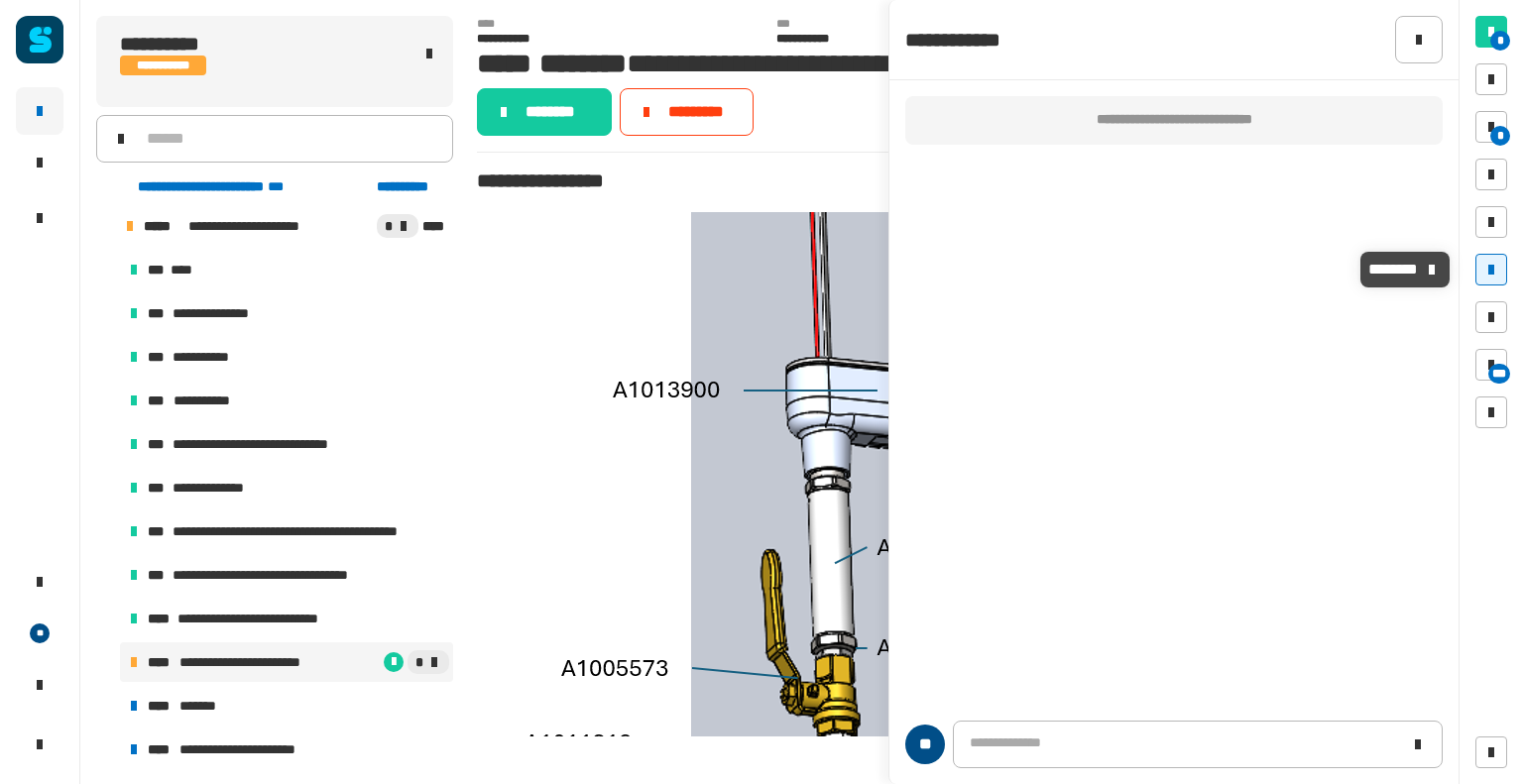 type 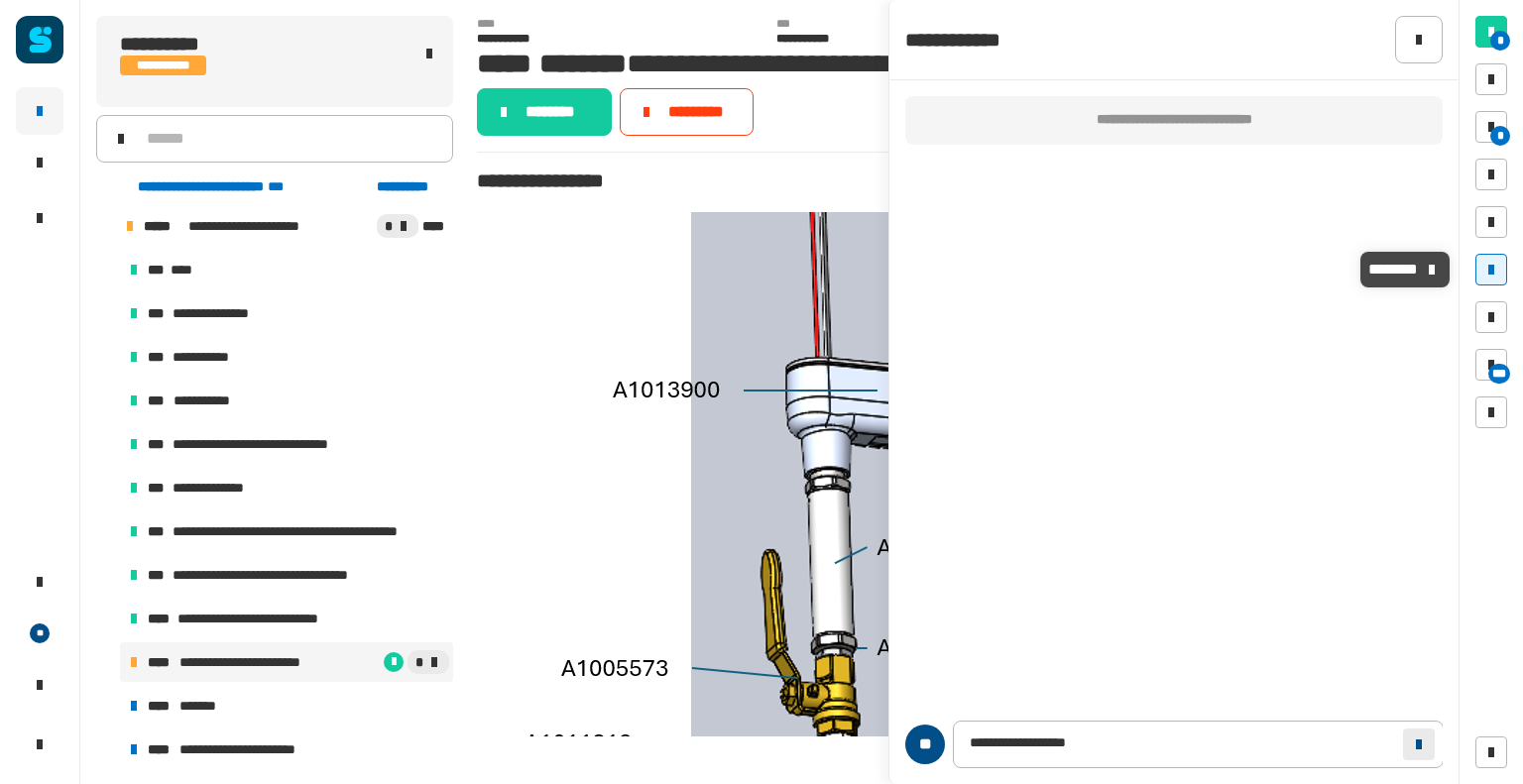 click 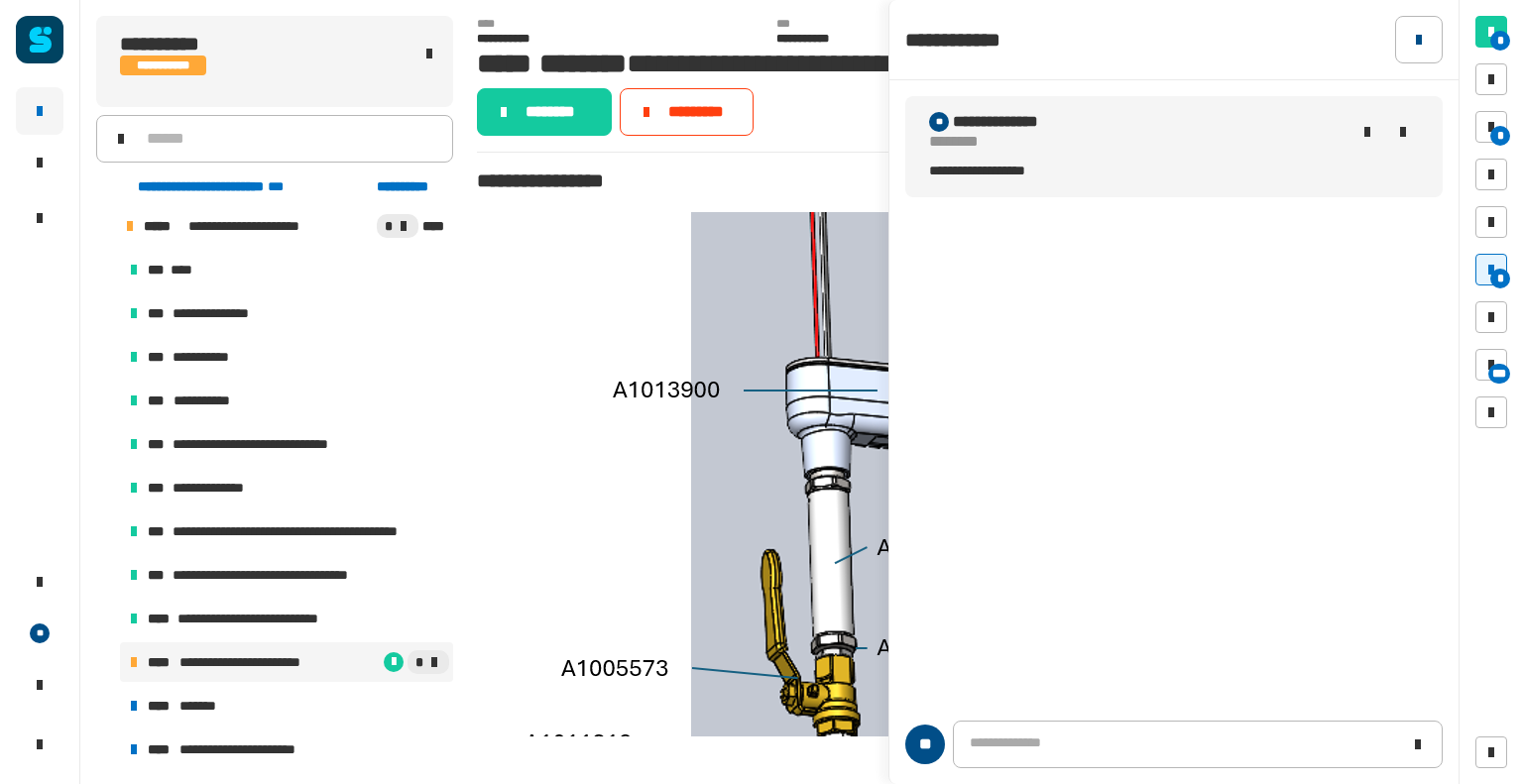 click 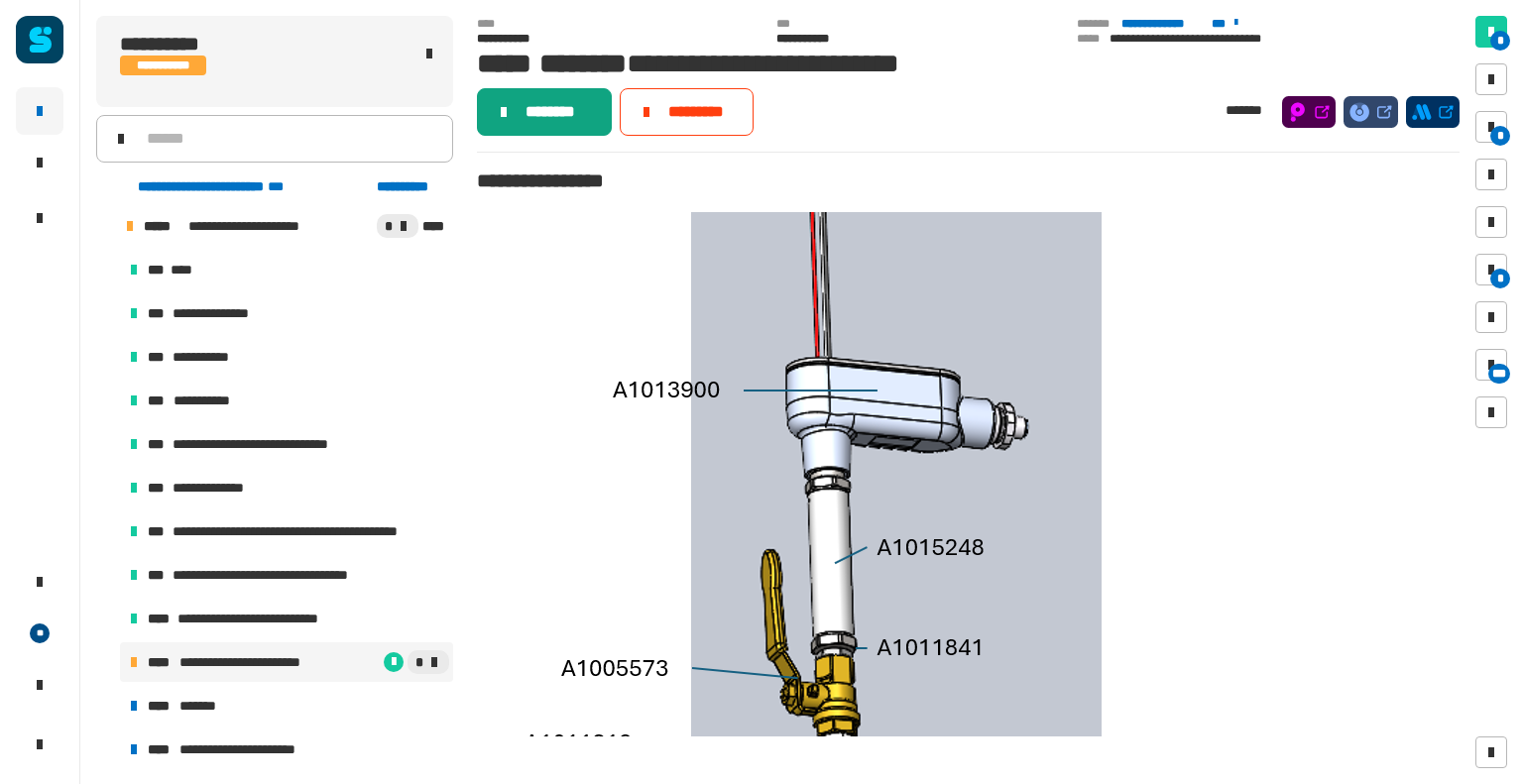 click on "********" 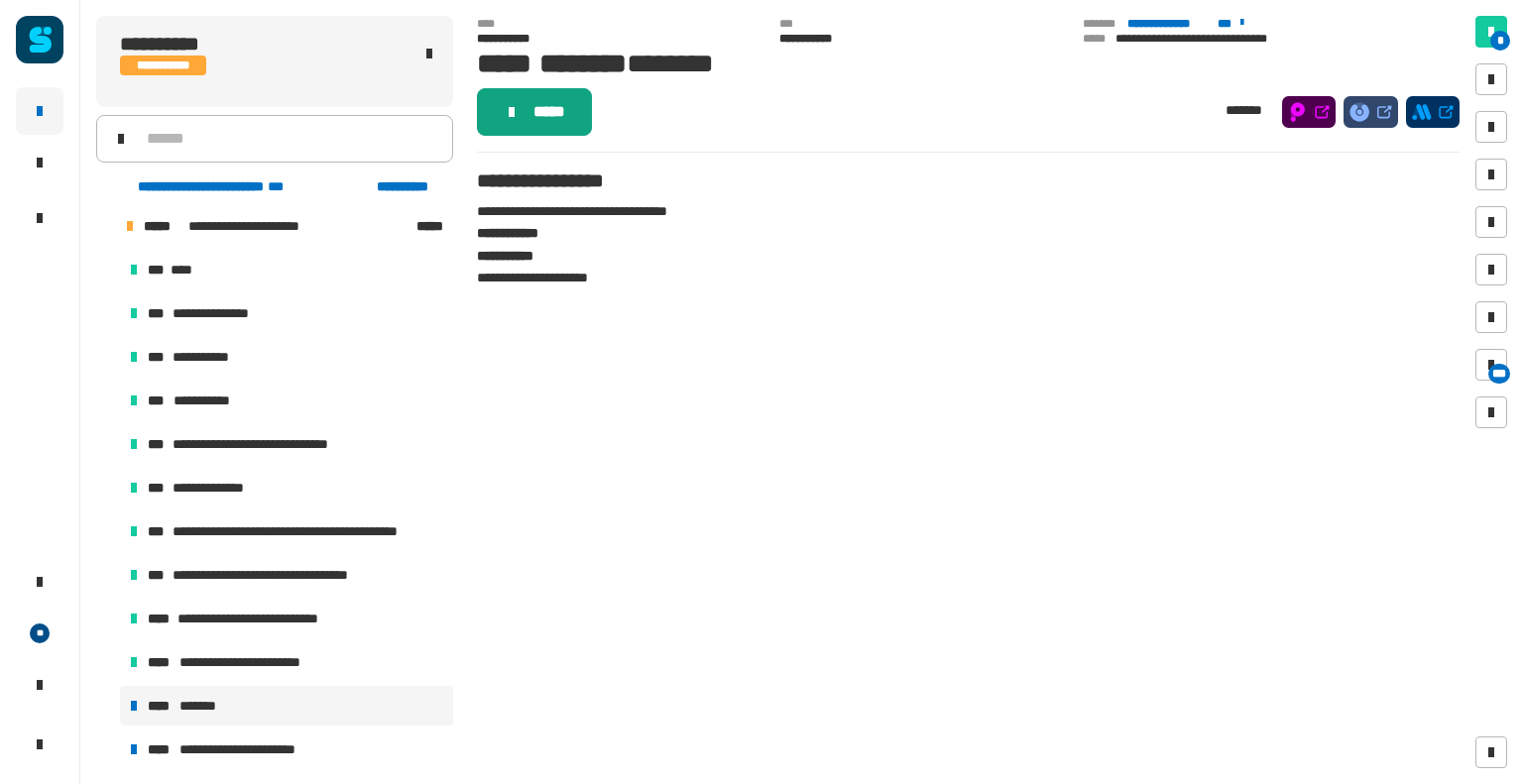 click on "*****" 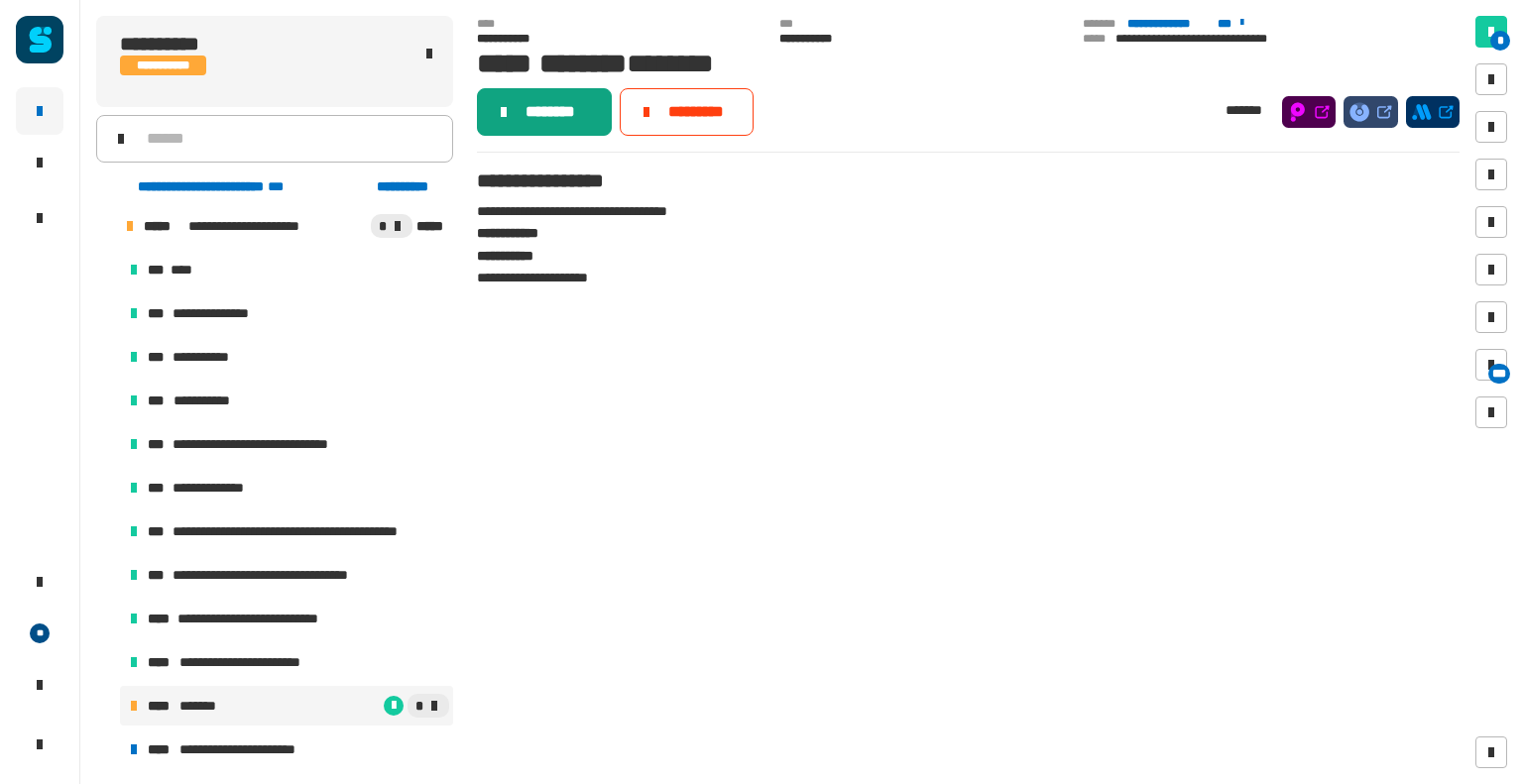 click on "********" 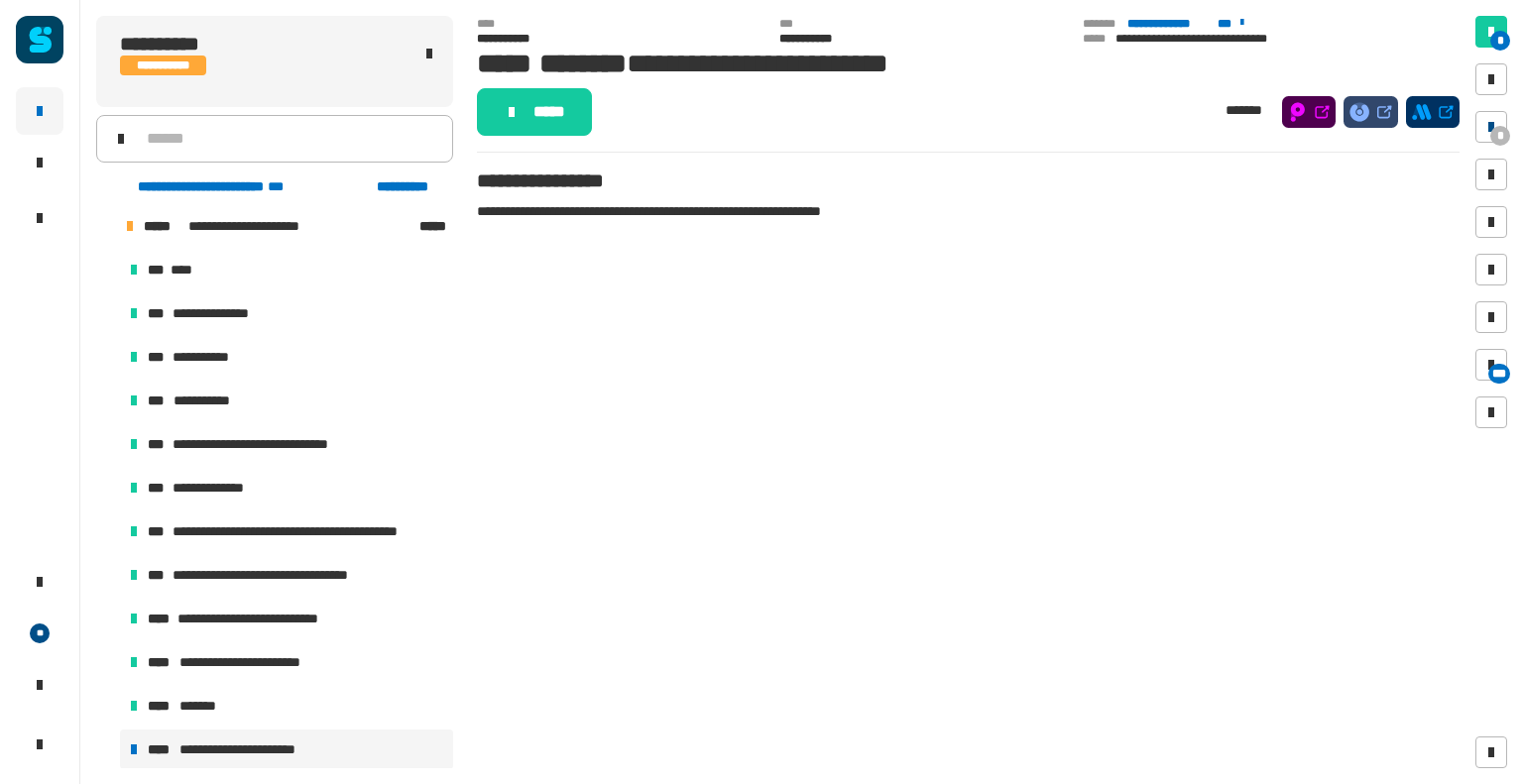 click on "*" at bounding box center (1500, 136) 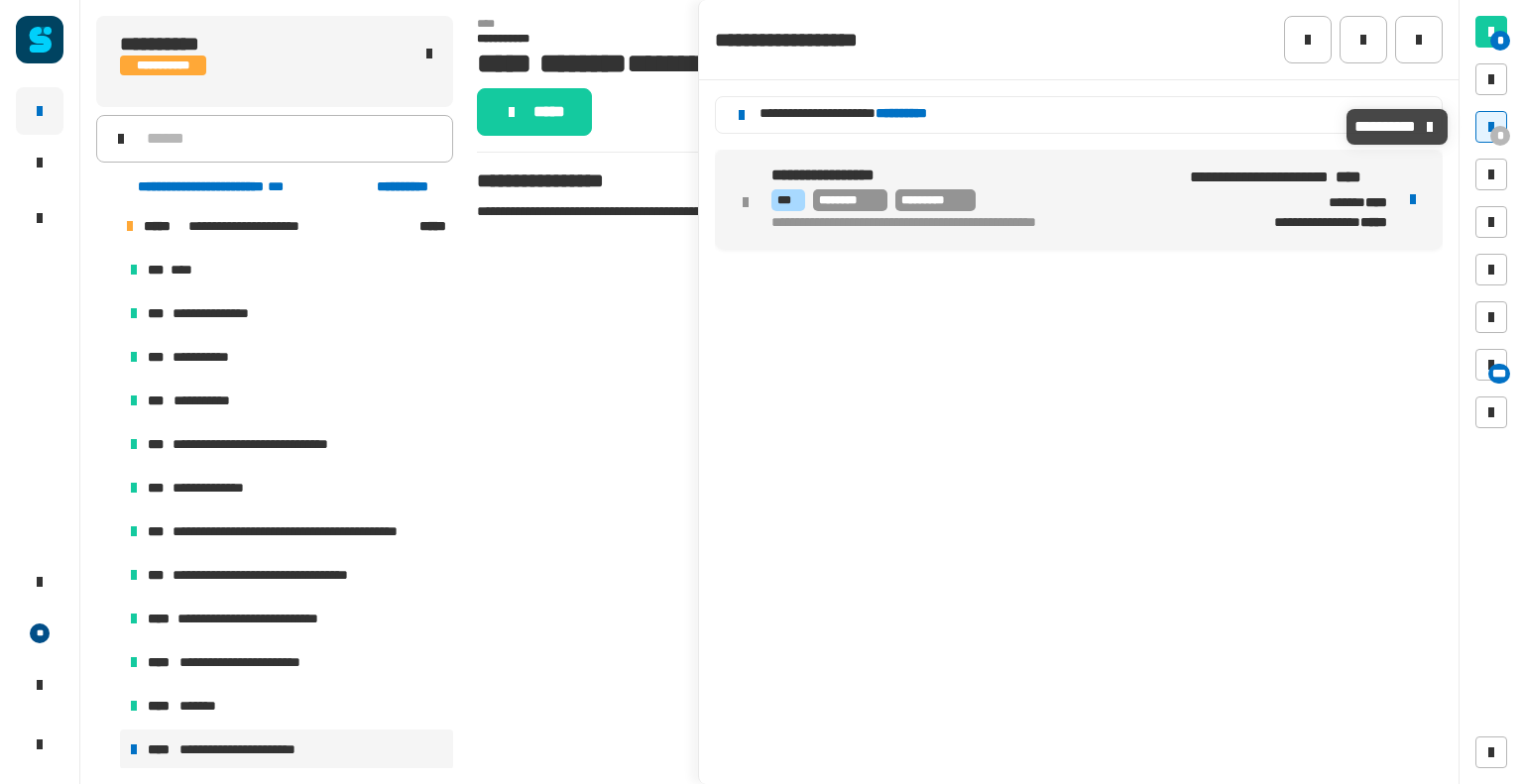 click on "**********" 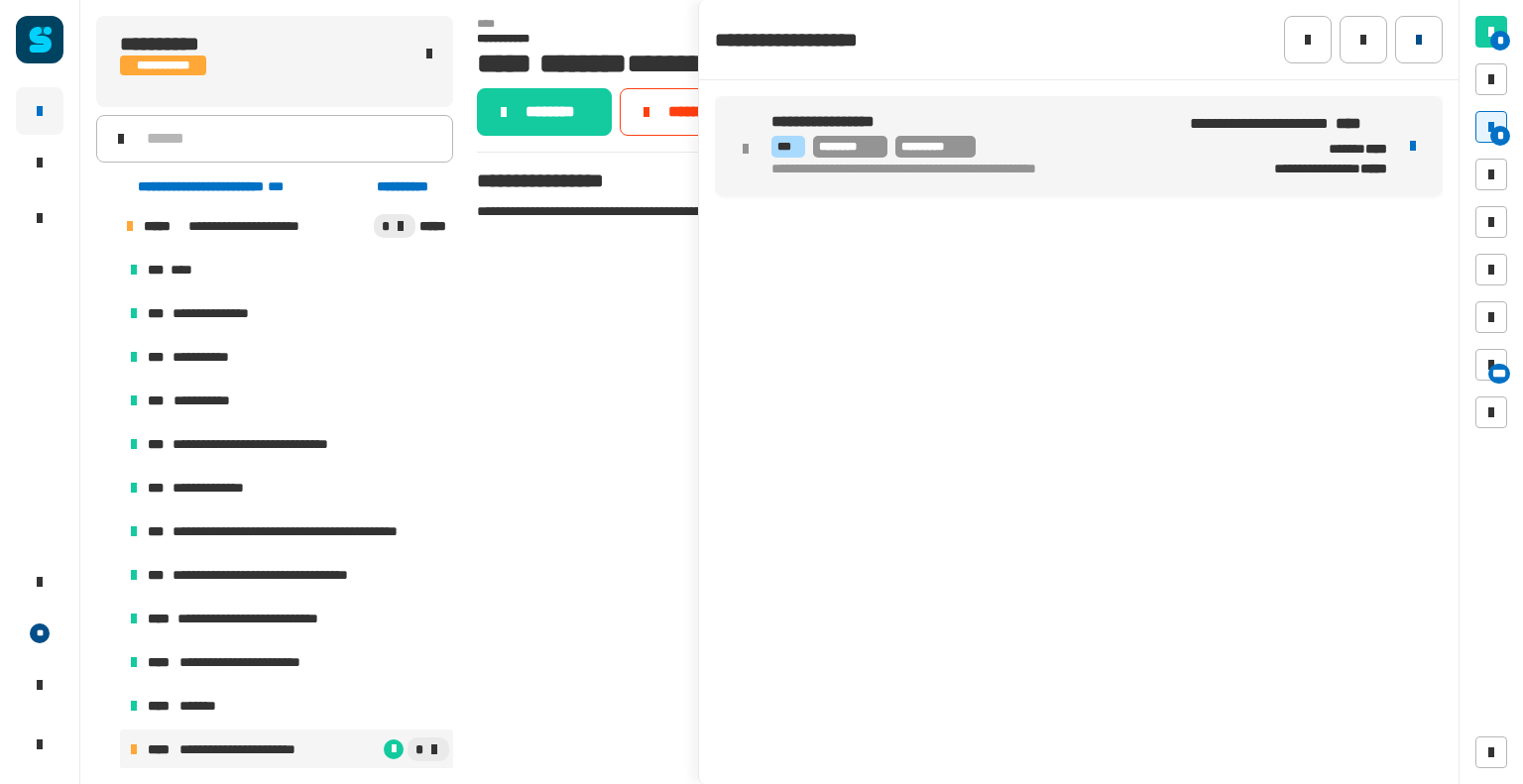 click 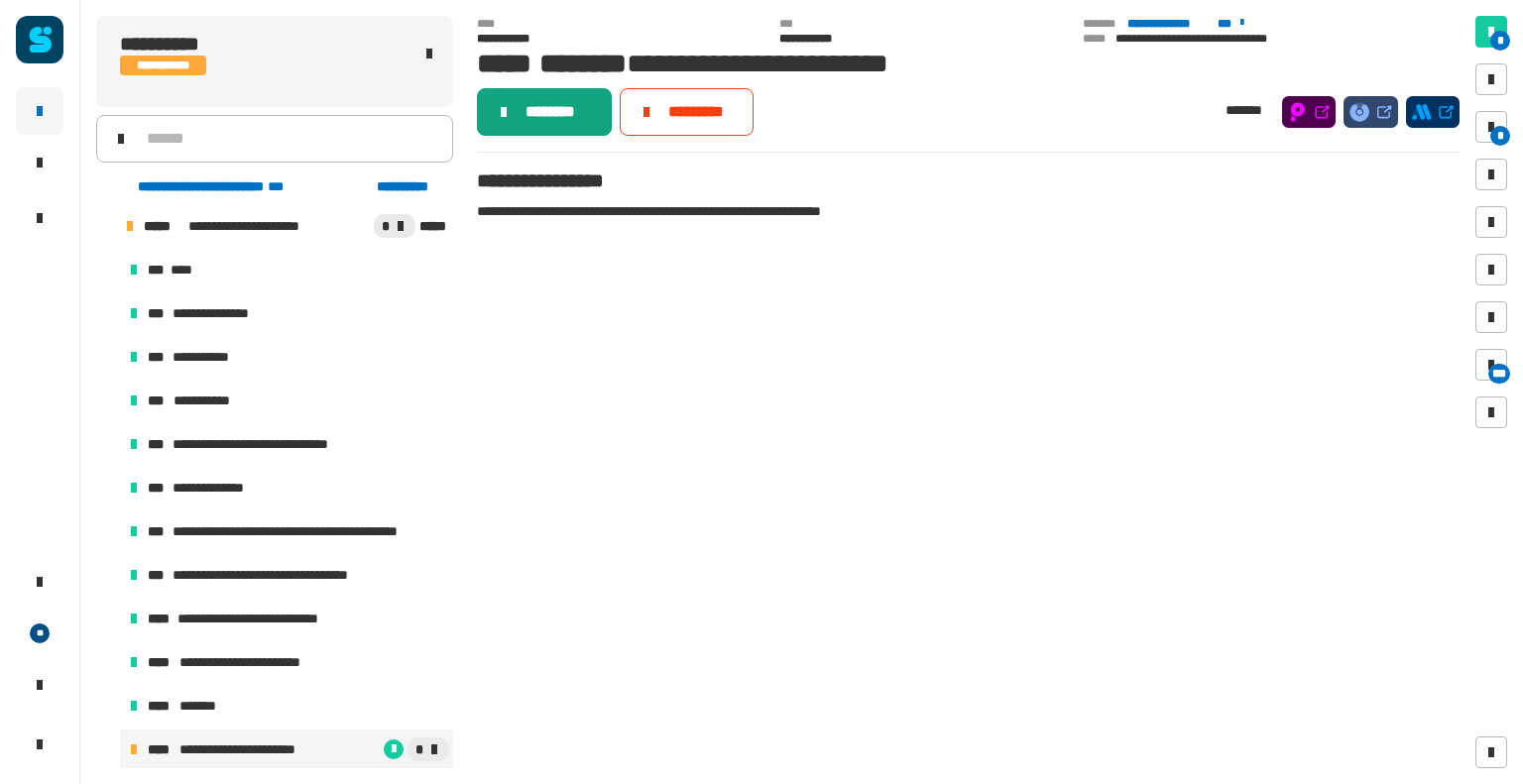 click on "********" 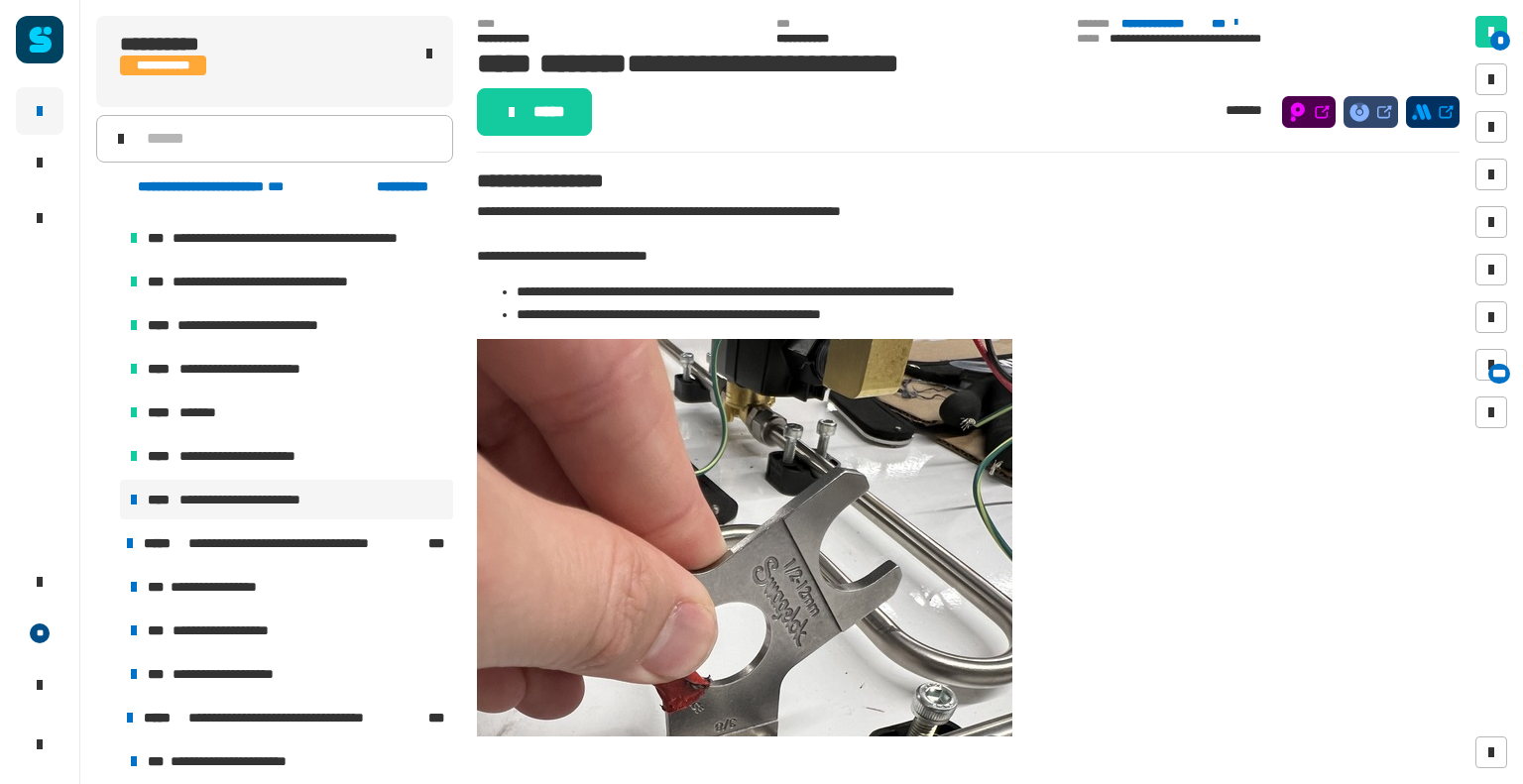 scroll, scrollTop: 742, scrollLeft: 0, axis: vertical 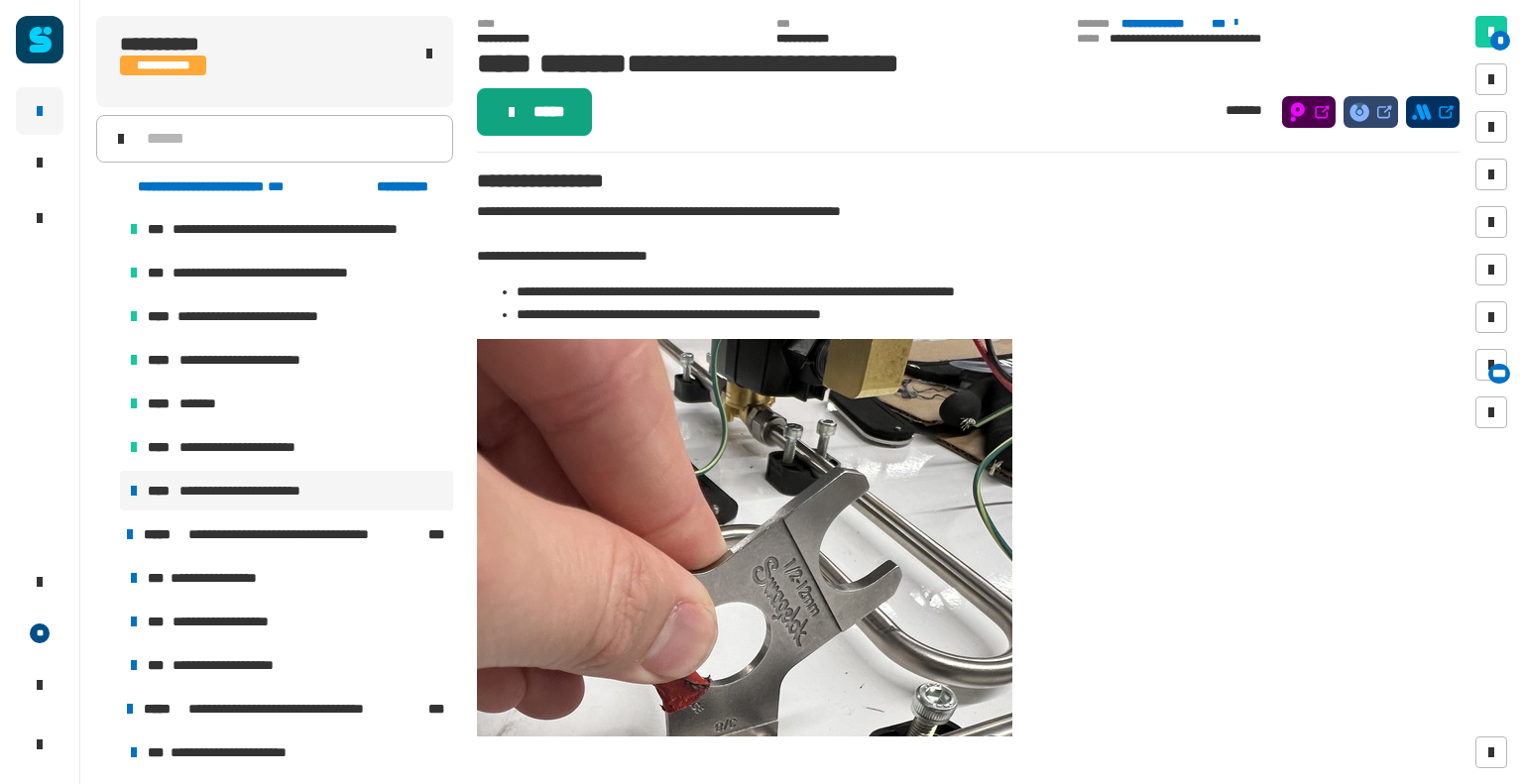click on "*****" 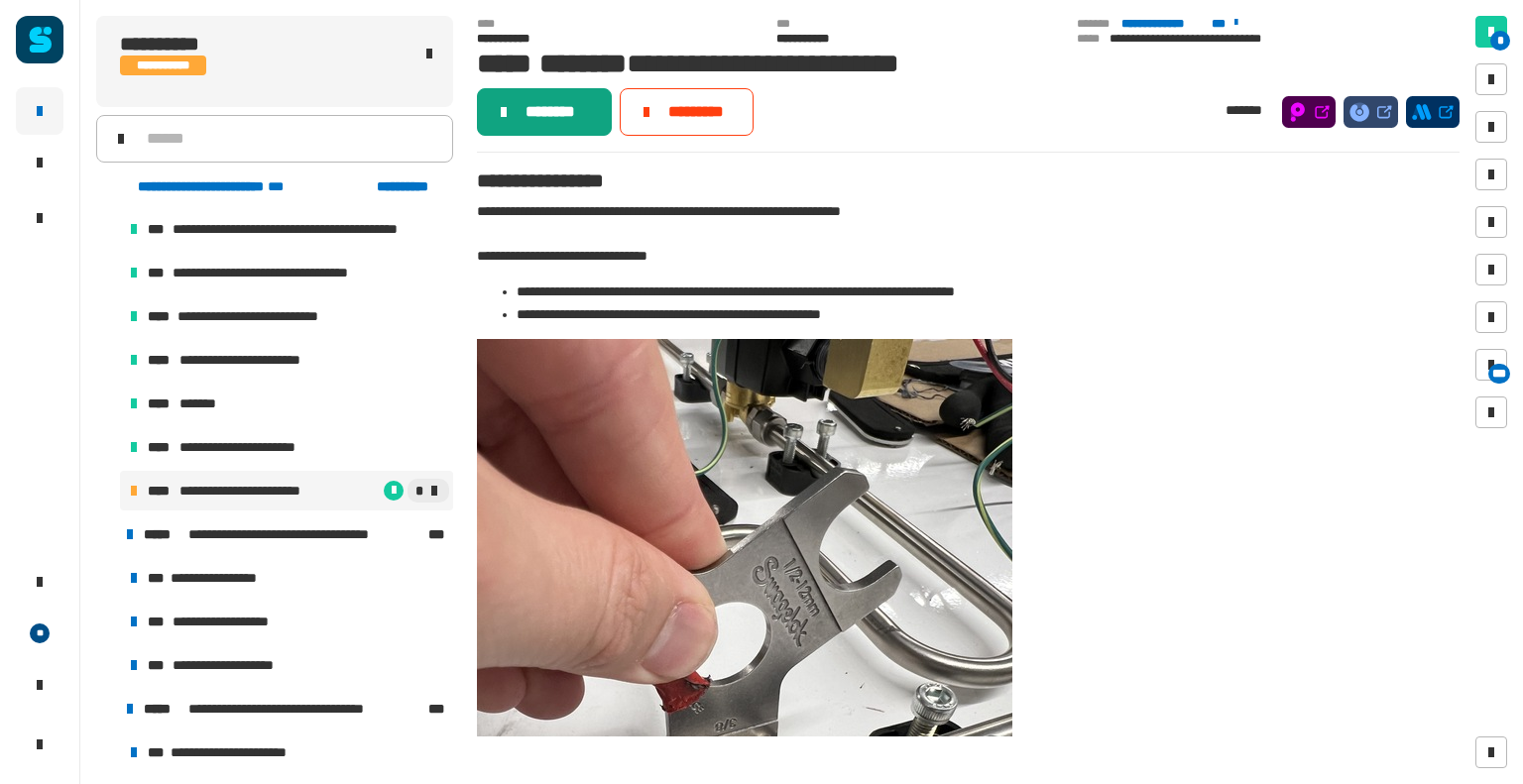 click on "********" 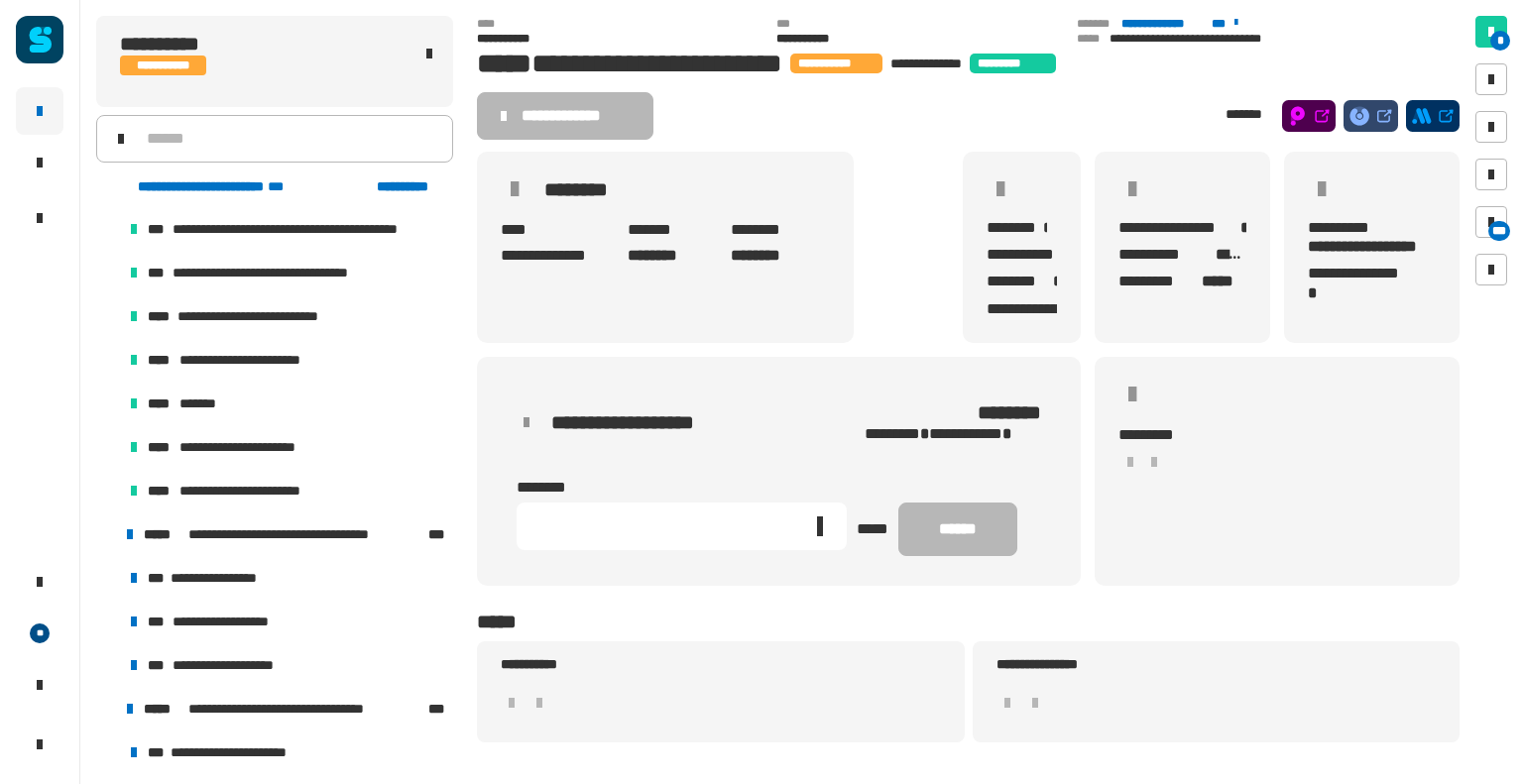 click 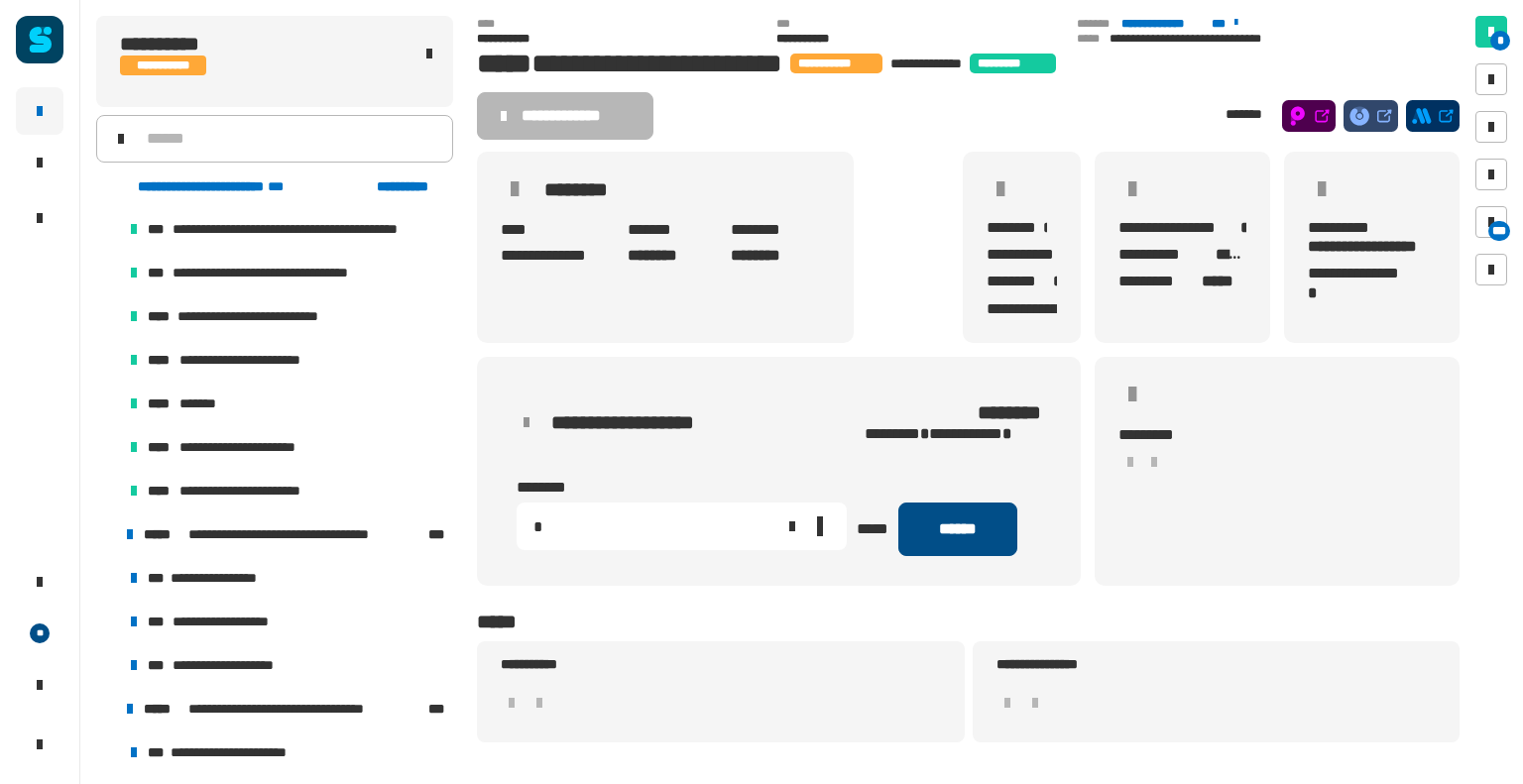 type on "*" 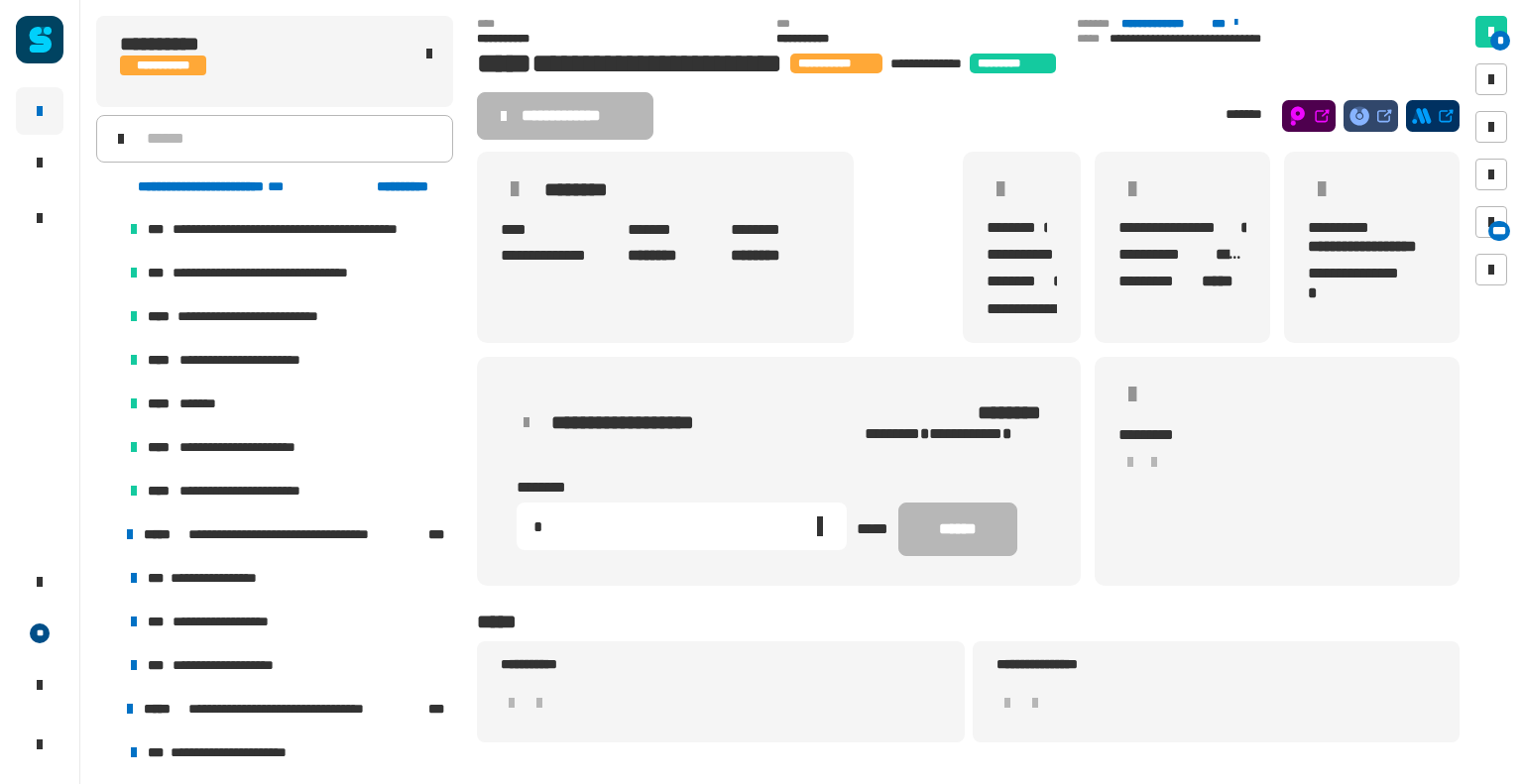 type 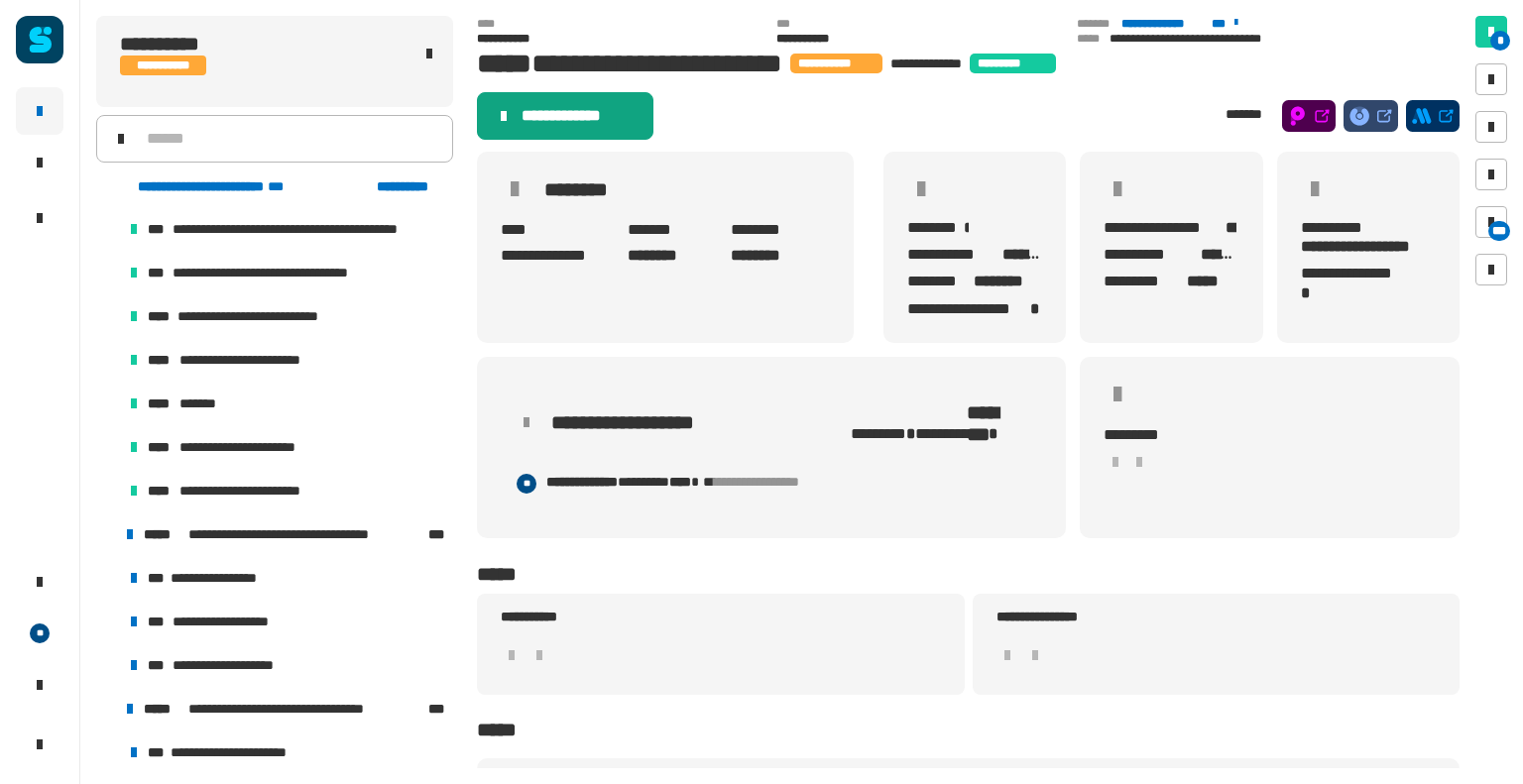 click on "**********" 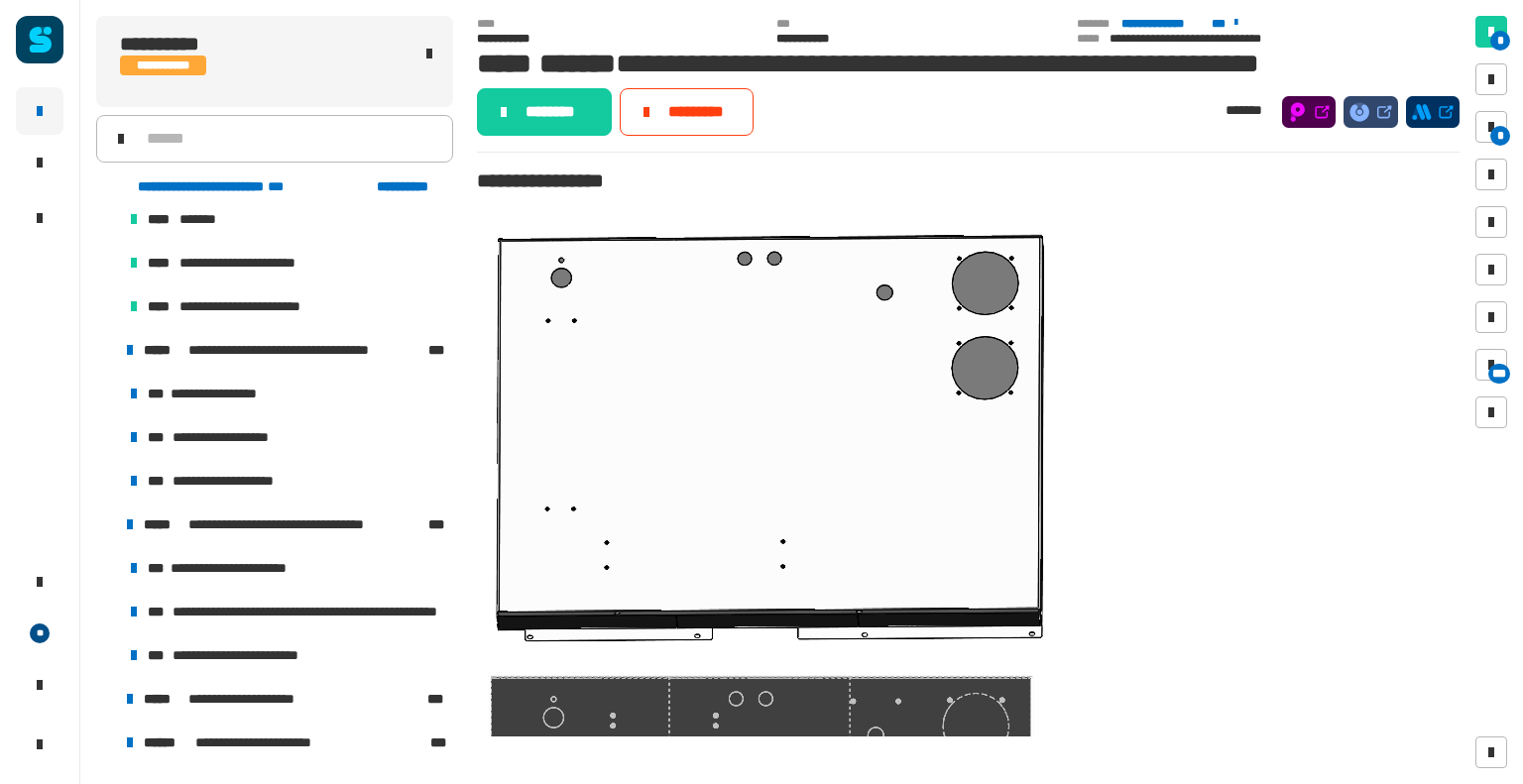 scroll, scrollTop: 957, scrollLeft: 0, axis: vertical 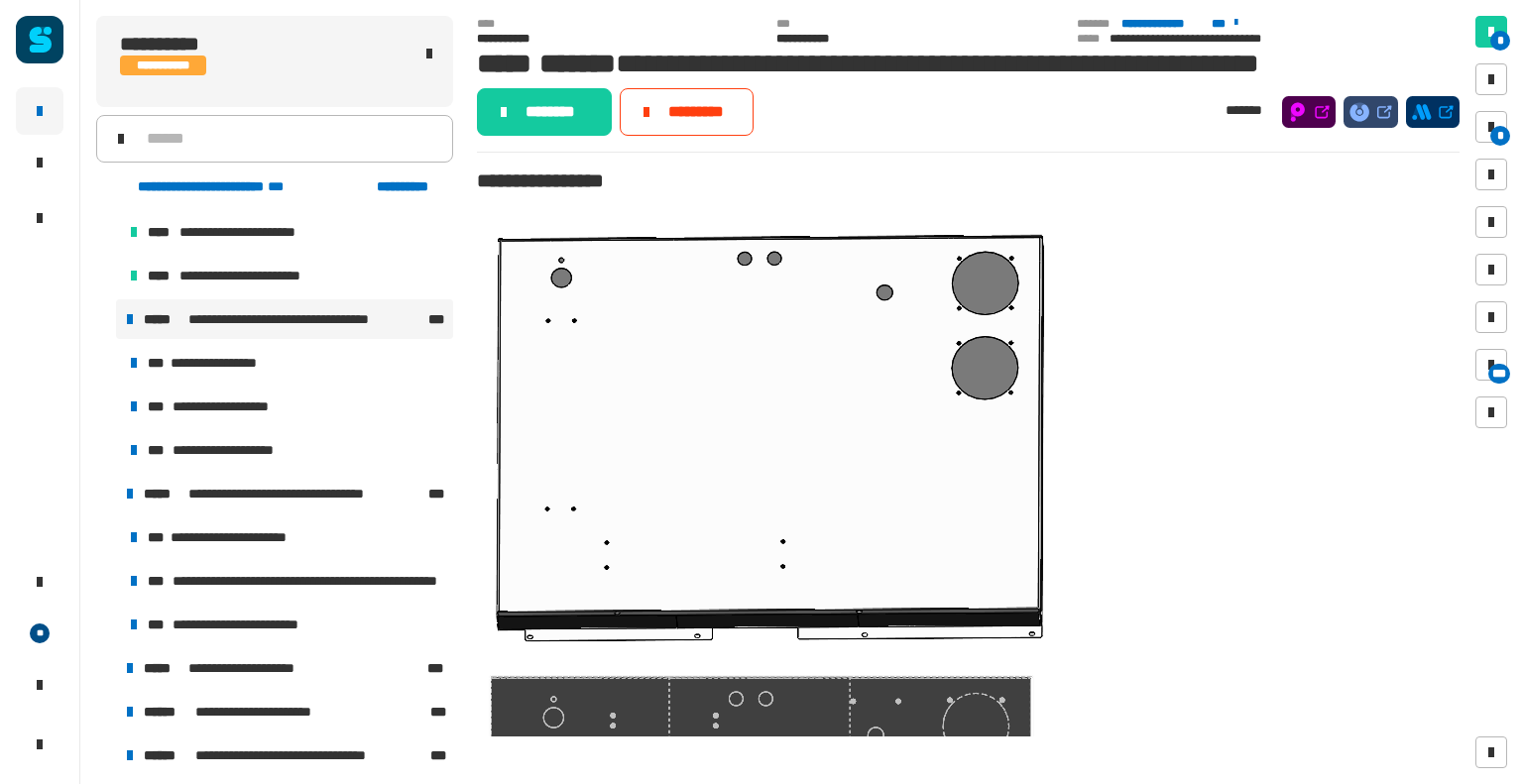 click on "**********" at bounding box center (285, 319) 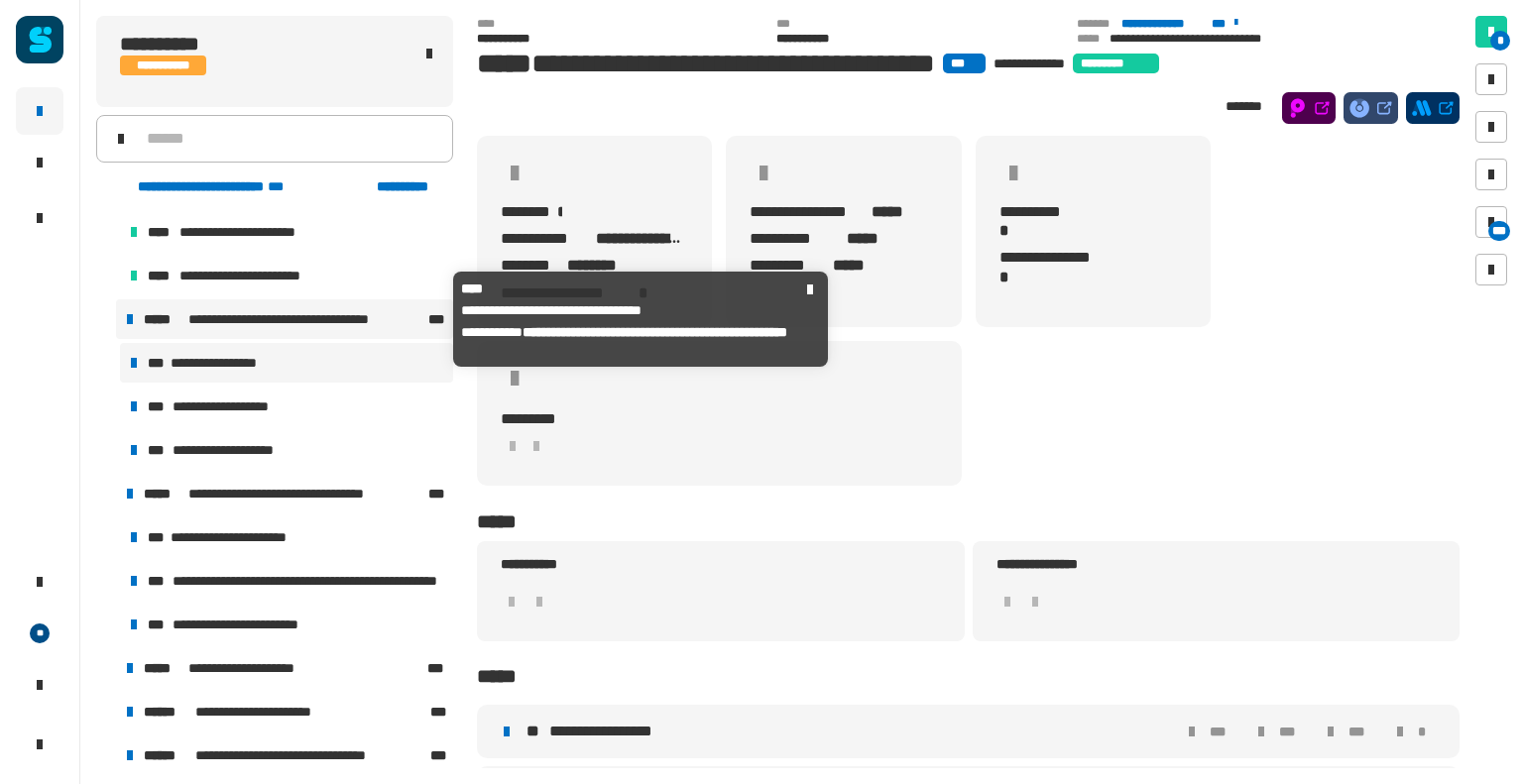 click on "**********" at bounding box center [287, 363] 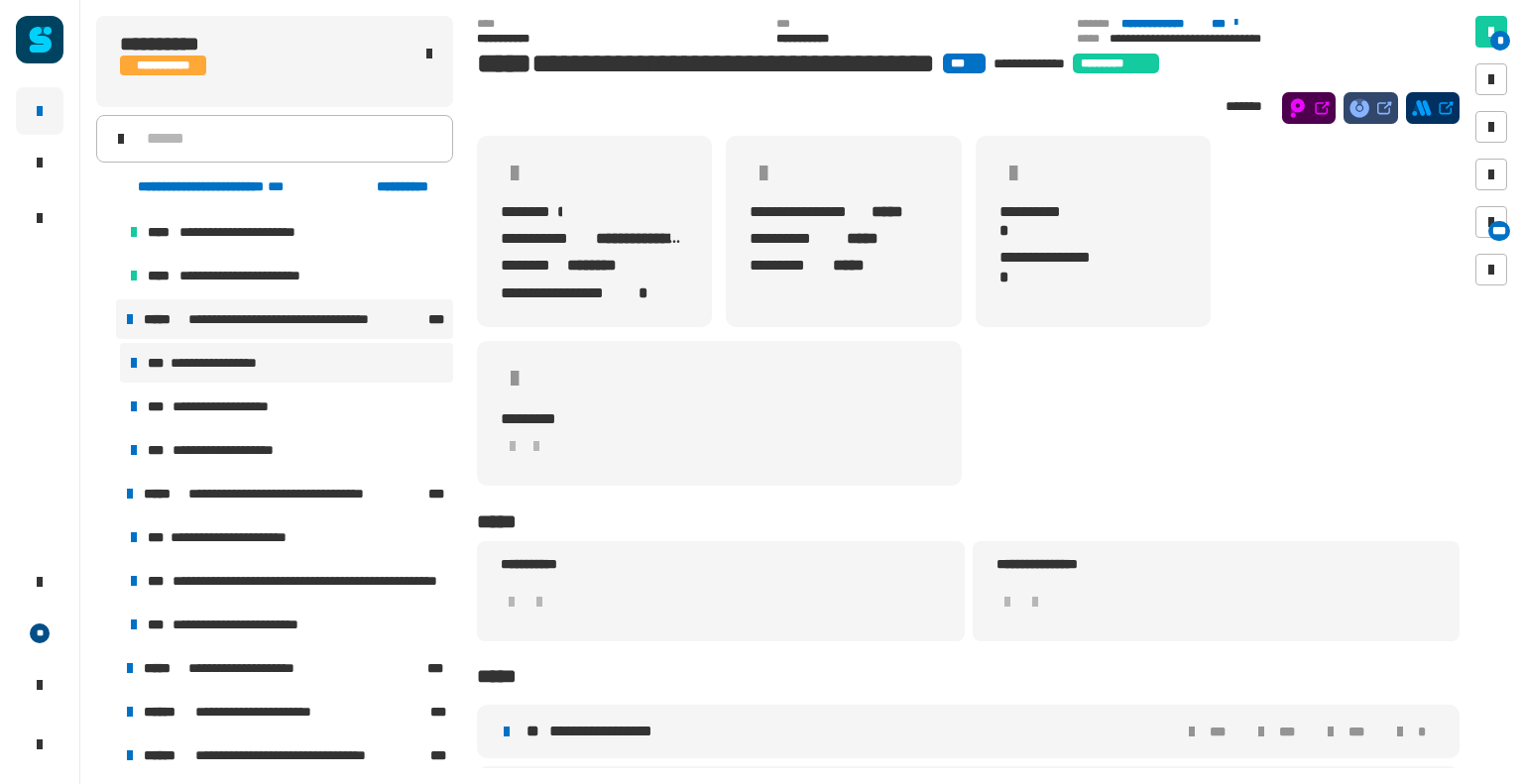 scroll, scrollTop: 833, scrollLeft: 0, axis: vertical 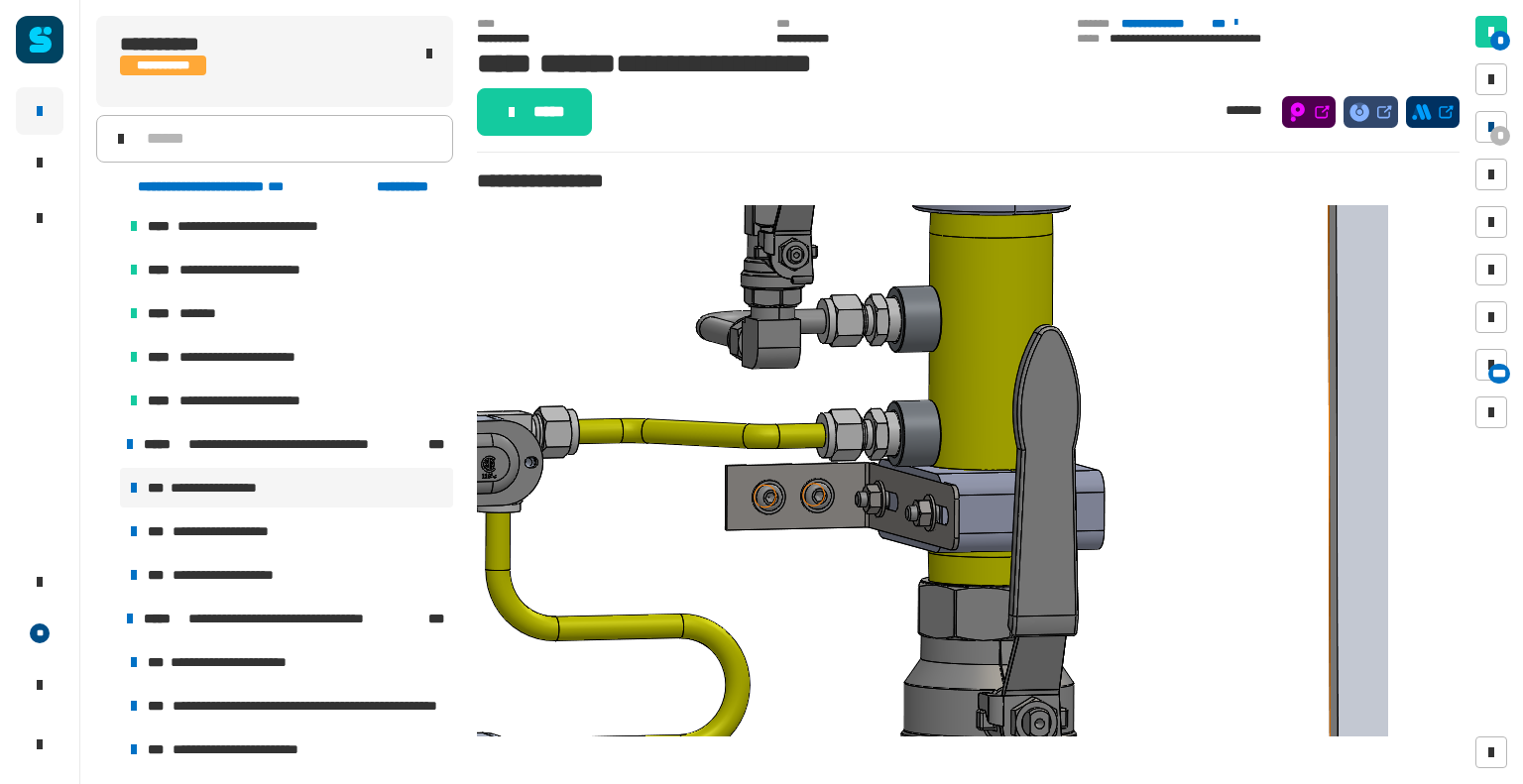 click on "*" at bounding box center (1491, 127) 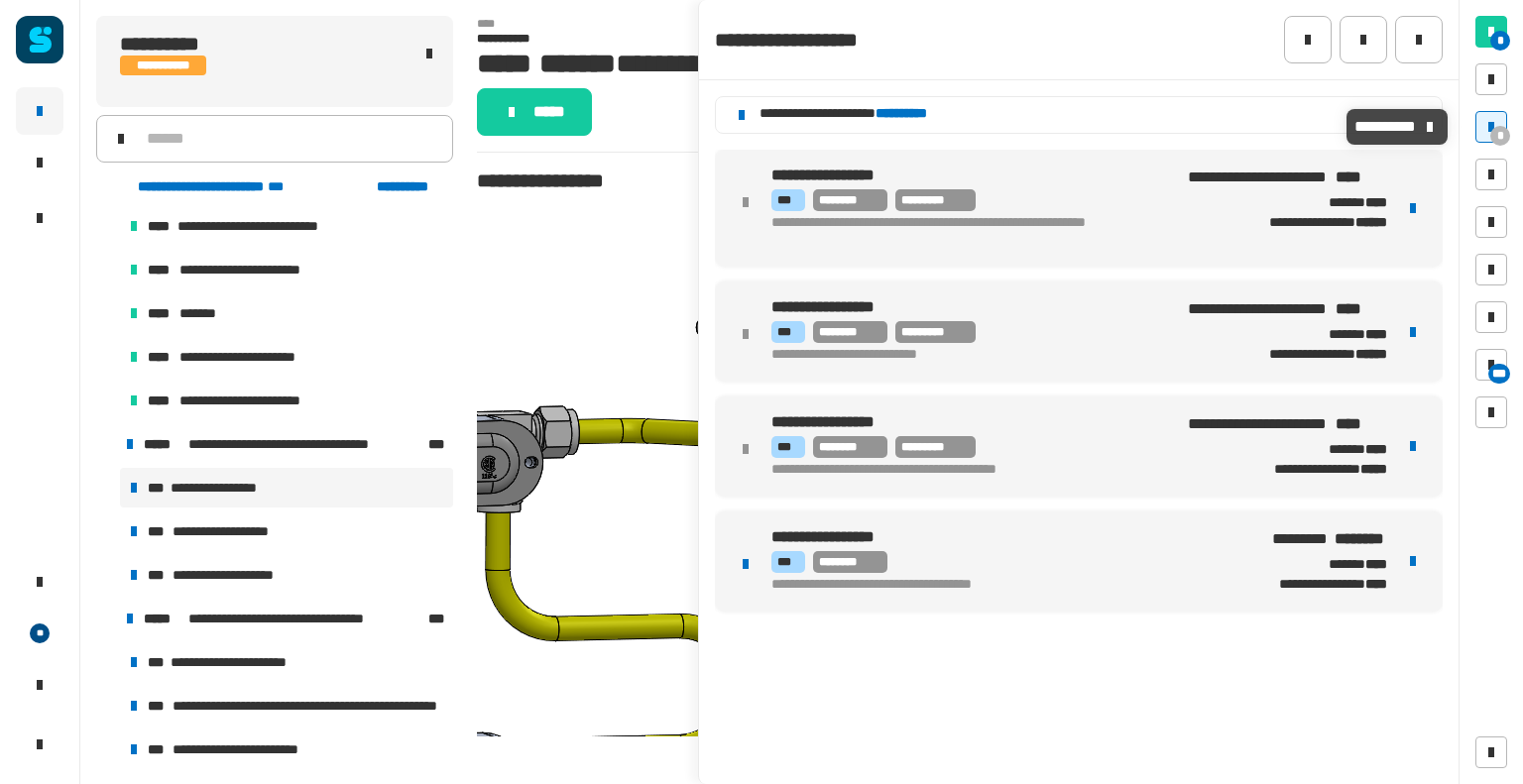 click on "**********" 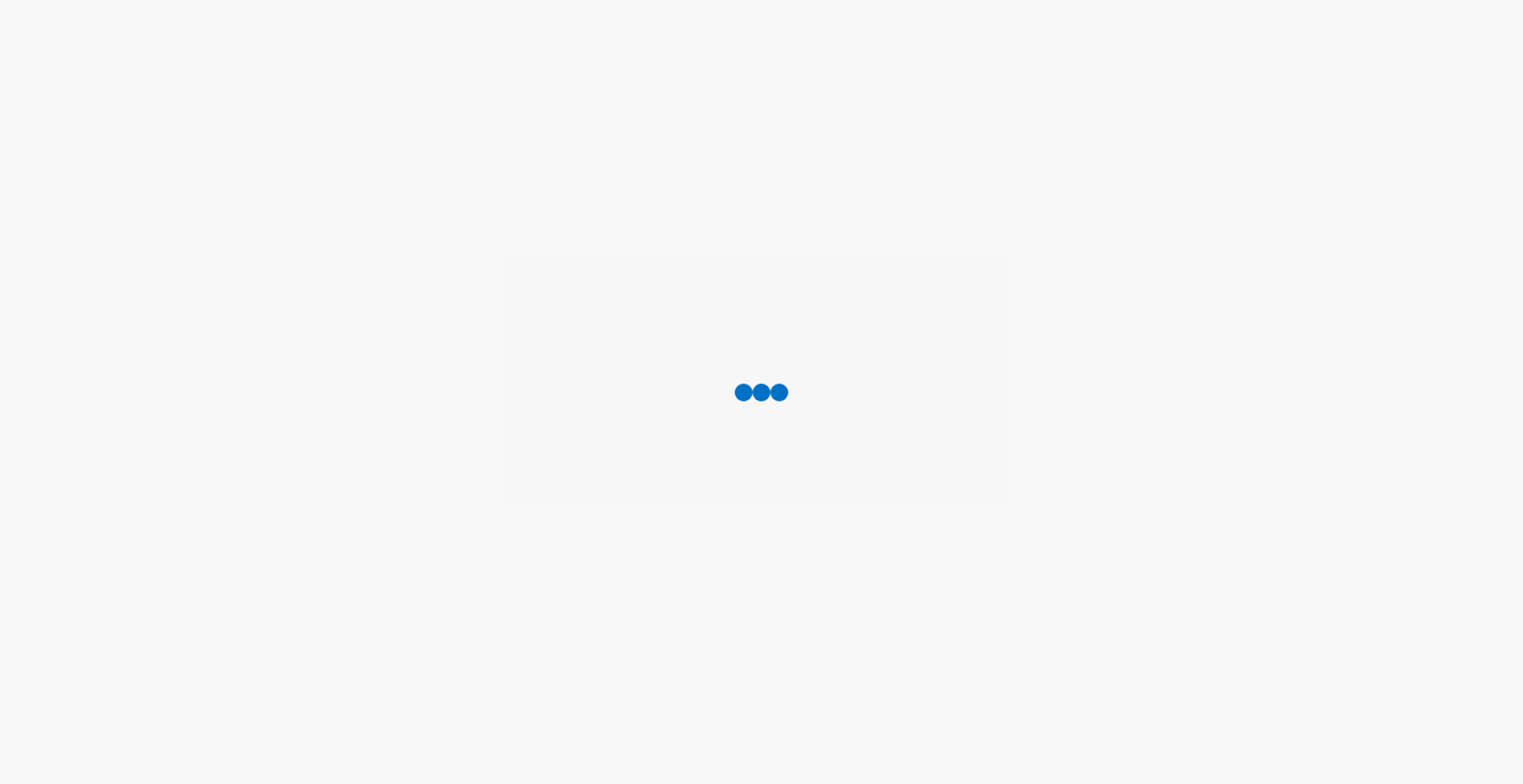 scroll, scrollTop: 0, scrollLeft: 0, axis: both 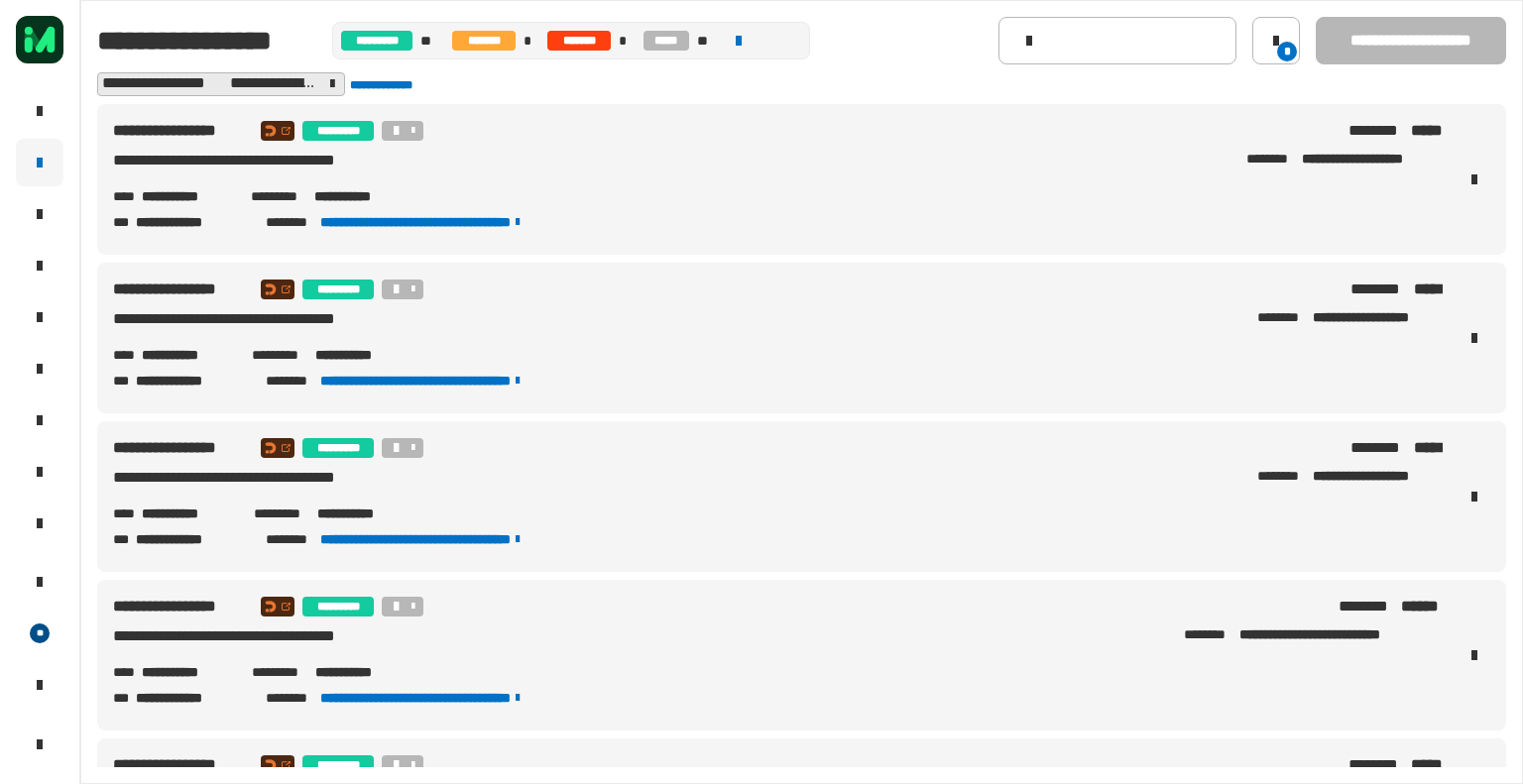 click on "**********" at bounding box center (188, 355) 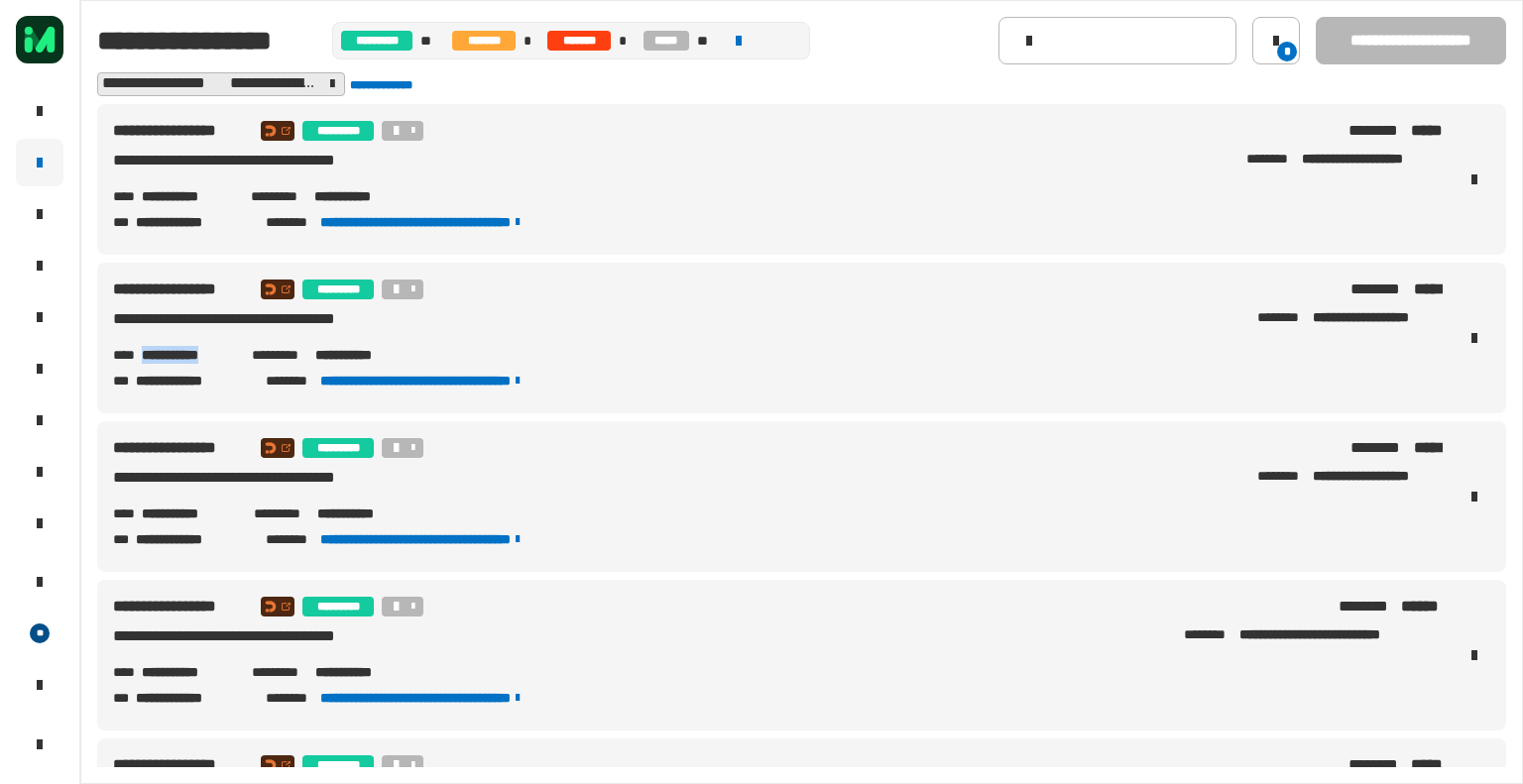 click on "**********" at bounding box center [188, 355] 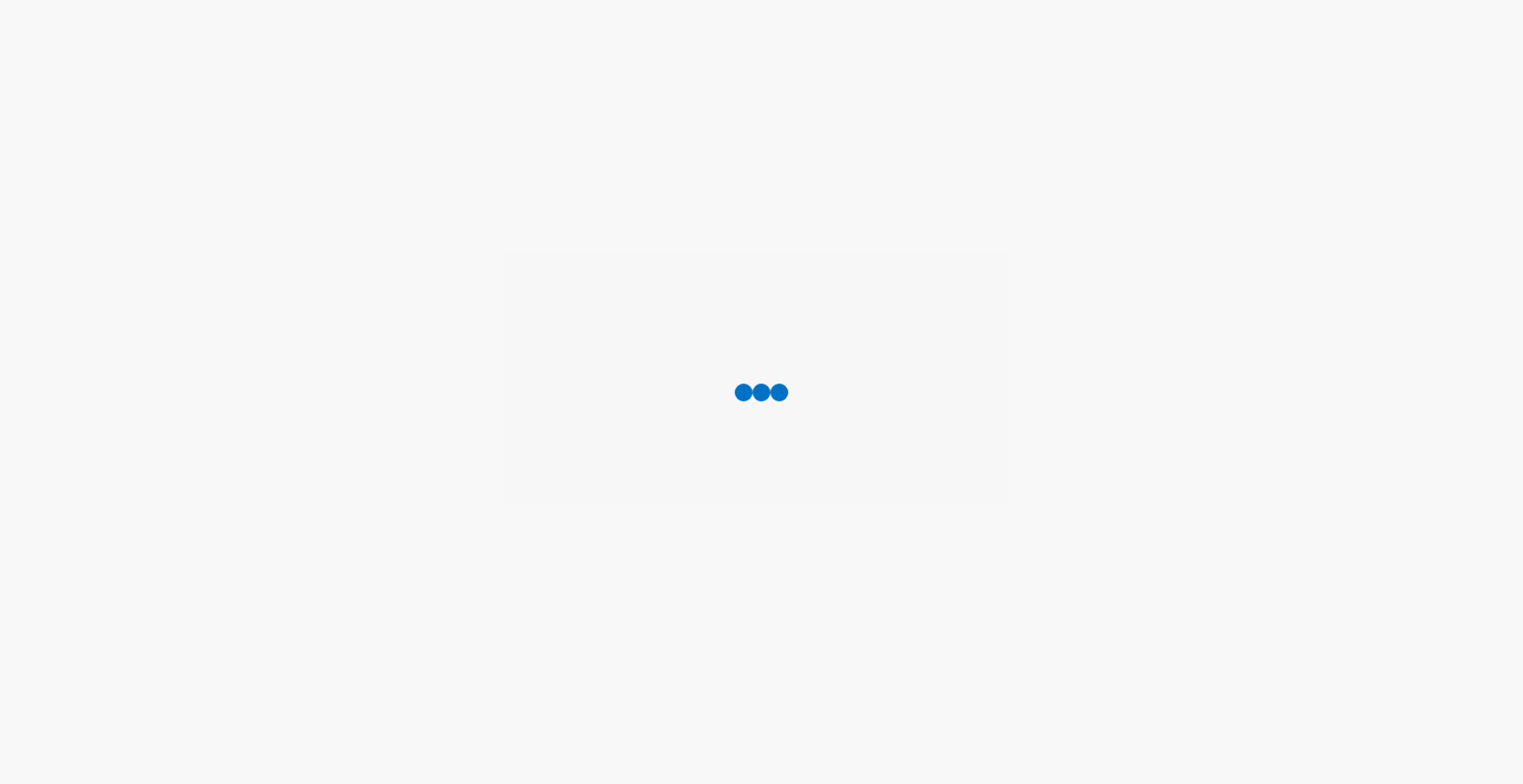 scroll, scrollTop: 0, scrollLeft: 0, axis: both 